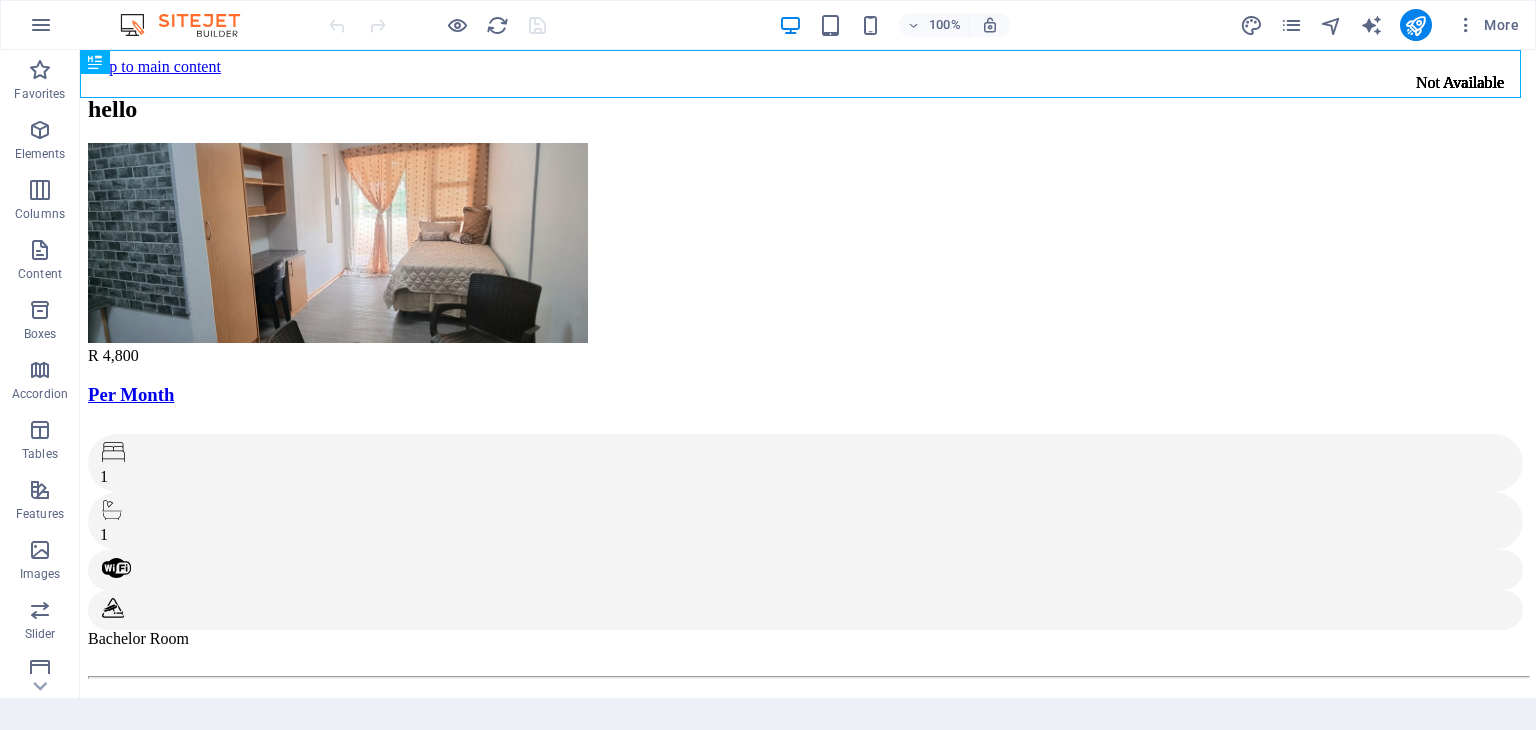 scroll, scrollTop: 0, scrollLeft: 0, axis: both 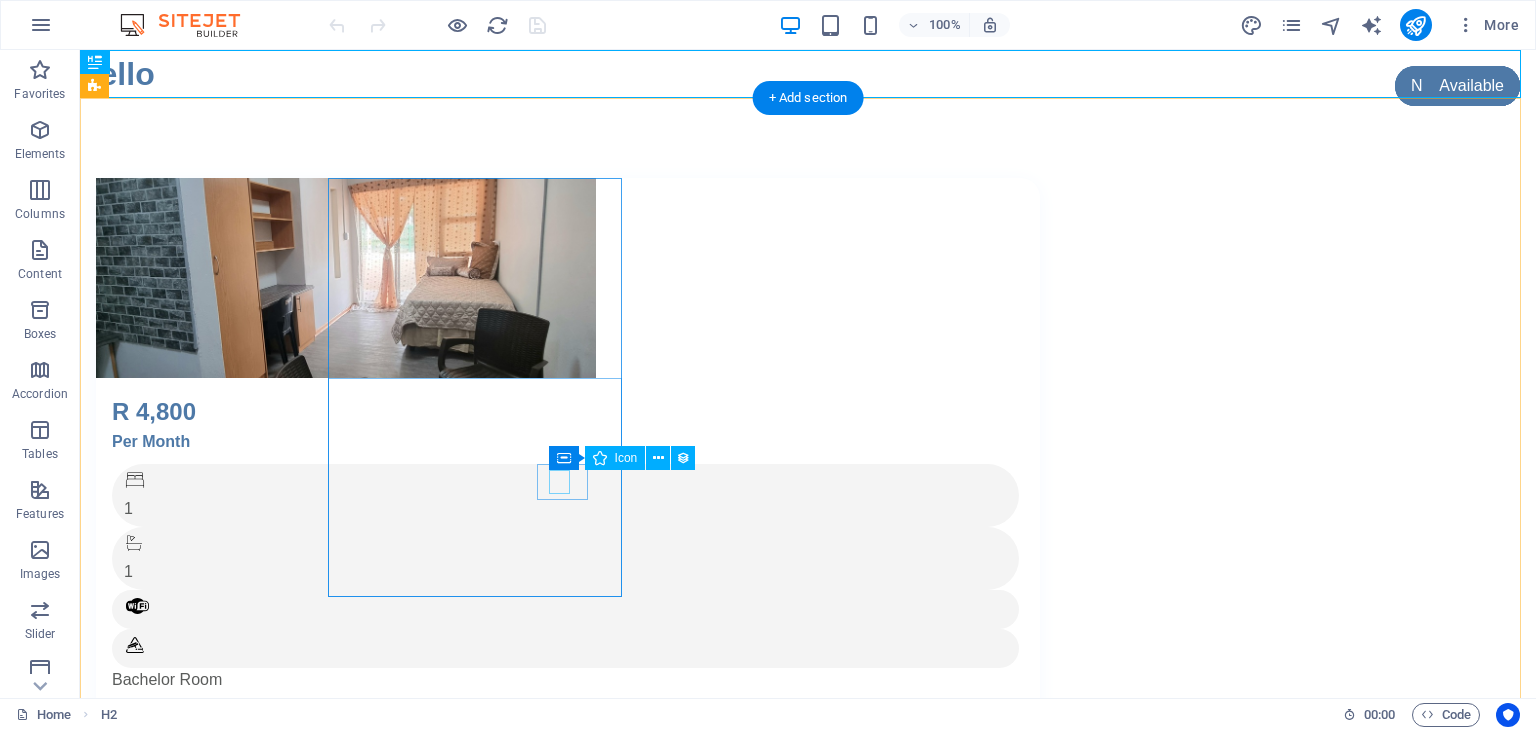 click at bounding box center (562, 648) 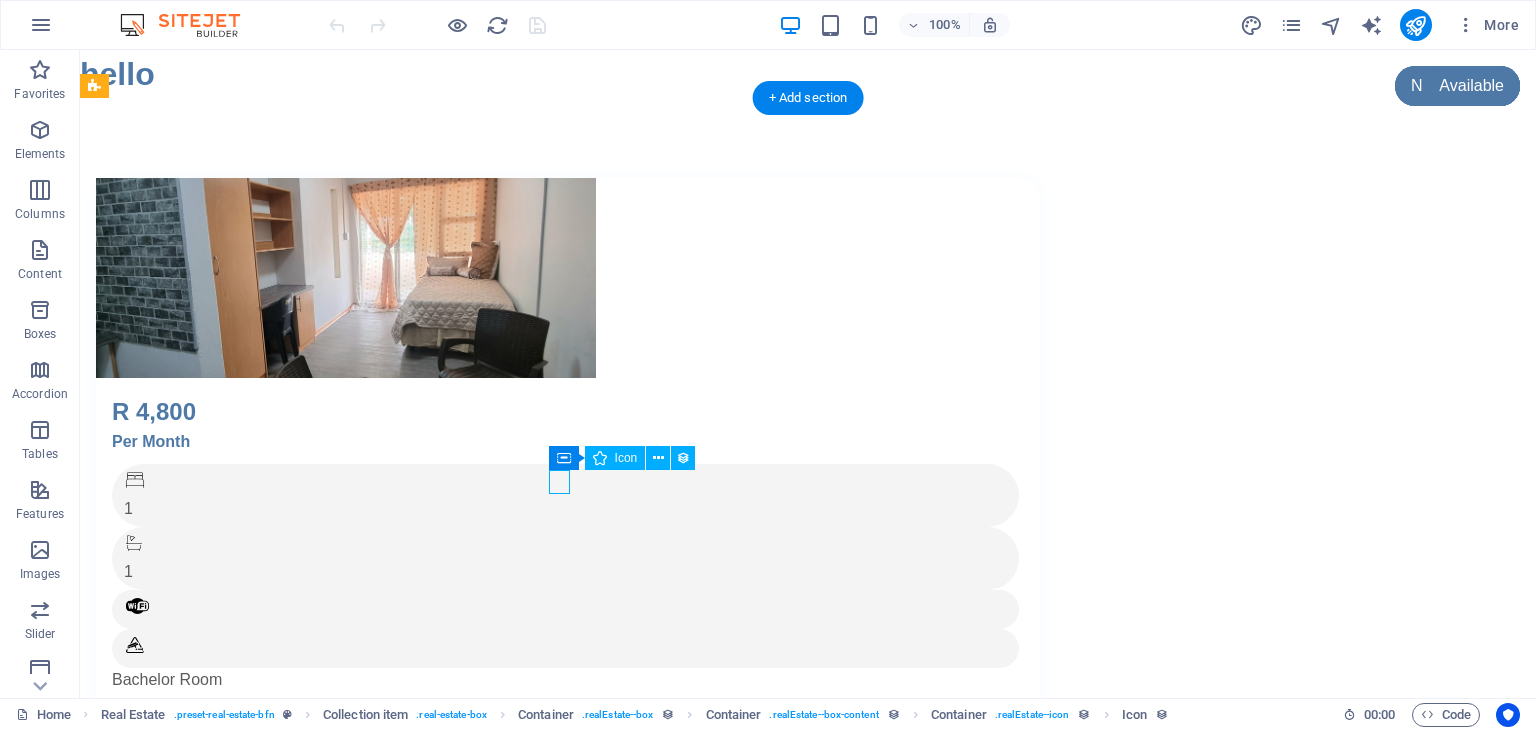 click at bounding box center (562, 648) 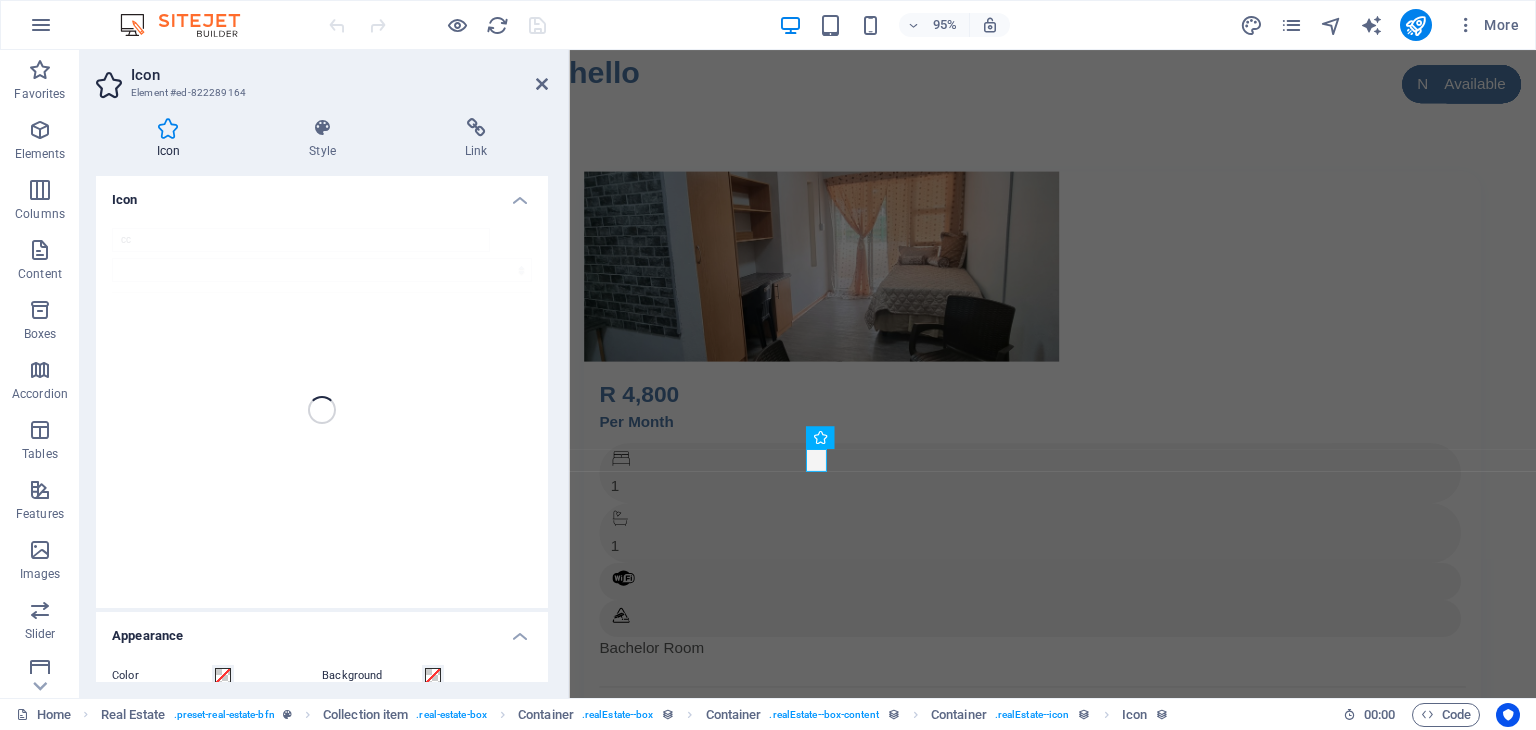 click on "Icon Style Link Icon cc Appearance Color Background Mode Scale Left Center Right Width Default auto px rem % em vh vw Height 20 Default auto px rem em vh vw Padding 2 Default px rem % em vh vw Stroke width Default px rem % em vh vw Stroke color Overflow Alignment Alignment Shadow Default None Outside Color X offset 0 px rem vh vw Y offset 0 px rem vh vw Blur 0 px rem % vh vw Text Alternative text The alternative text is used by devices that cannot display images (e.g. image search engines) and should be added to every image to improve website accessibility. Real Estate Element Layout How this element expands within the layout (Flexbox). Size Default auto px % 1/1 1/2 1/3 1/4 1/5 1/6 1/7 1/8 1/9 1/10 Grow Shrink Order Container layout Visible Visible Opacity 100 % Overflow Spacing Margin Default auto px % rem vw vh Custom Custom 0 auto px % rem vw vh 0 auto px % rem vw vh 0 auto px % rem vw vh 6 auto px % rem vw vh Padding 2 Default px rem % vh vw Custom Custom 2 px rem % vh vw 2 px rem % vh vw 2 px rem % vh 2" at bounding box center [322, 400] 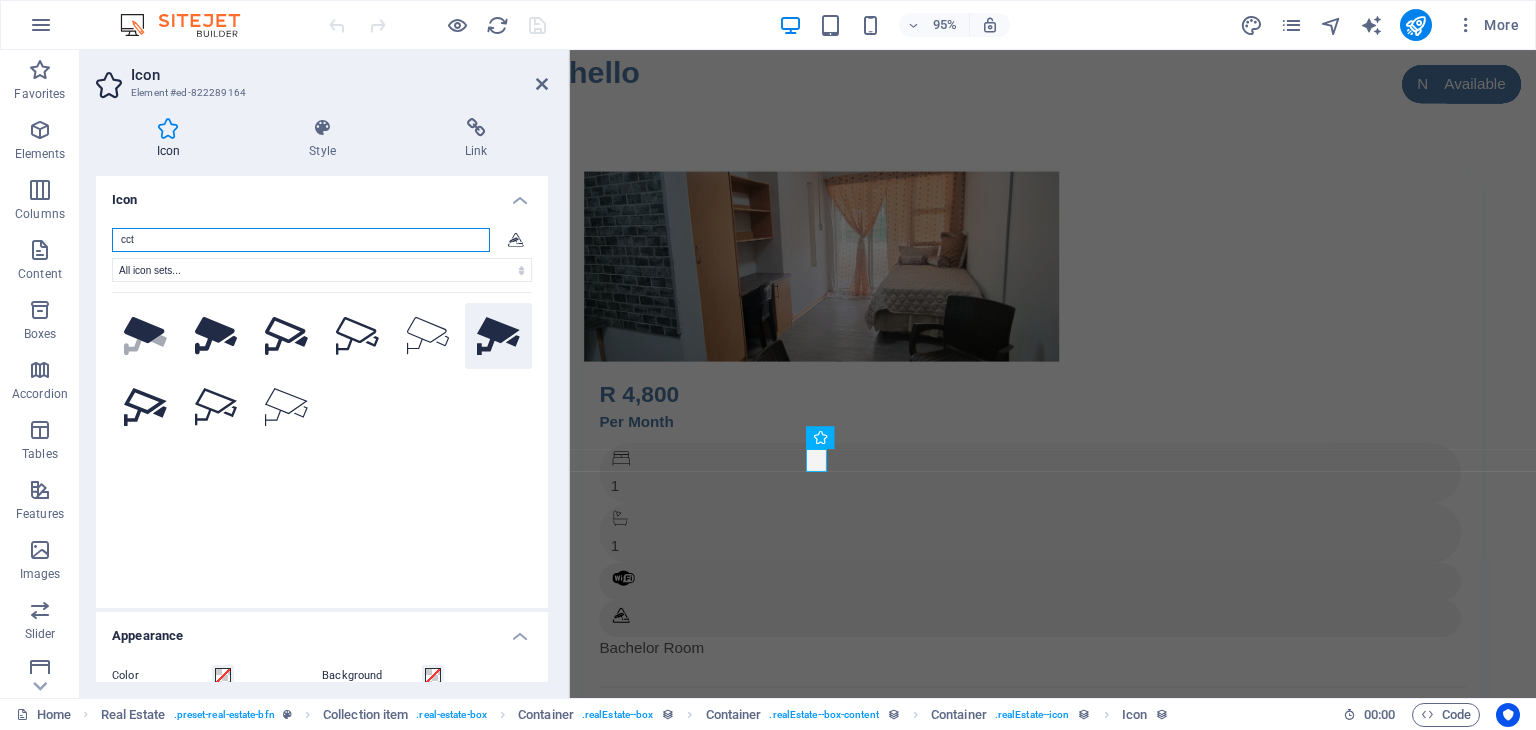 type on "cct" 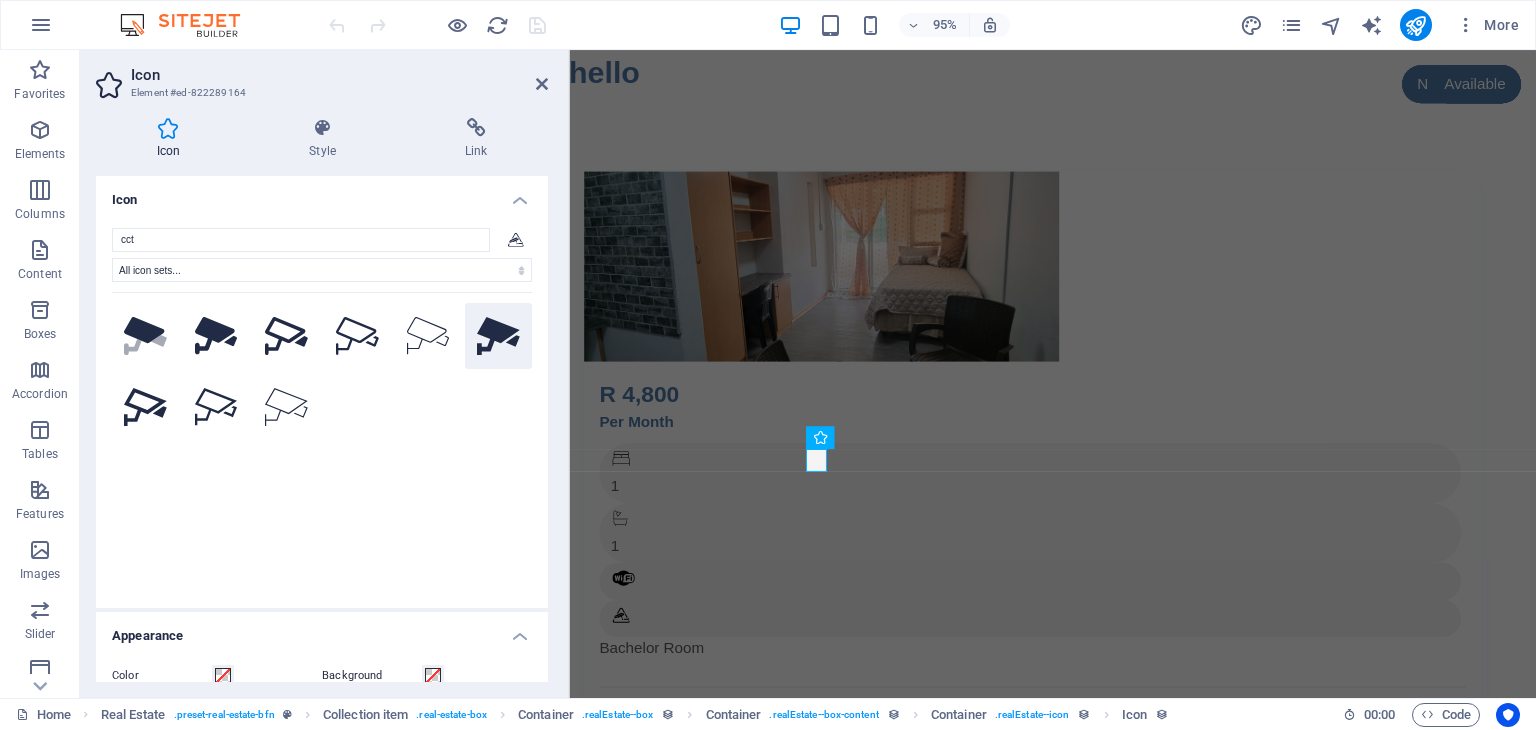 click 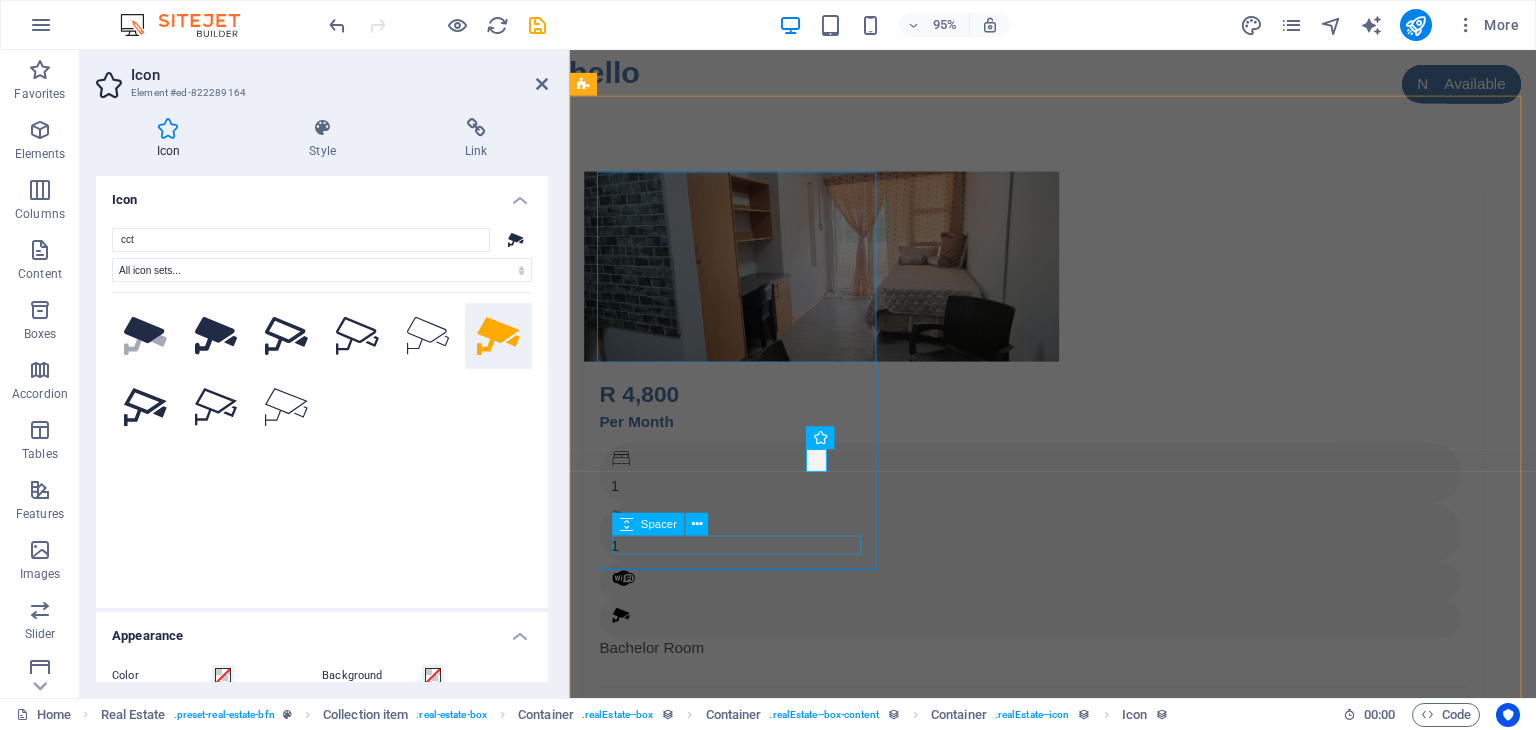 click at bounding box center [1057, 739] 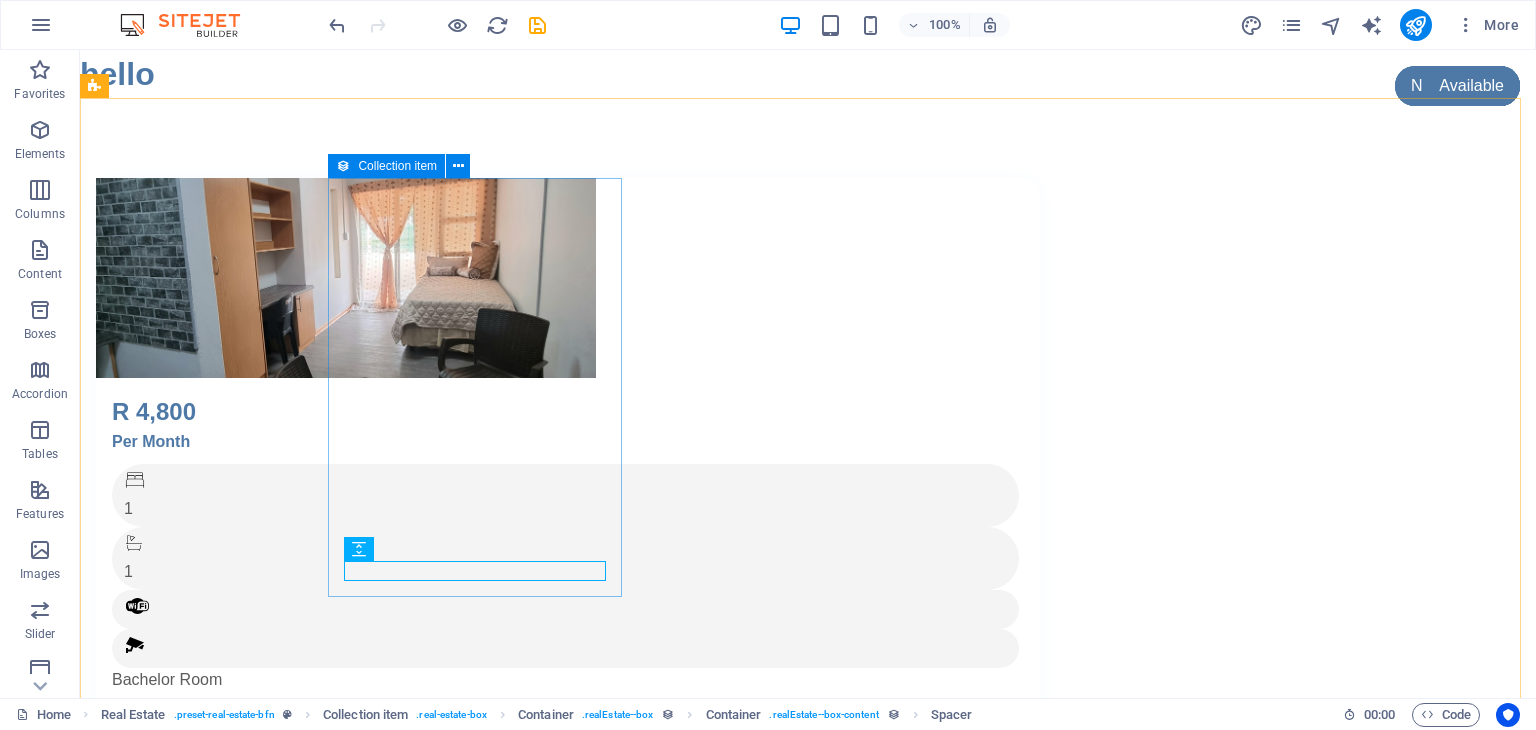 click at bounding box center (343, 166) 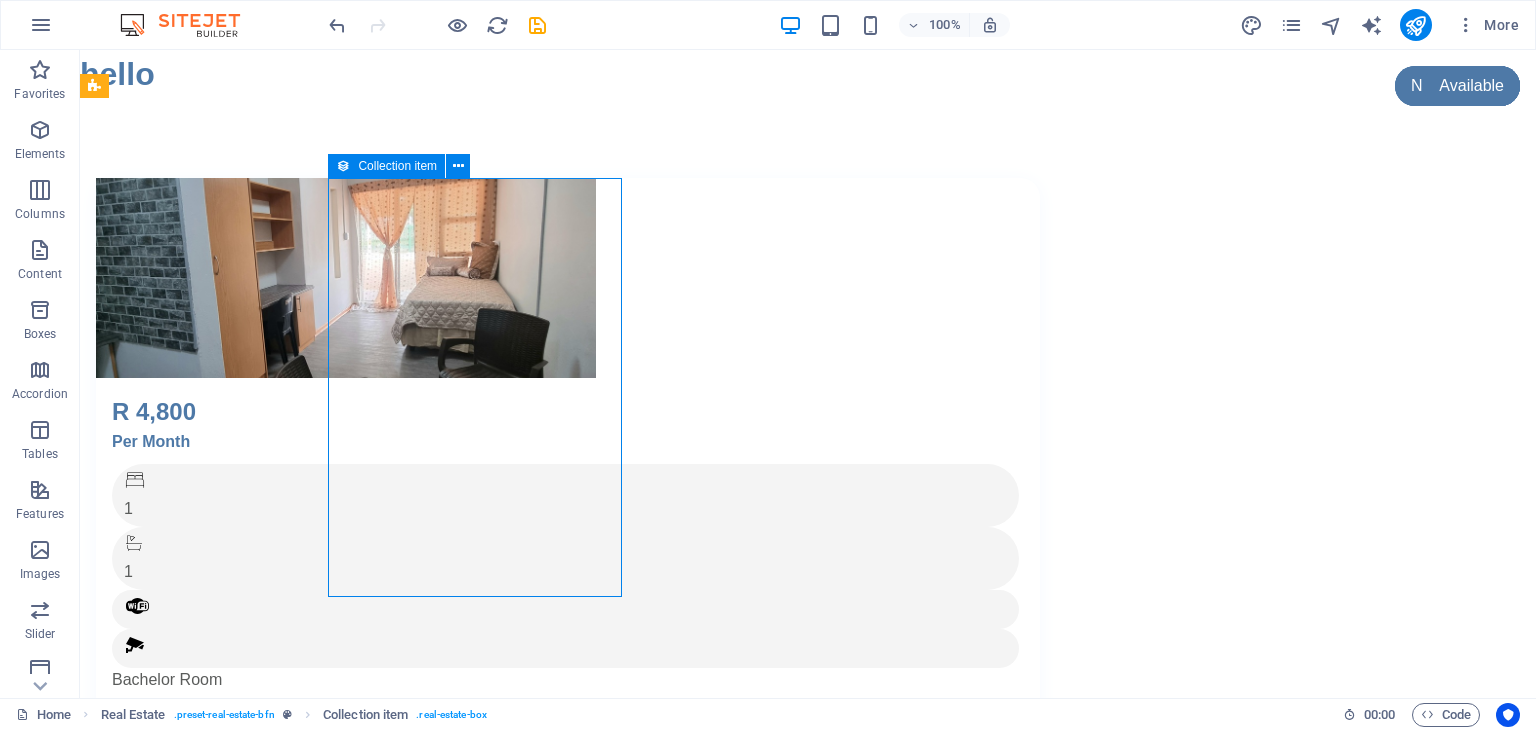 click at bounding box center (343, 166) 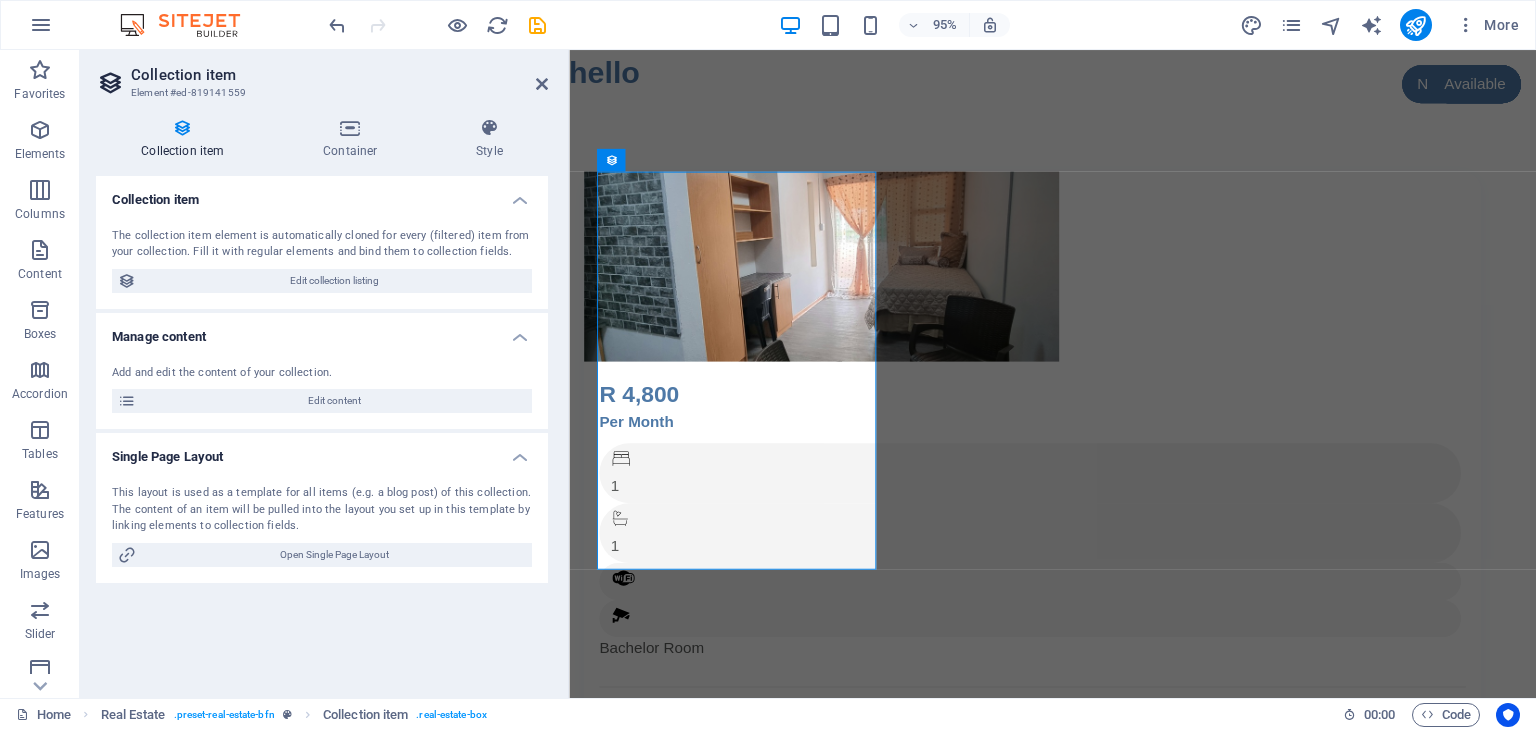 click on "The collection item element is automatically cloned for every (filtered) item from your collection. Fill it with regular elements and bind them to collection fields. Edit collection listing" at bounding box center (322, 260) 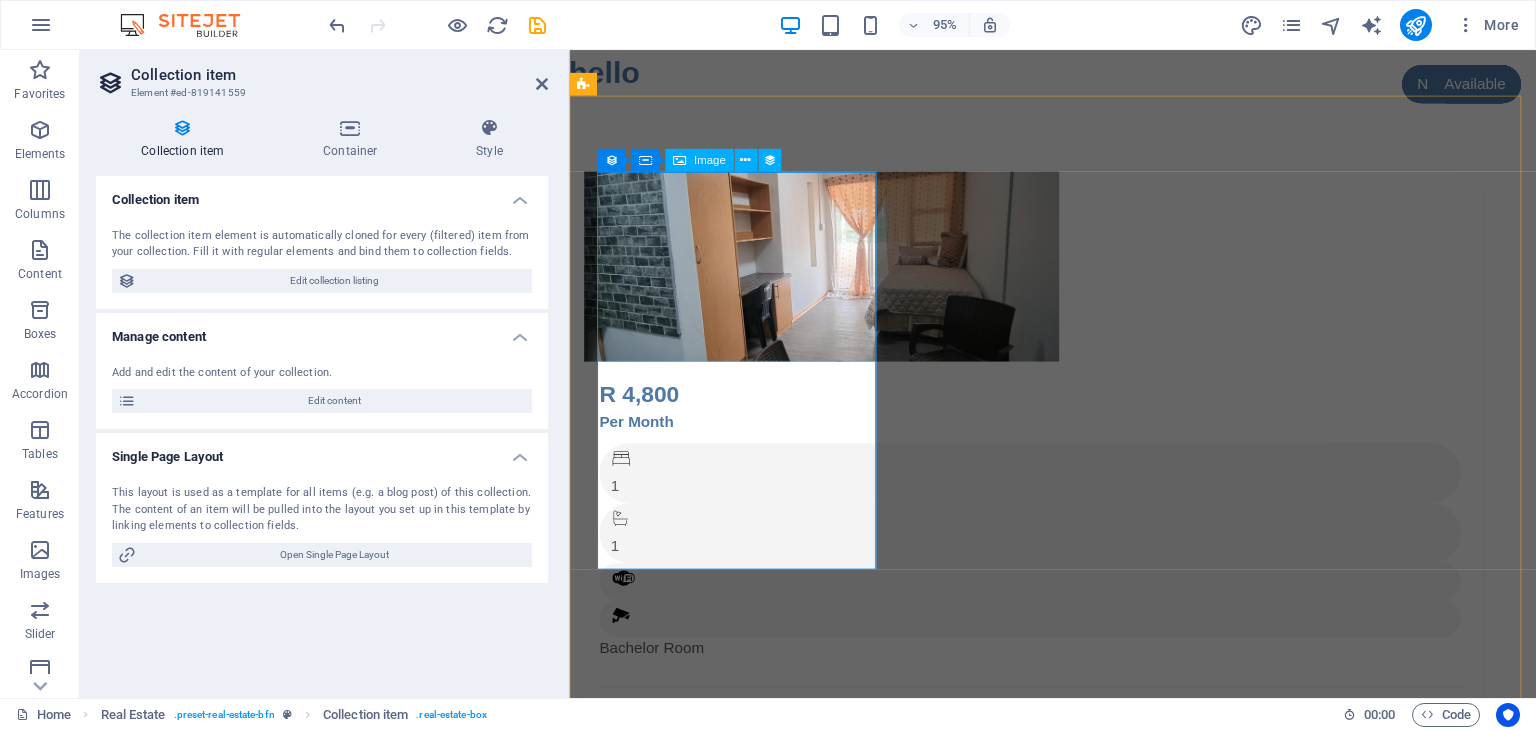 click at bounding box center [1057, 278] 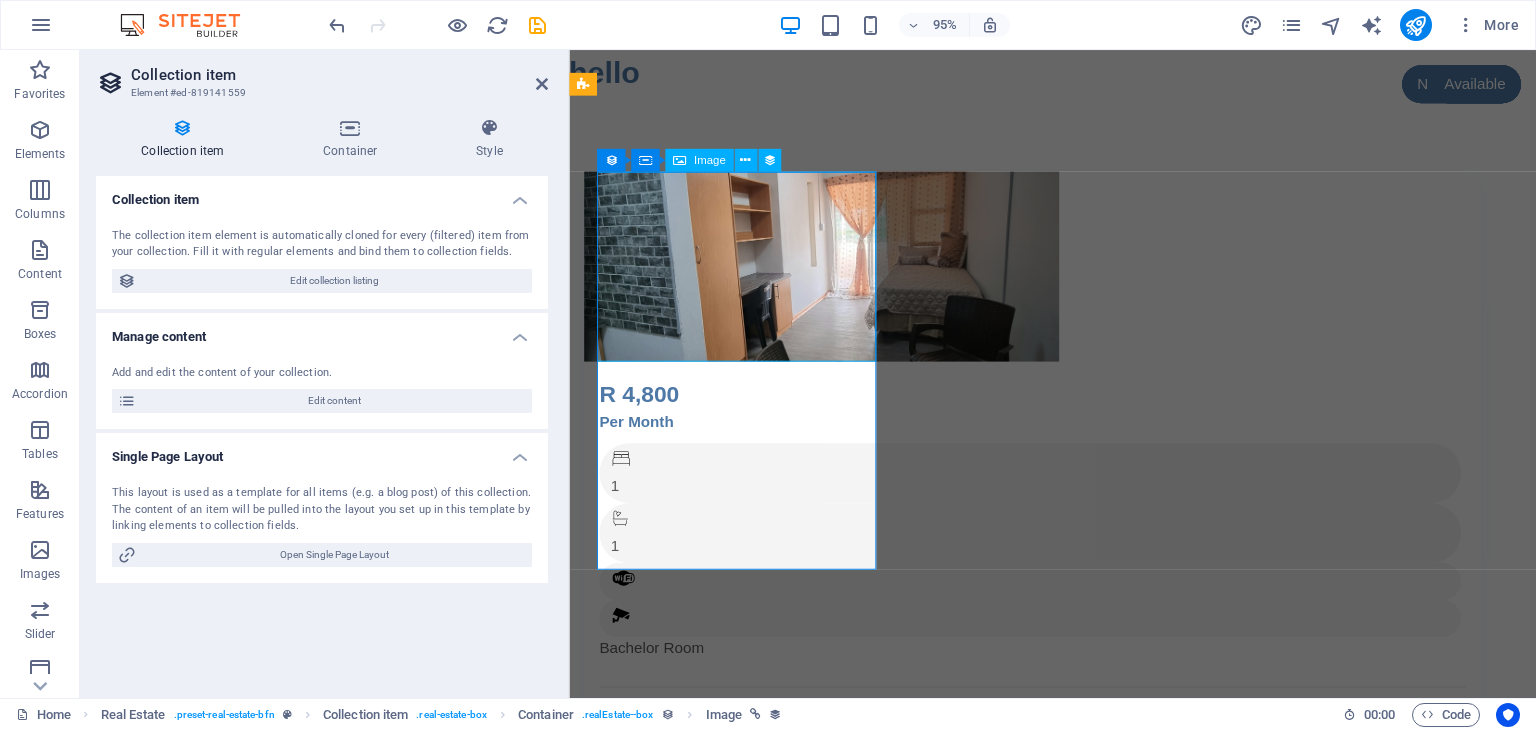 click at bounding box center [1057, 278] 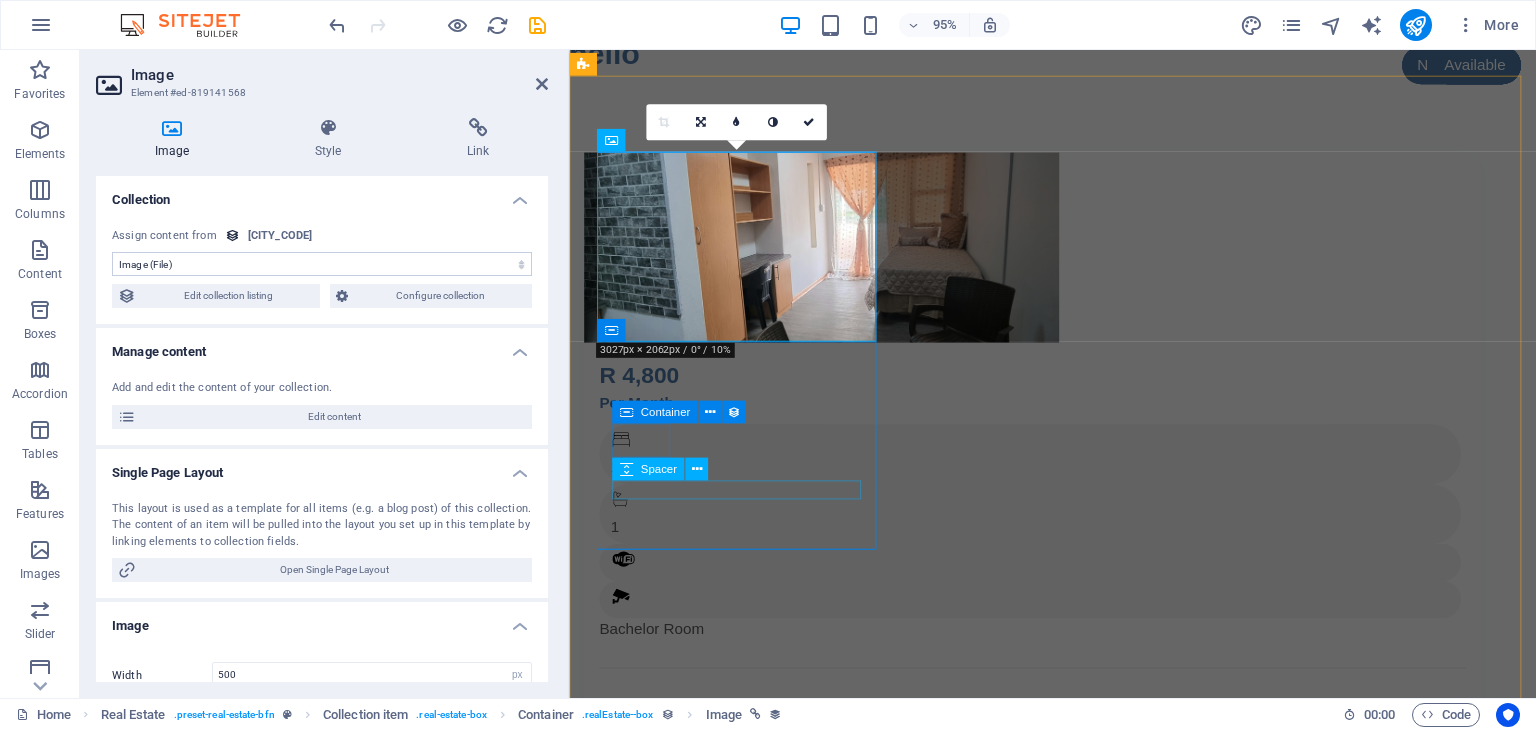 scroll, scrollTop: 20, scrollLeft: 0, axis: vertical 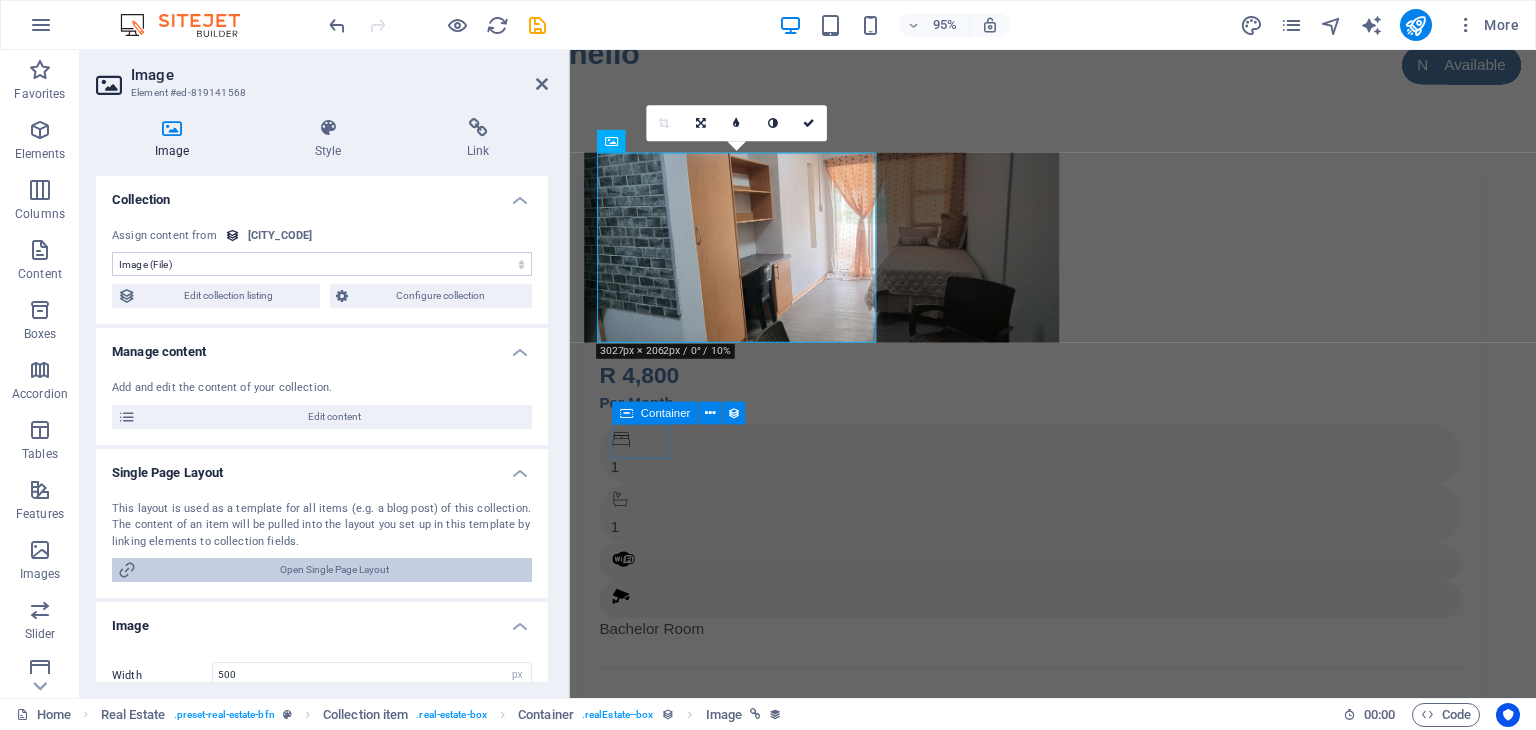 click on "Open Single Page Layout" at bounding box center (334, 570) 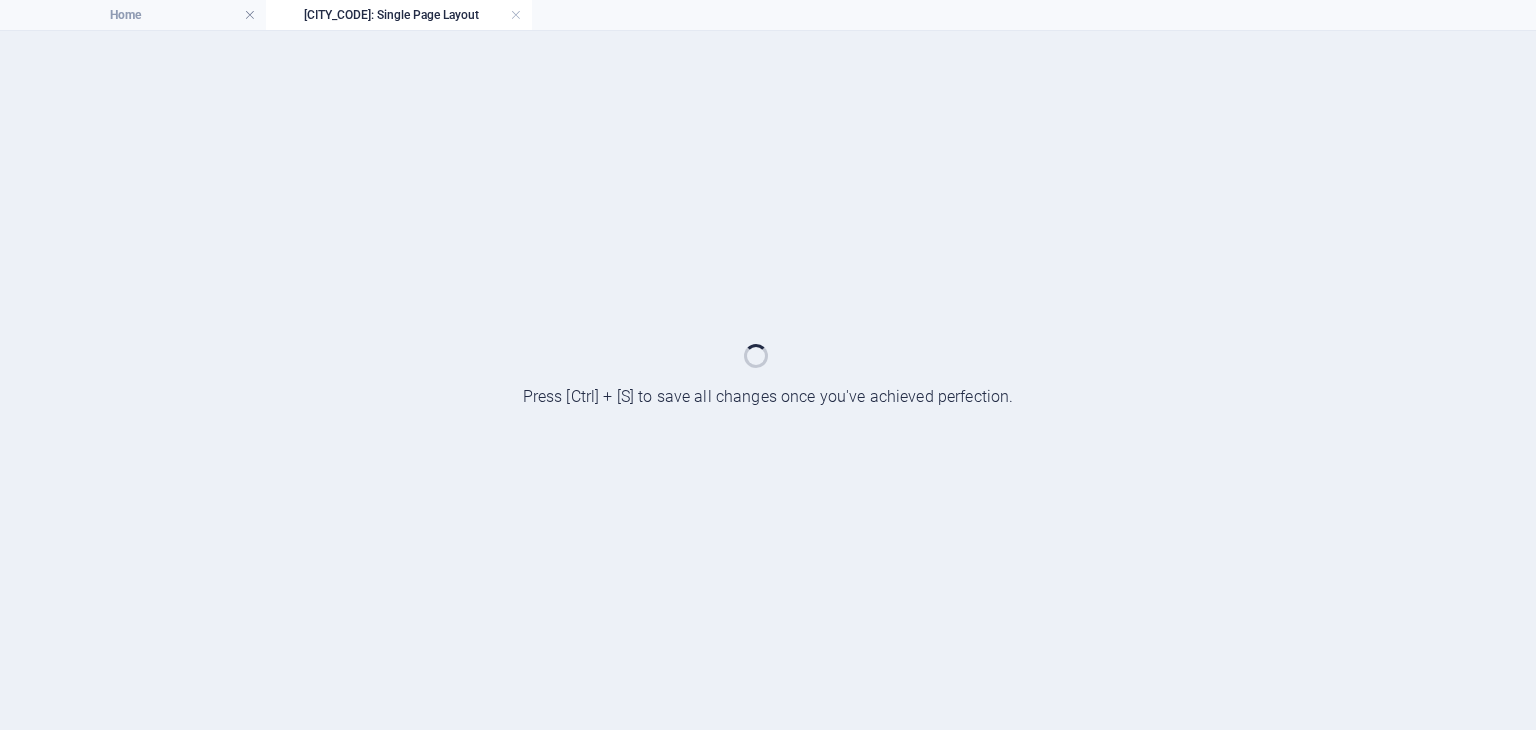 click at bounding box center [768, 380] 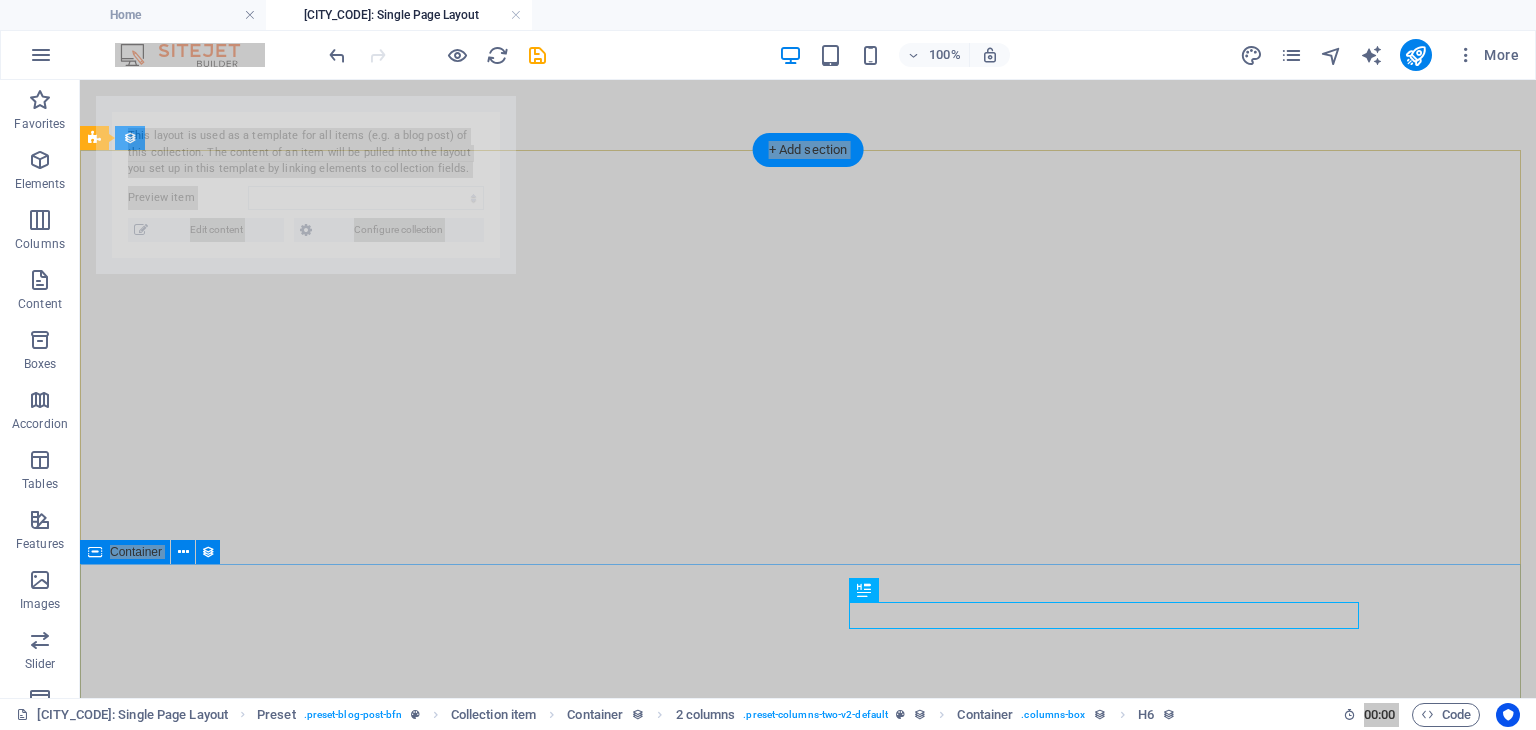select on "688a3513180b2ea65f0b4ba8" 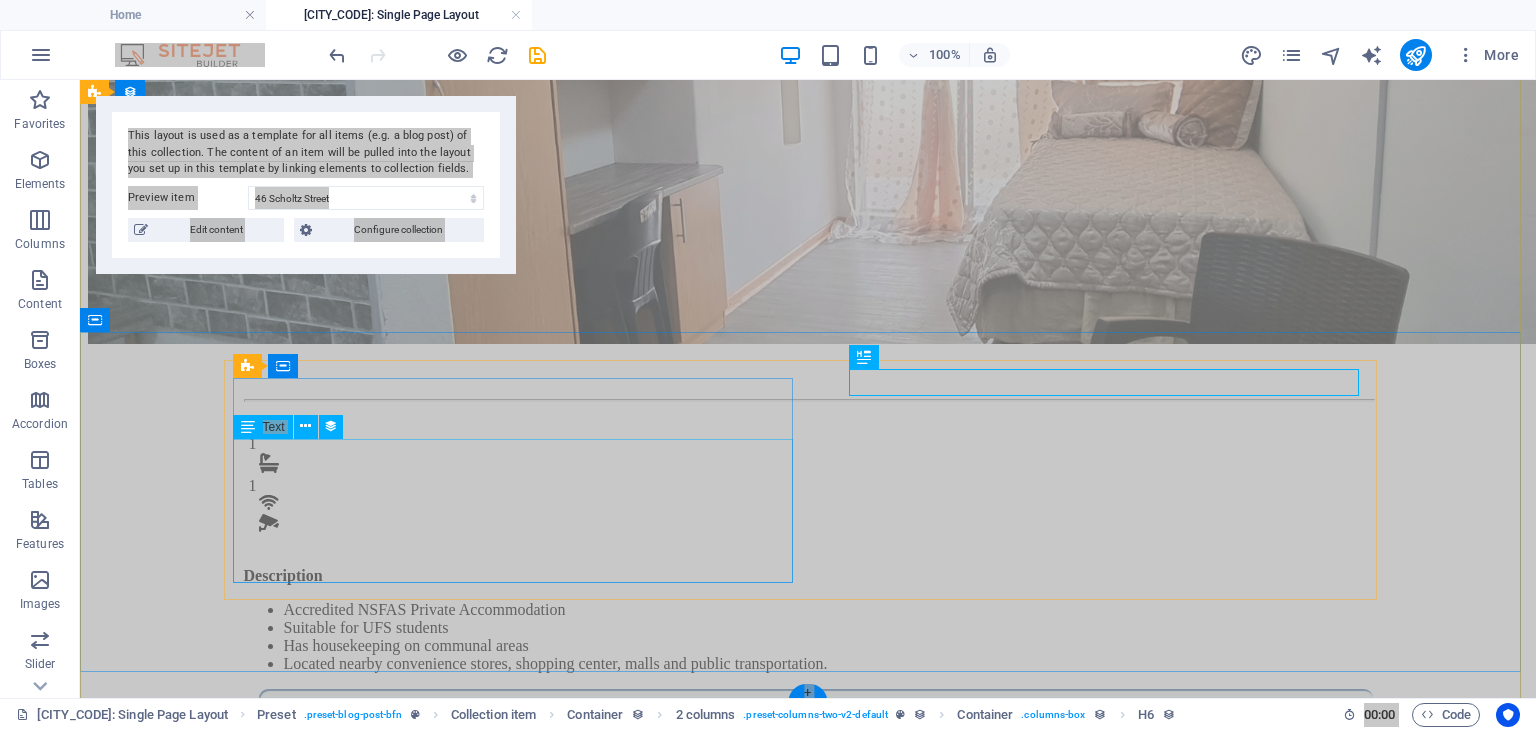 scroll, scrollTop: 238, scrollLeft: 0, axis: vertical 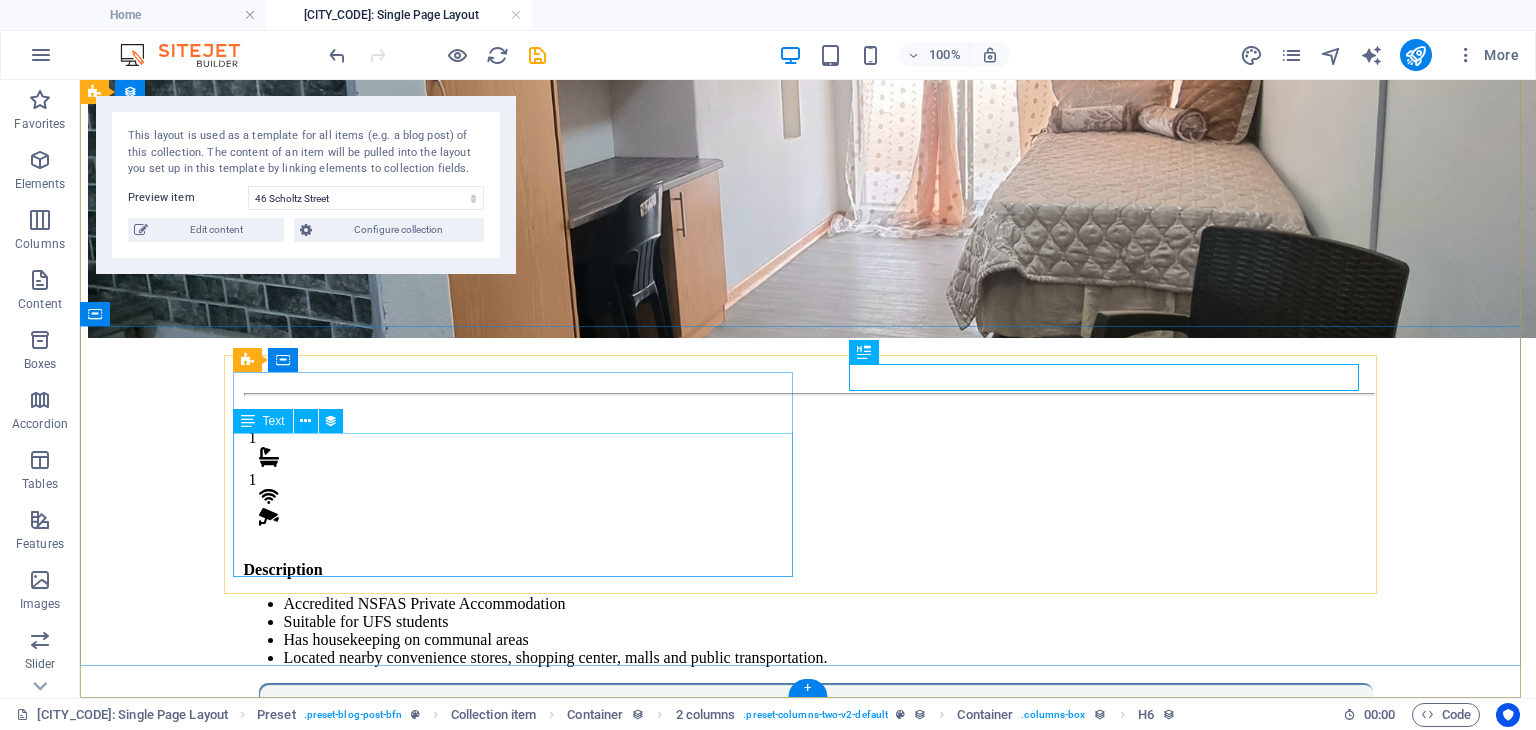 click on "Description Accredited NSFAS Private Accommodation  Suitable for UFS students Has housekeeping on communal areas Located nearby convenience stores, shopping center, malls and public transportation." at bounding box center [808, 614] 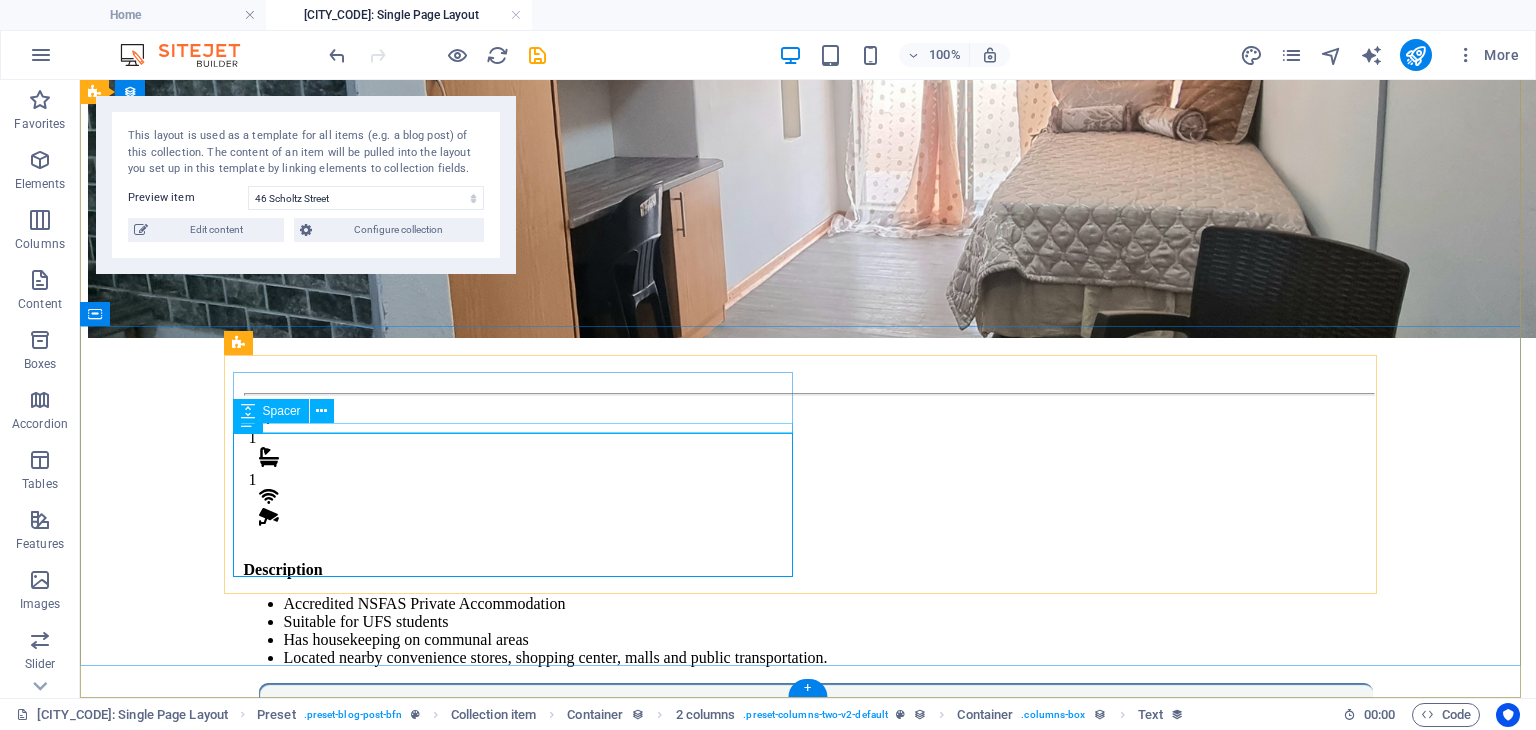 click at bounding box center [808, 540] 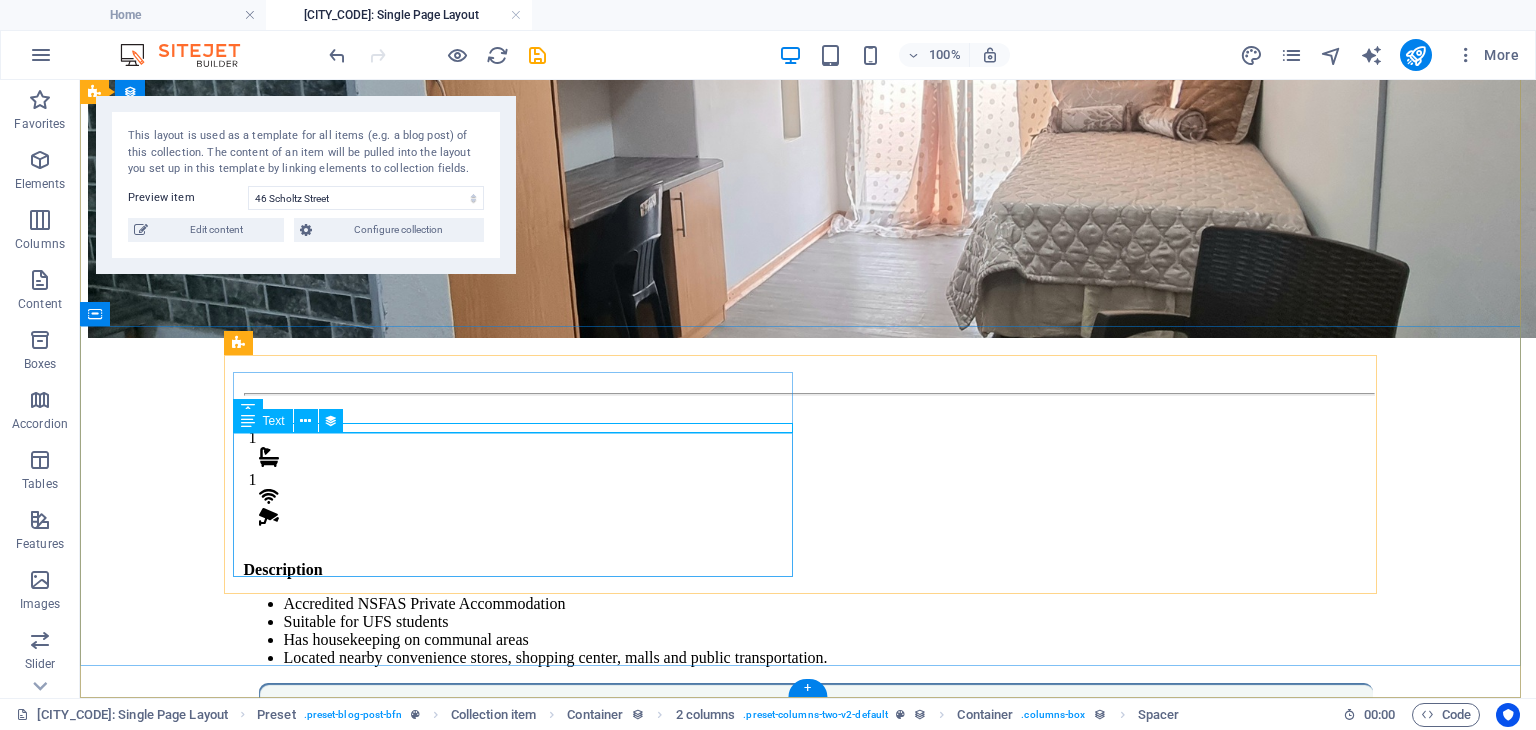 click on "Description Accredited NSFAS Private Accommodation  Suitable for UFS students Has housekeeping on communal areas Located nearby convenience stores, shopping center, malls and public transportation." at bounding box center [808, 614] 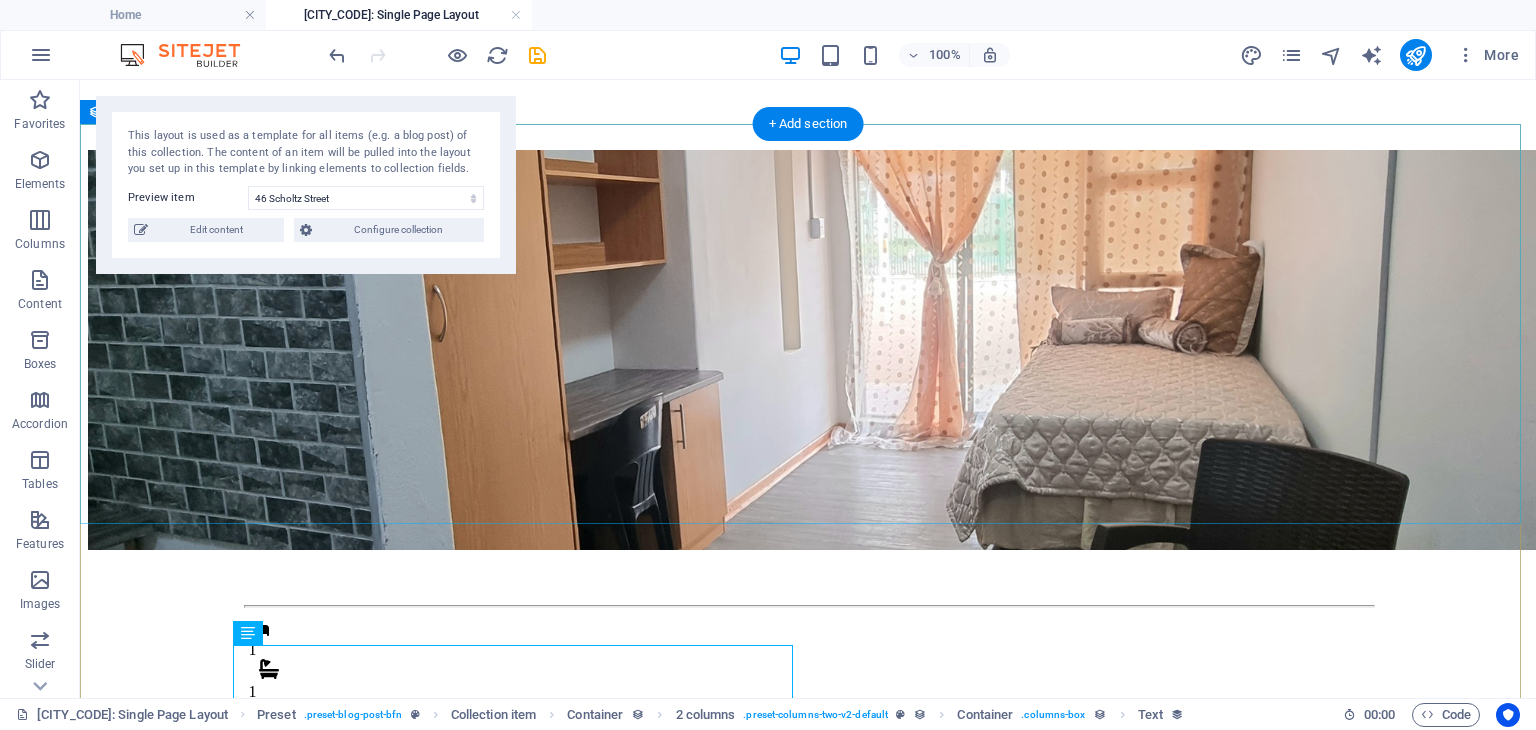 scroll, scrollTop: 0, scrollLeft: 0, axis: both 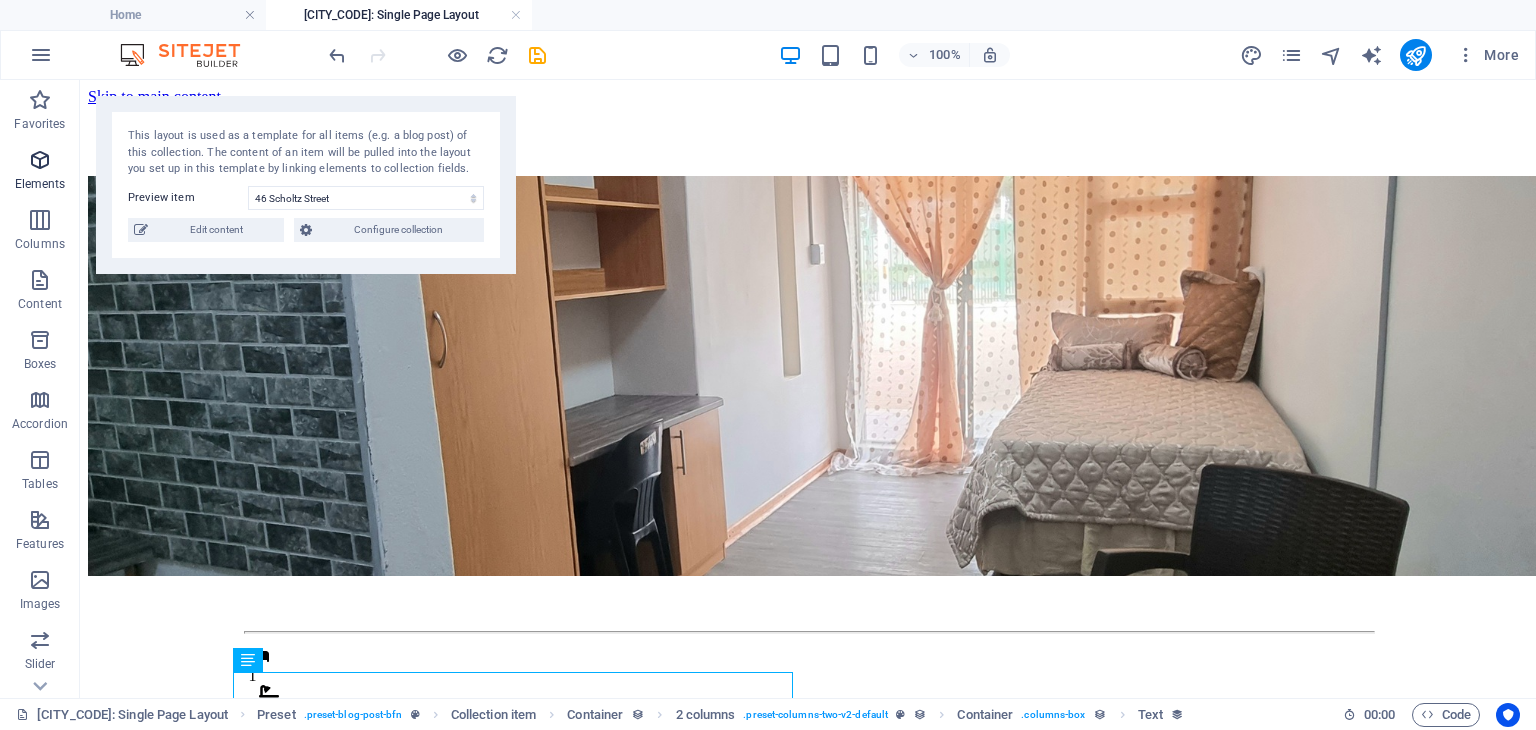 click at bounding box center (40, 160) 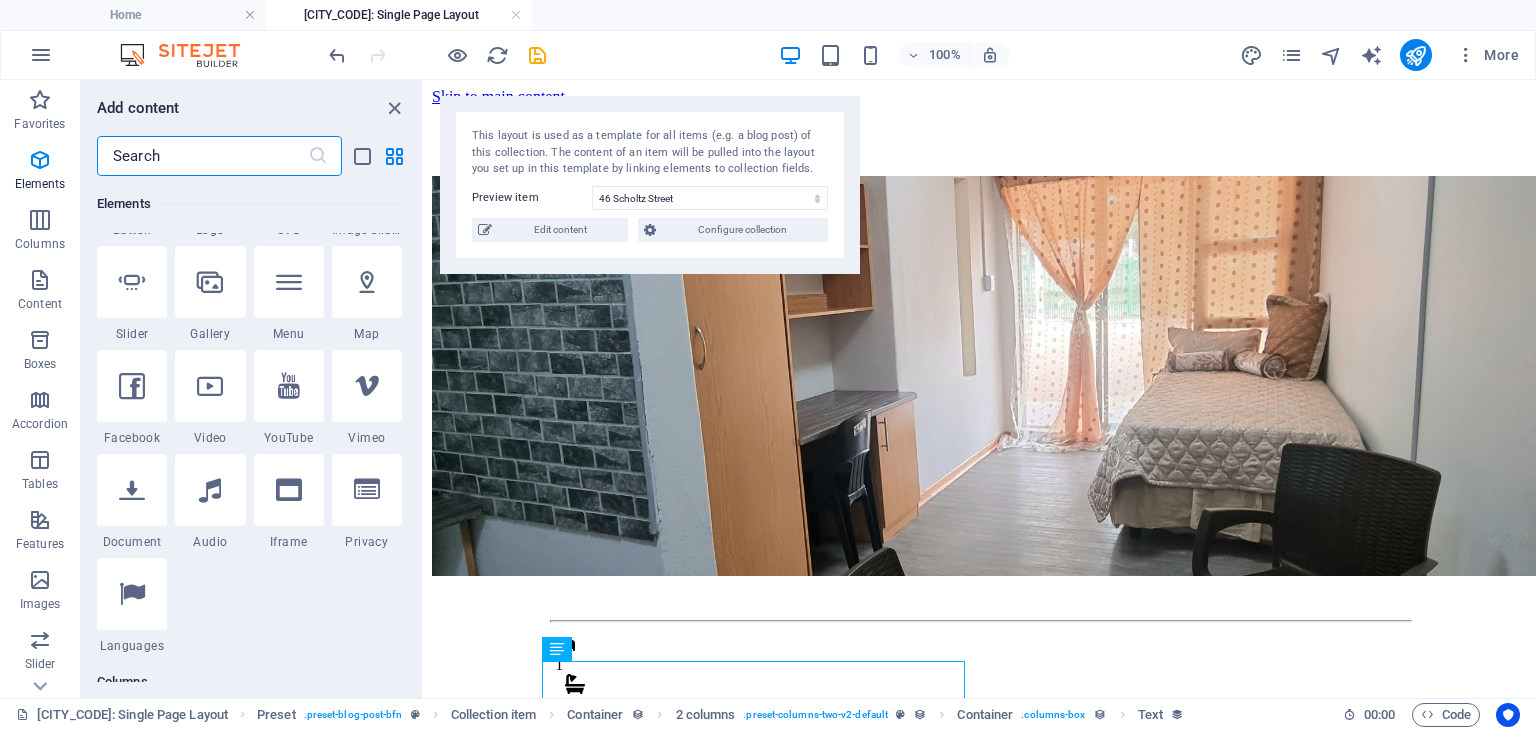 scroll, scrollTop: 509, scrollLeft: 0, axis: vertical 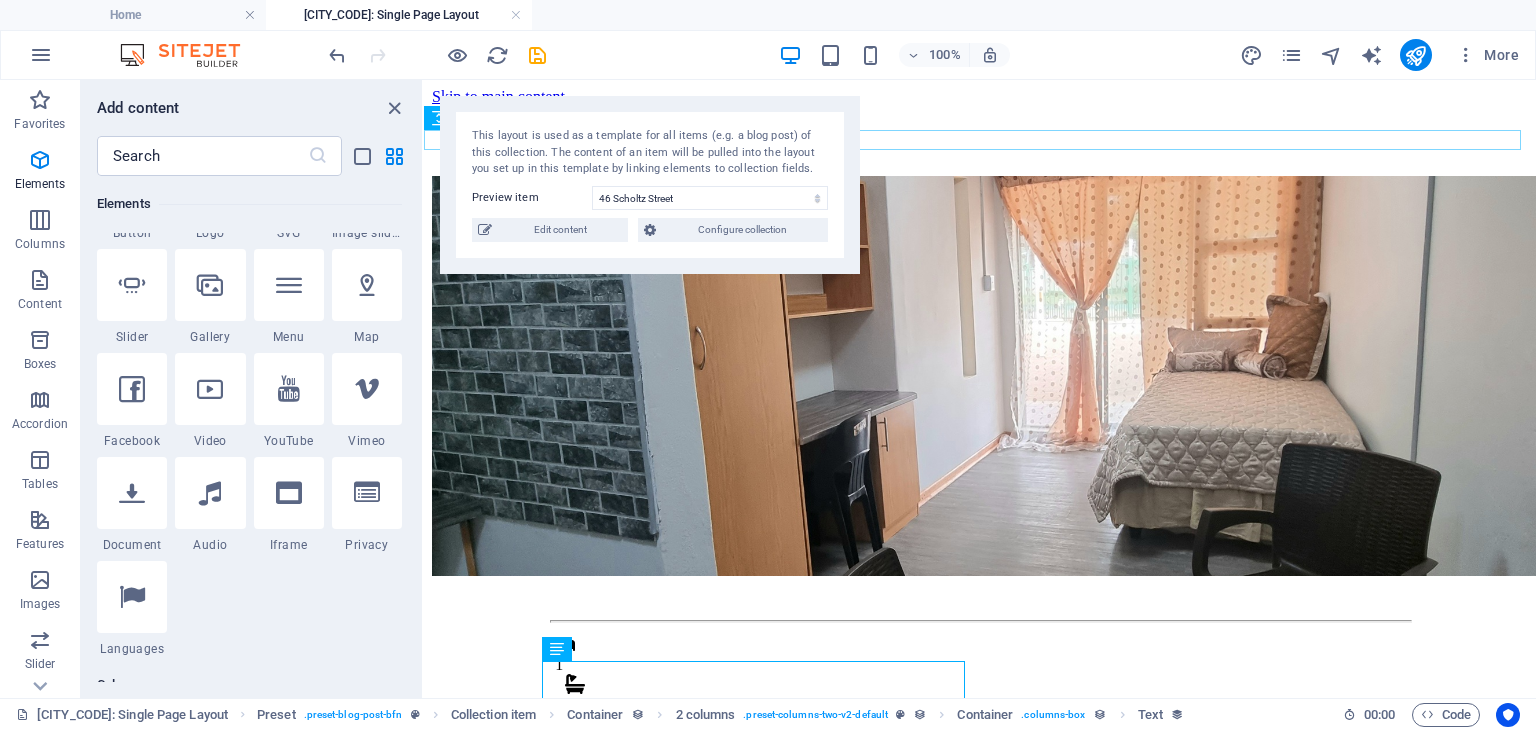 click at bounding box center [980, 166] 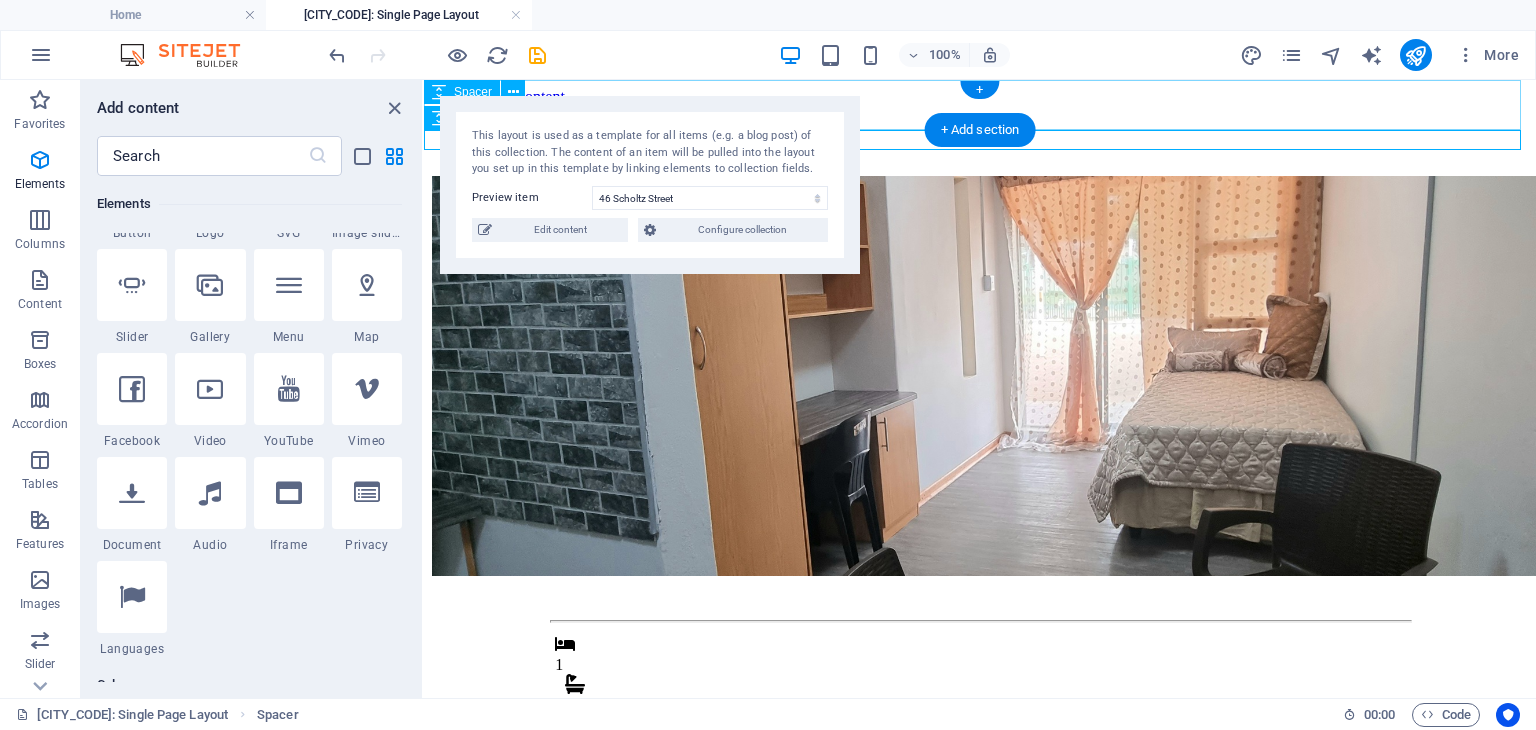 click at bounding box center (980, 131) 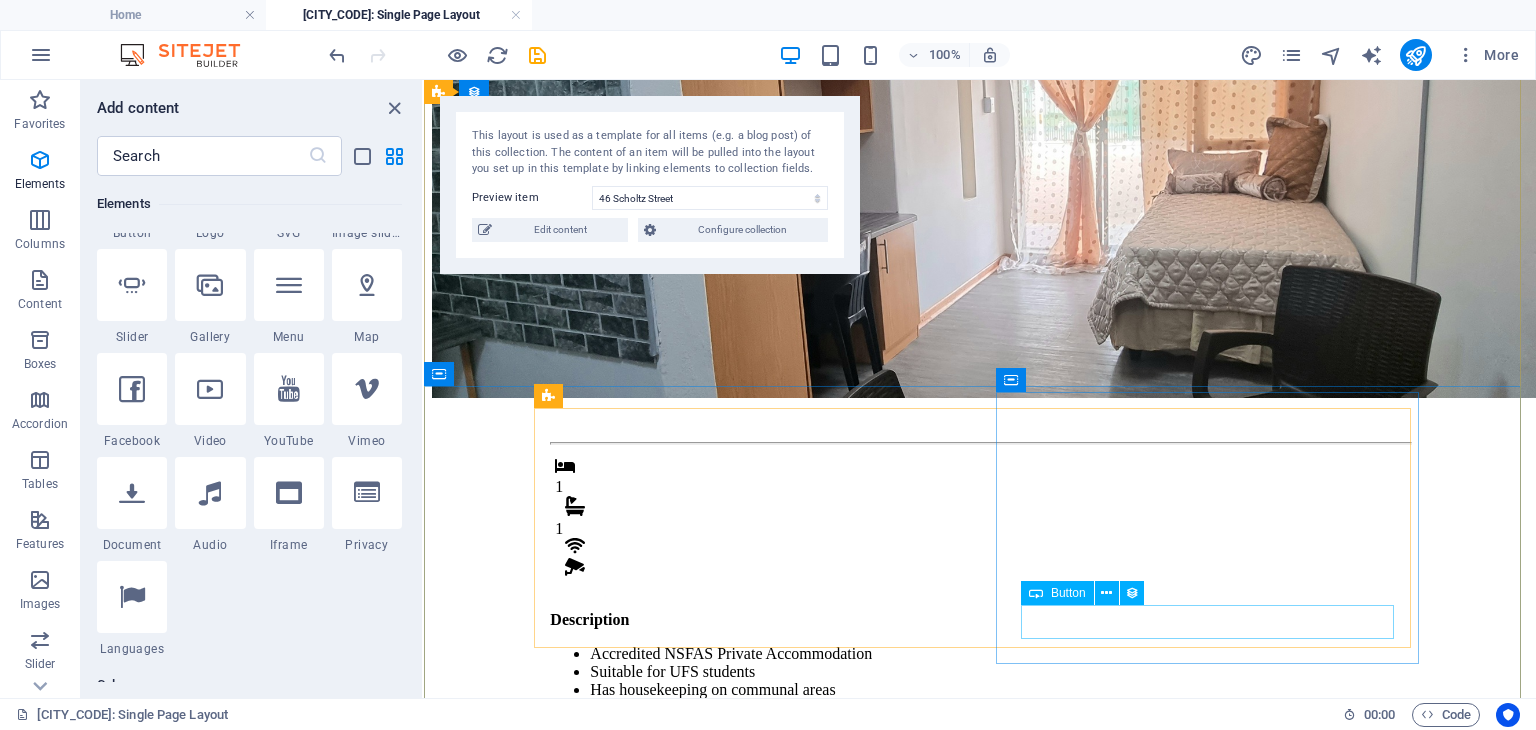 scroll, scrollTop: 132, scrollLeft: 0, axis: vertical 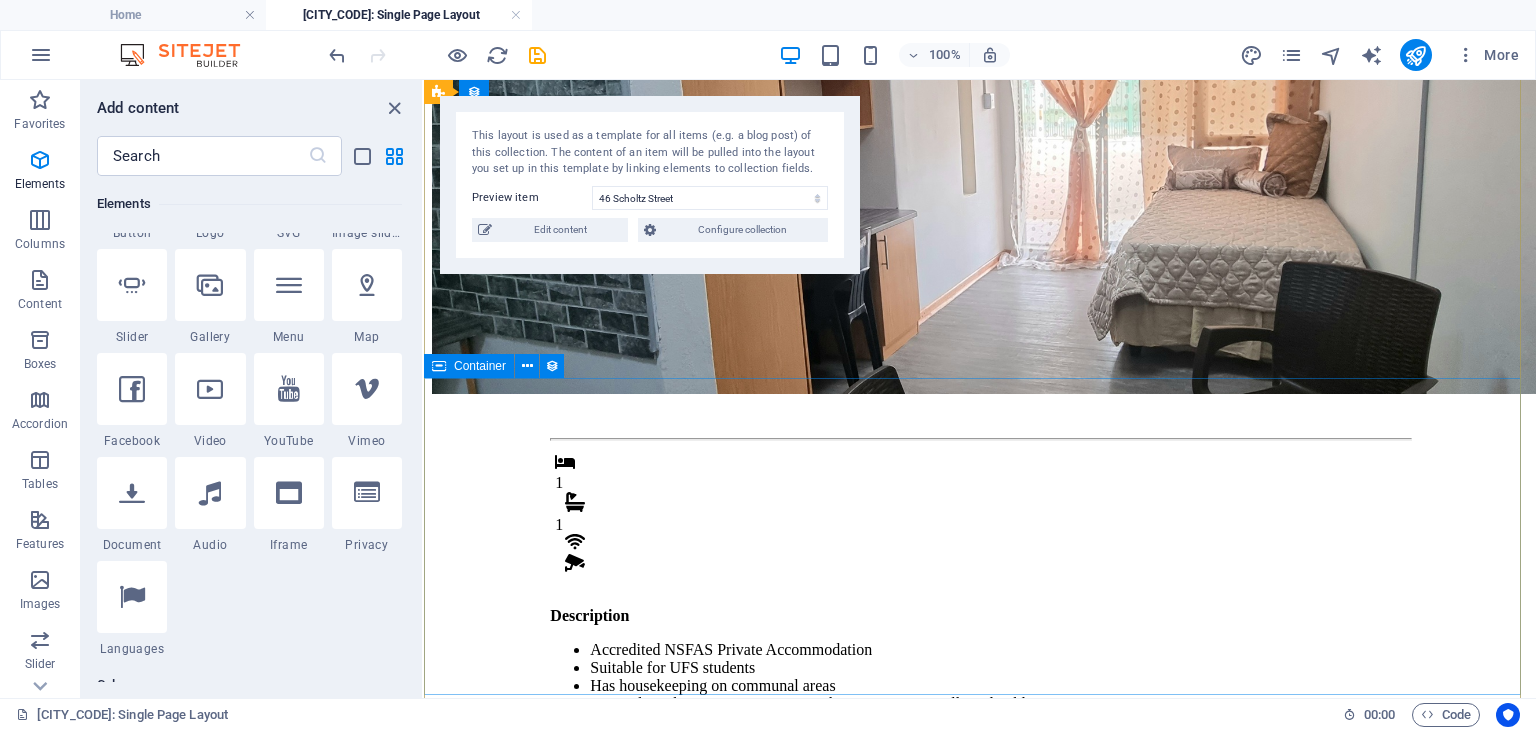 click on "1 1 DescriptionAccredited NSFAS Private Accommodation  Suitable for UFS students Has housekeeping on communal areas Located nearby convenience stores, shopping center, malls and public transportation. Monthly Rental R 4,800 Once-off Fees Admin Fee:   500 Key deposit:   200 Download Form" at bounding box center (980, 794) 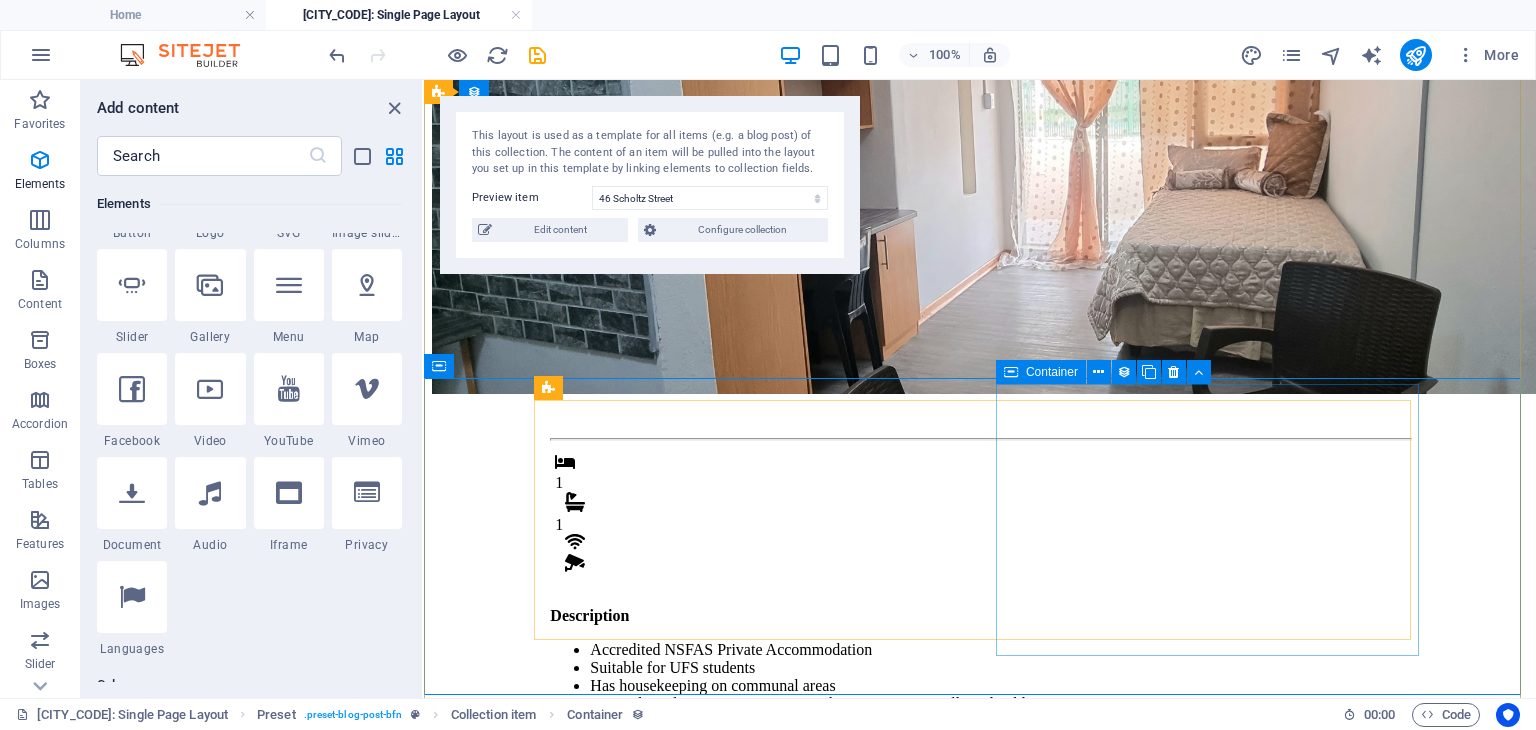 click on "Monthly Rental R 4,800 Once-off Fees Admin Fee:   500 Key deposit:   200 Download Form" at bounding box center (987, 928) 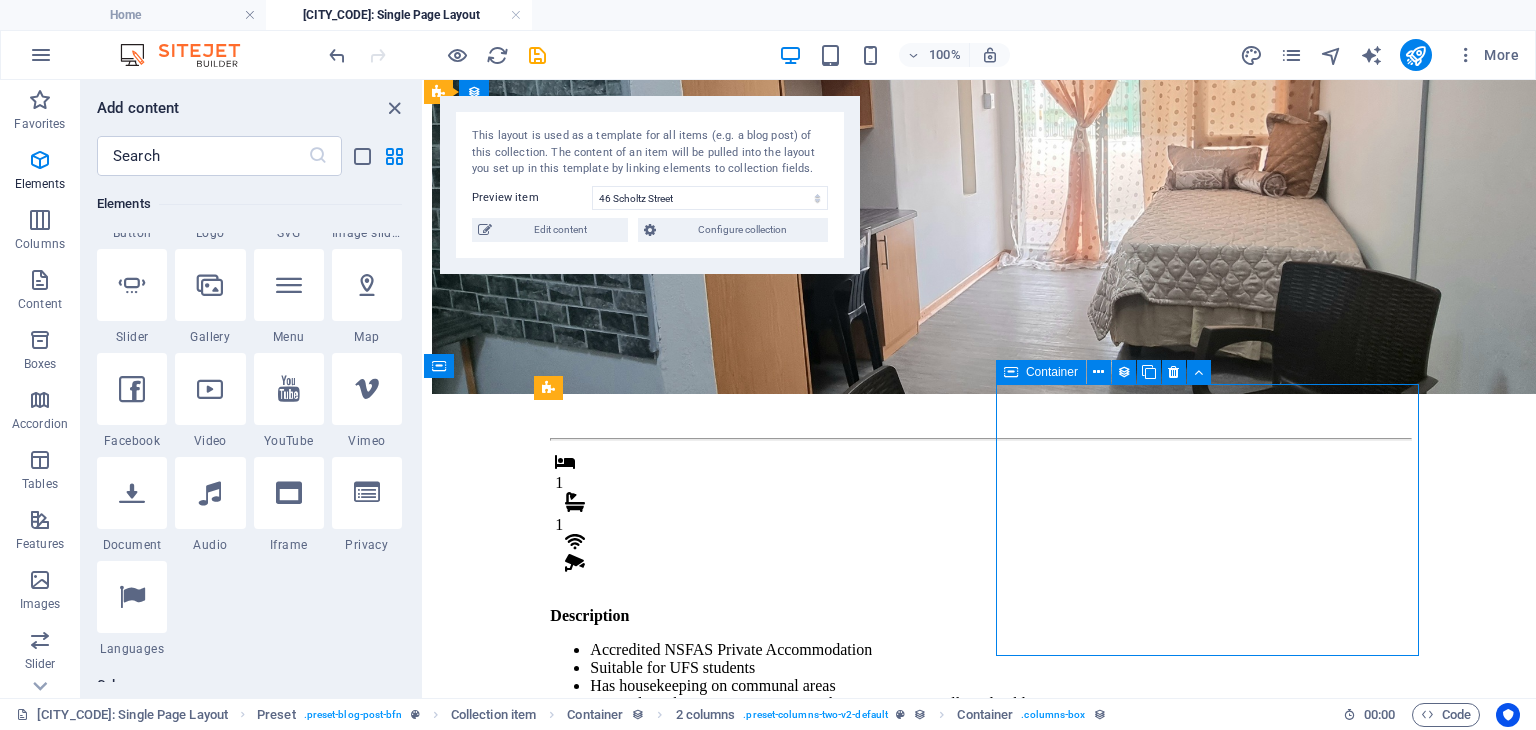 click on "Monthly Rental R 4,800 Once-off Fees Admin Fee:   500 Key deposit:   200 Download Form" at bounding box center (987, 928) 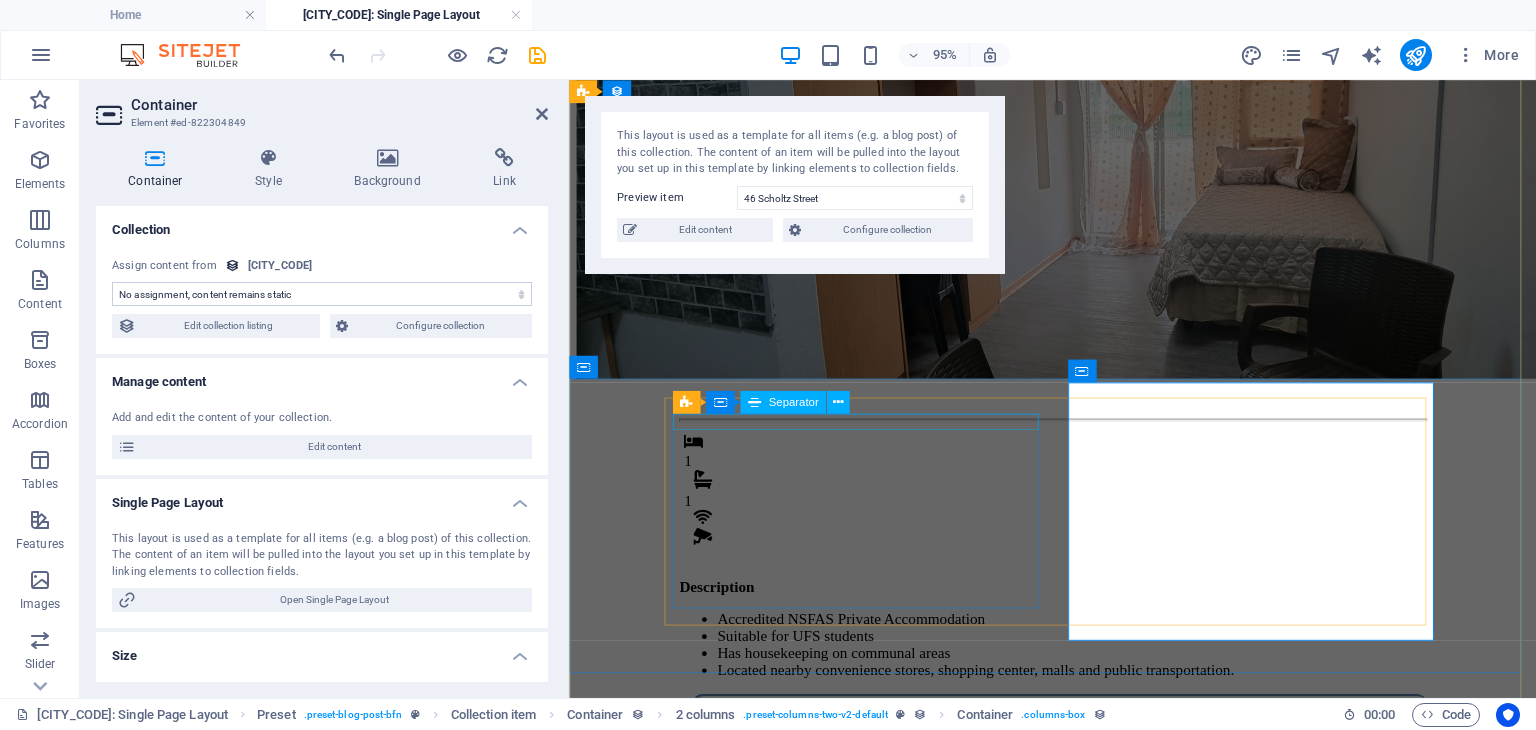 scroll, scrollTop: 116, scrollLeft: 0, axis: vertical 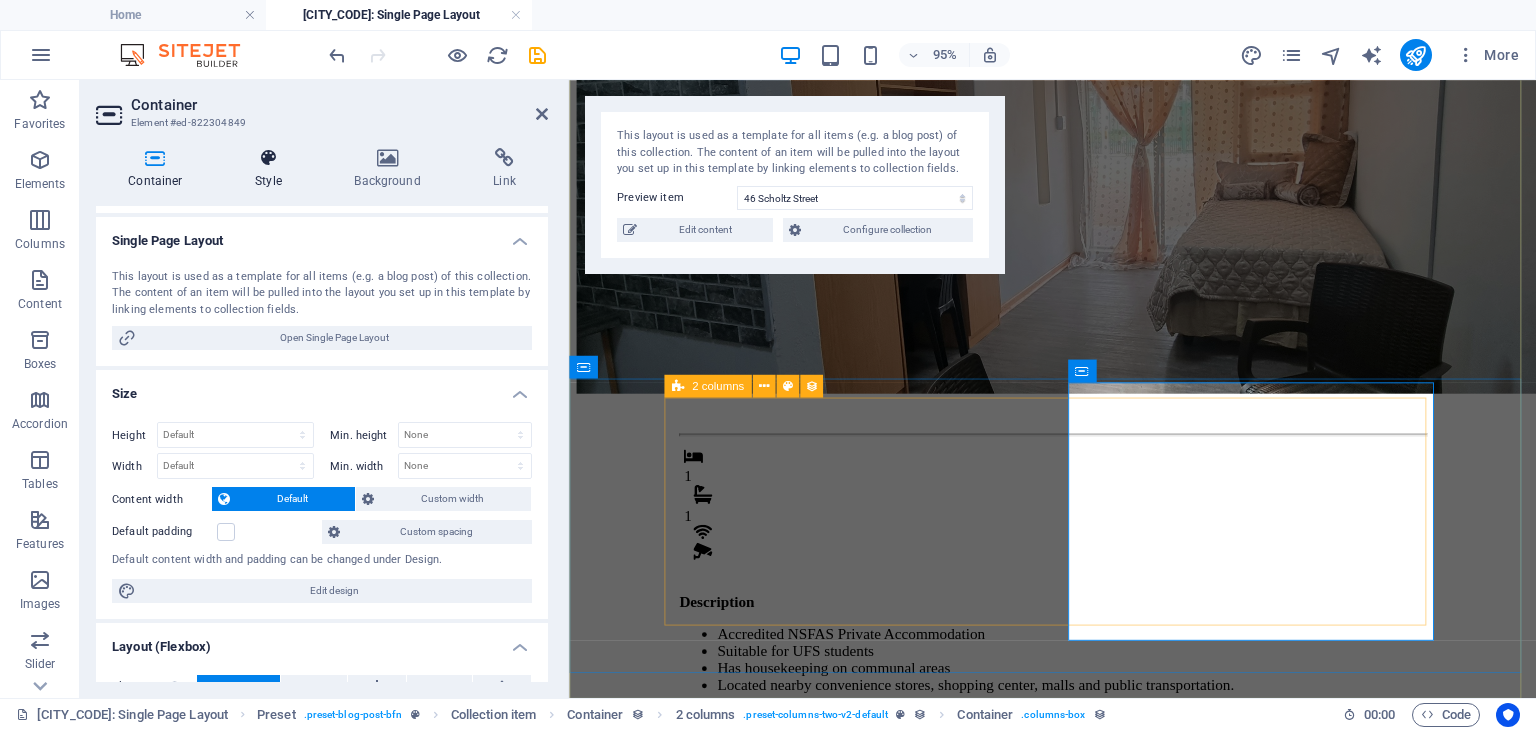 click at bounding box center (268, 158) 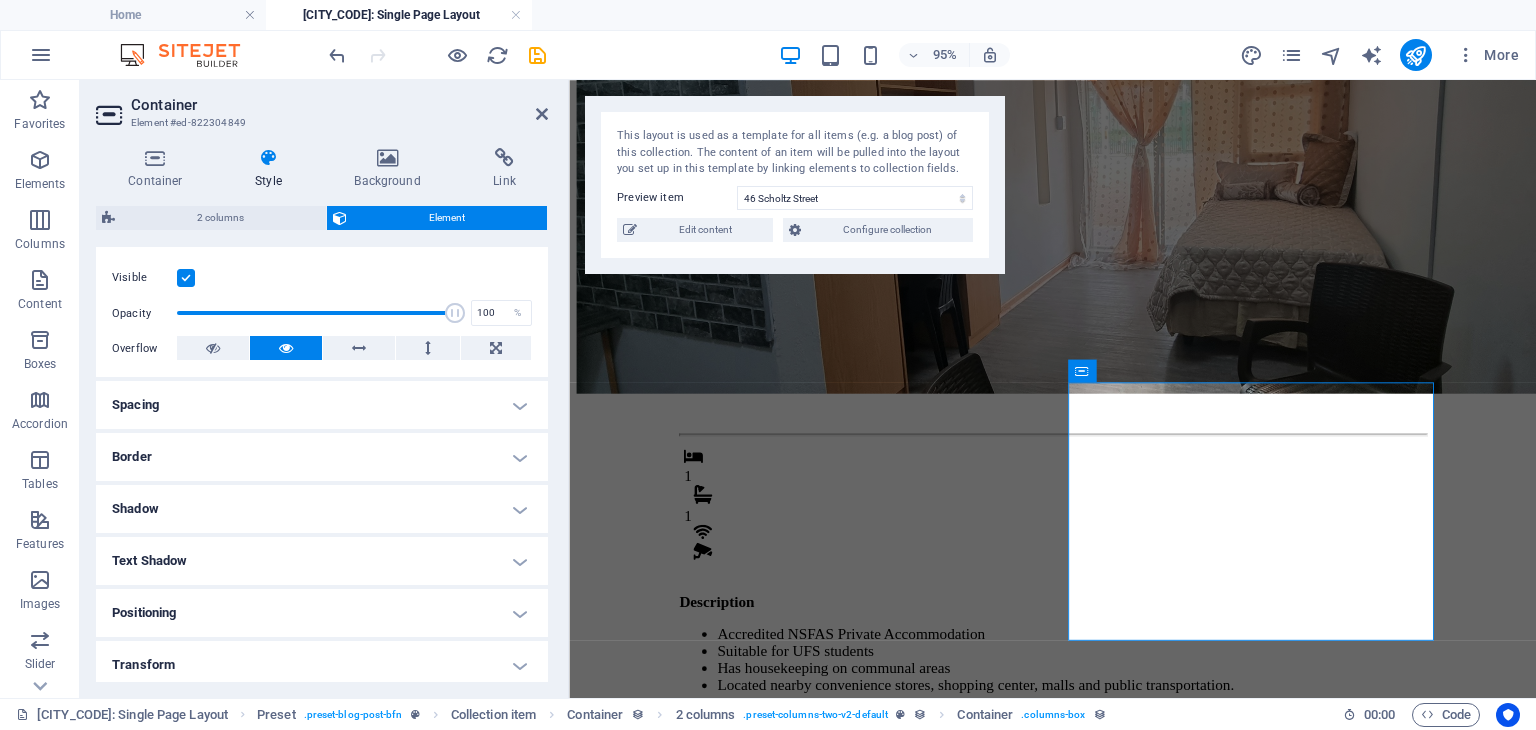 scroll, scrollTop: 246, scrollLeft: 0, axis: vertical 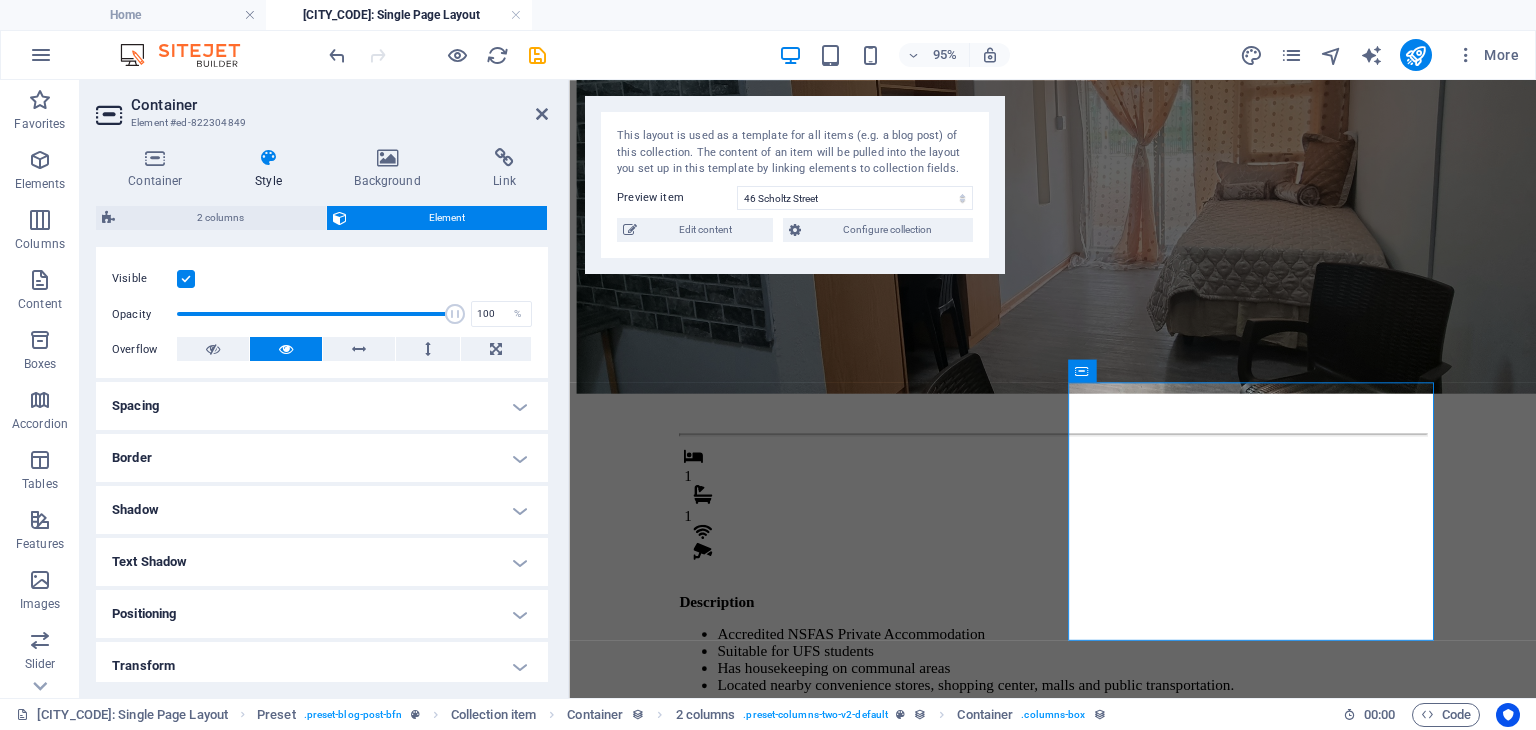 click on "Spacing" at bounding box center [322, 406] 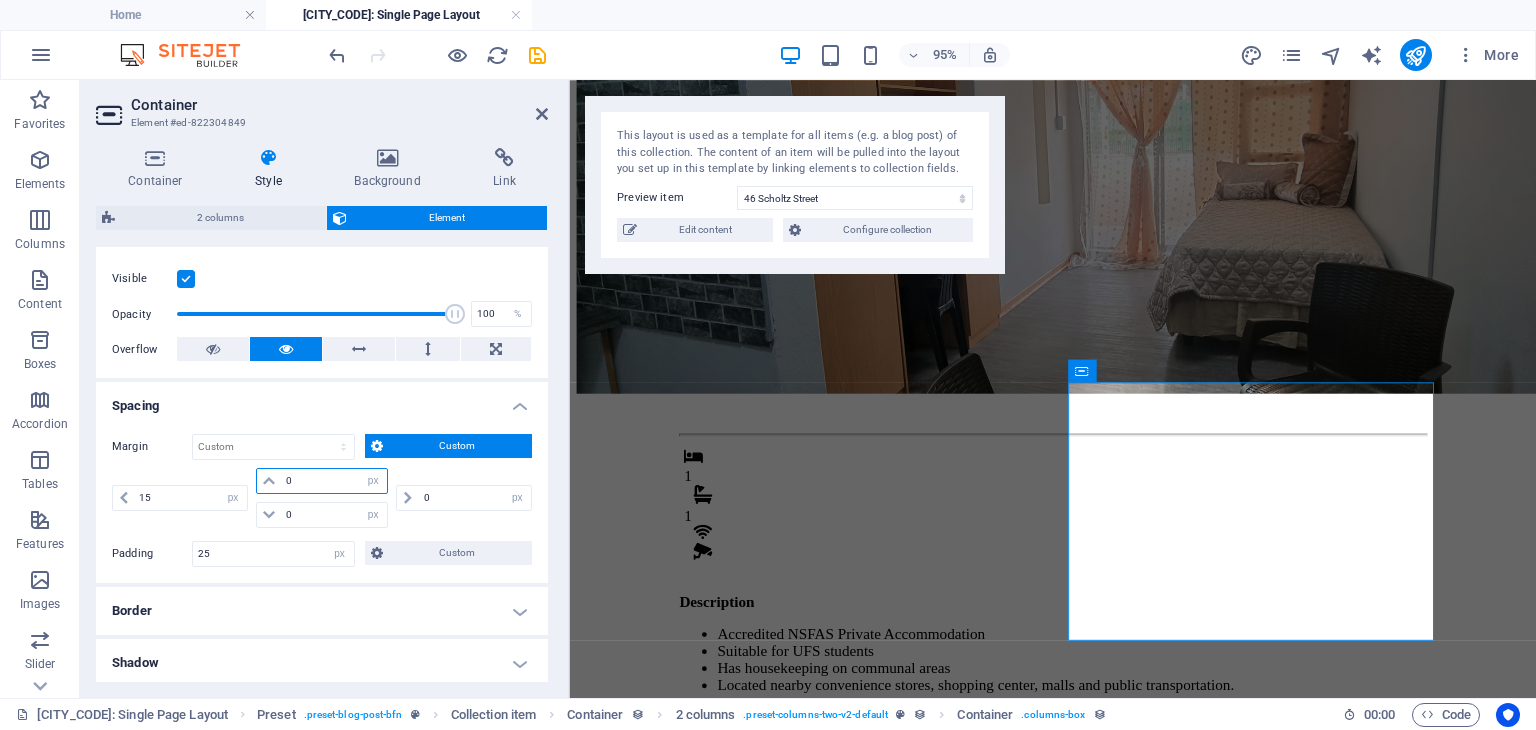 drag, startPoint x: 327, startPoint y: 479, endPoint x: 252, endPoint y: 490, distance: 75.802376 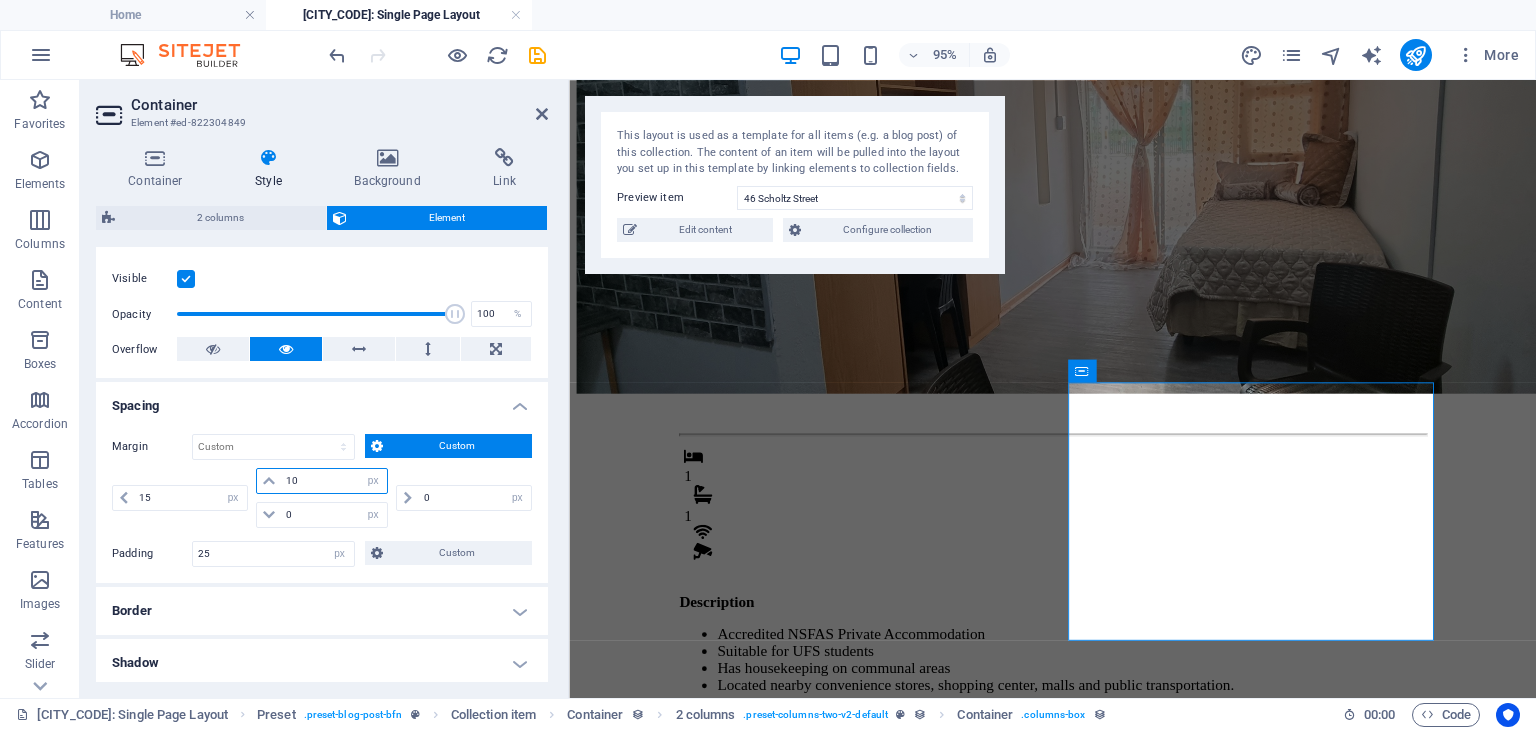 type on "10" 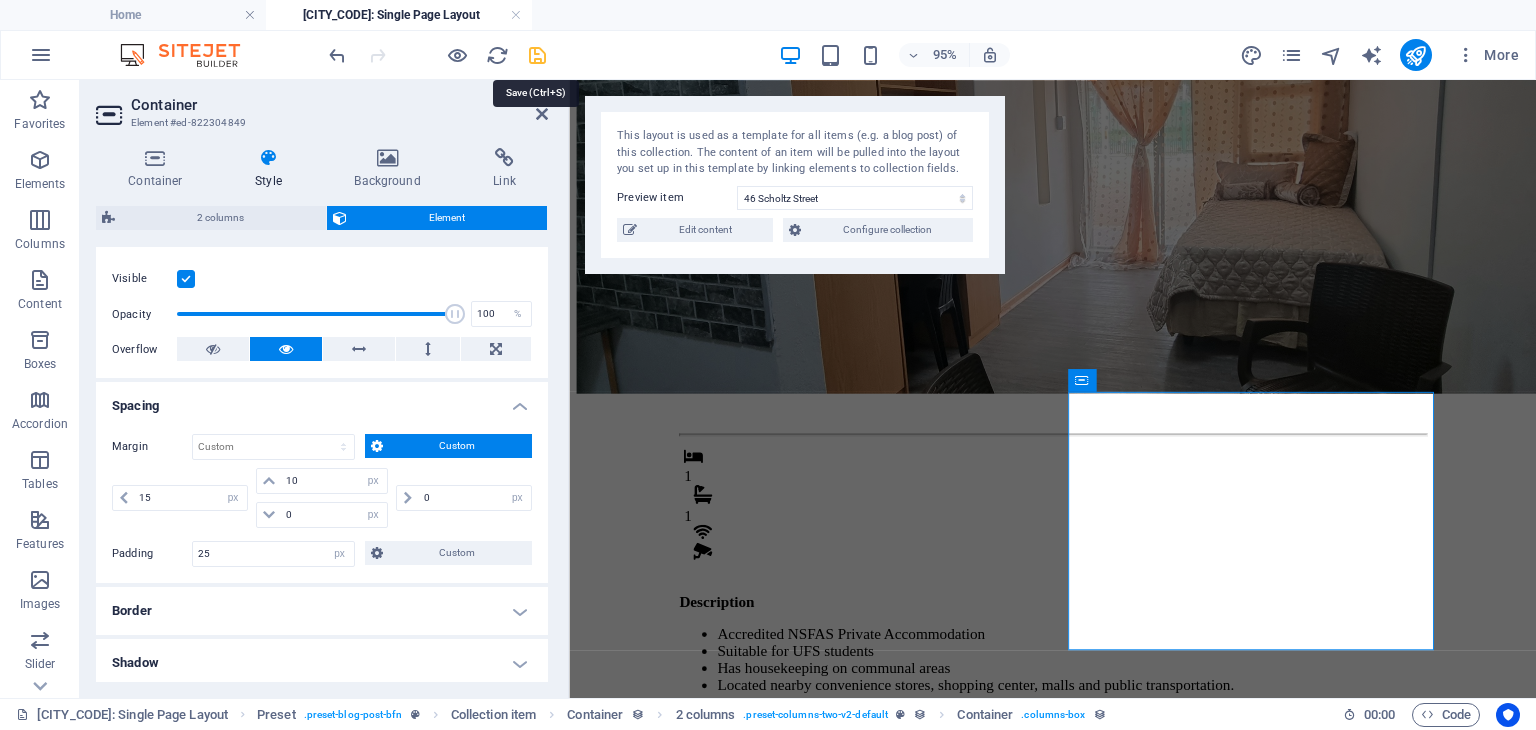 click at bounding box center [537, 55] 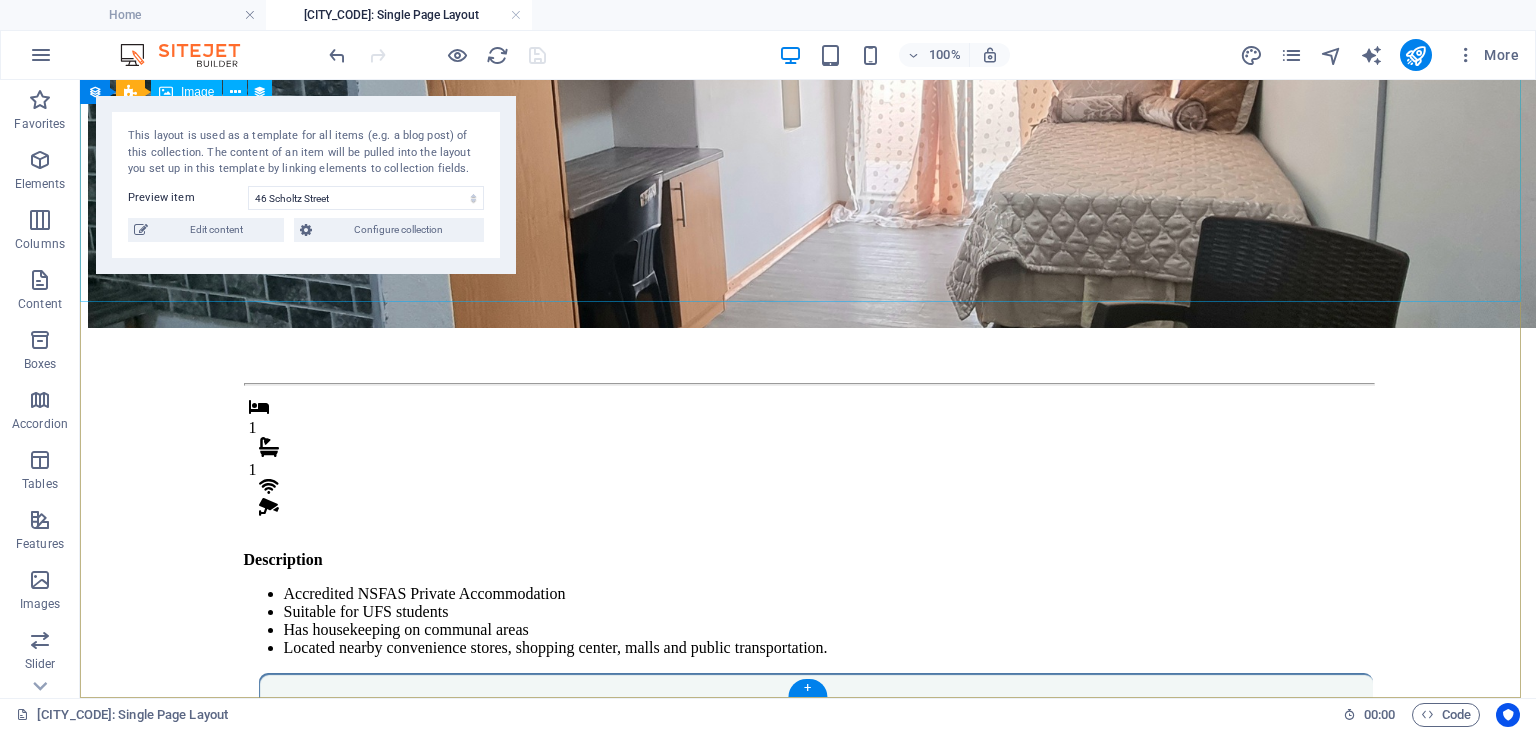 scroll, scrollTop: 0, scrollLeft: 0, axis: both 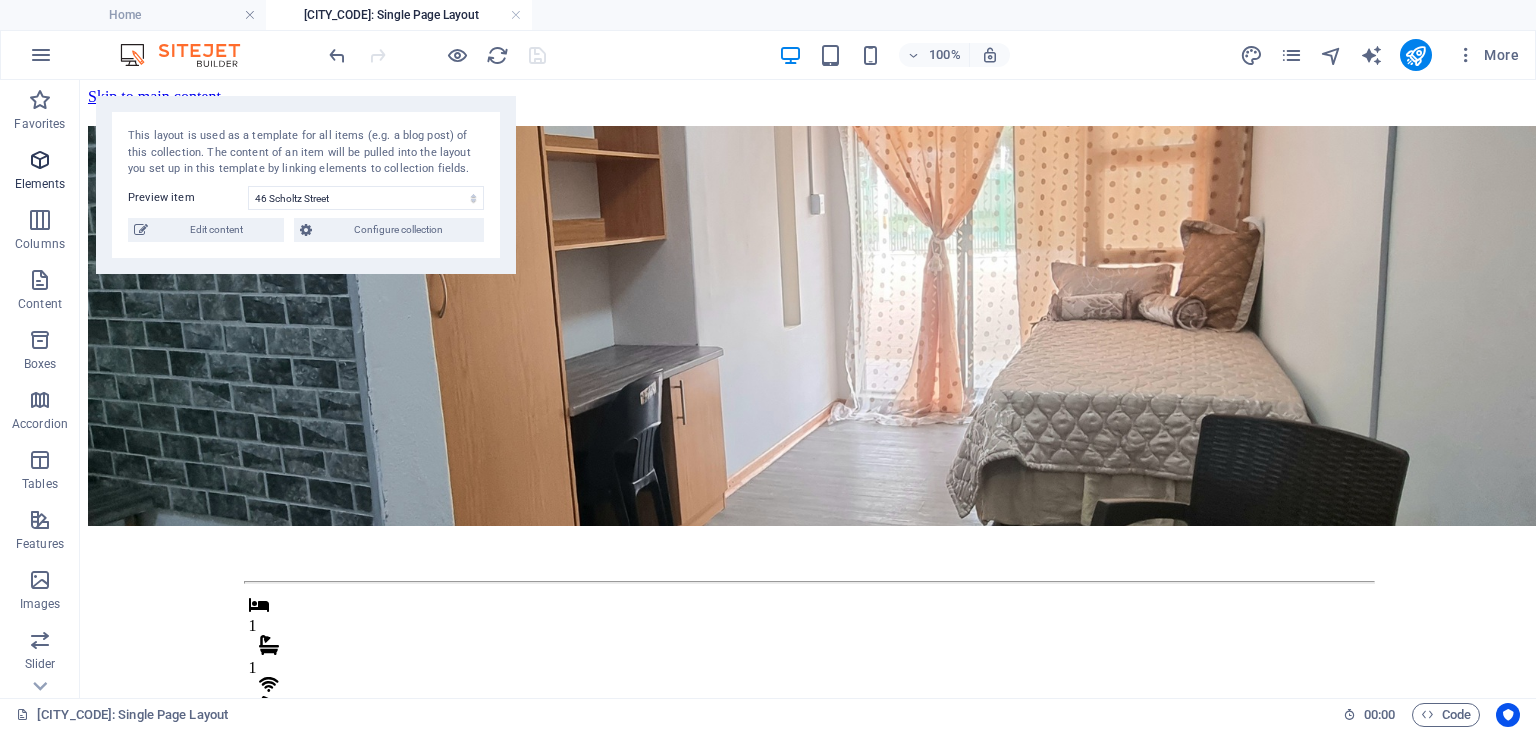 click at bounding box center [40, 160] 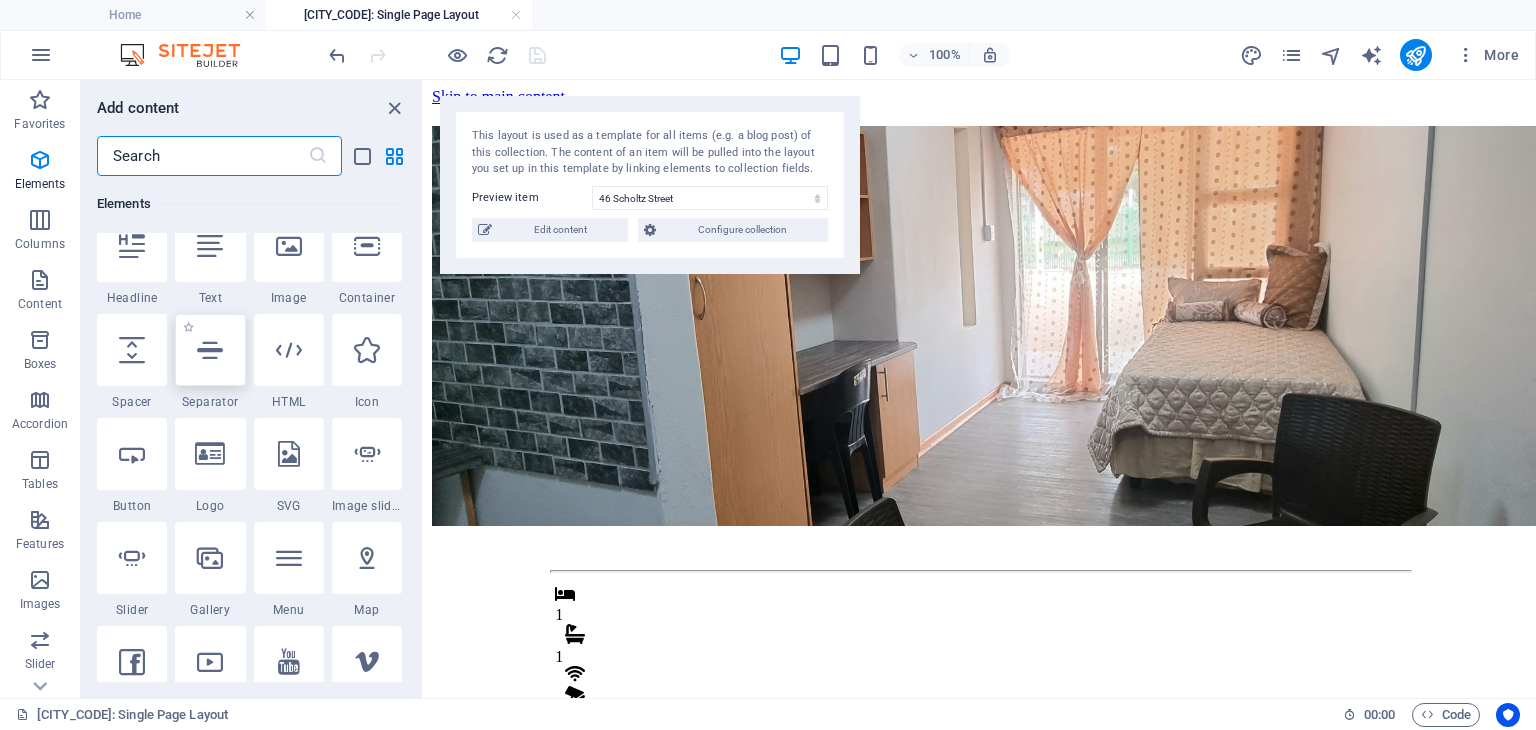 scroll, scrollTop: 256, scrollLeft: 0, axis: vertical 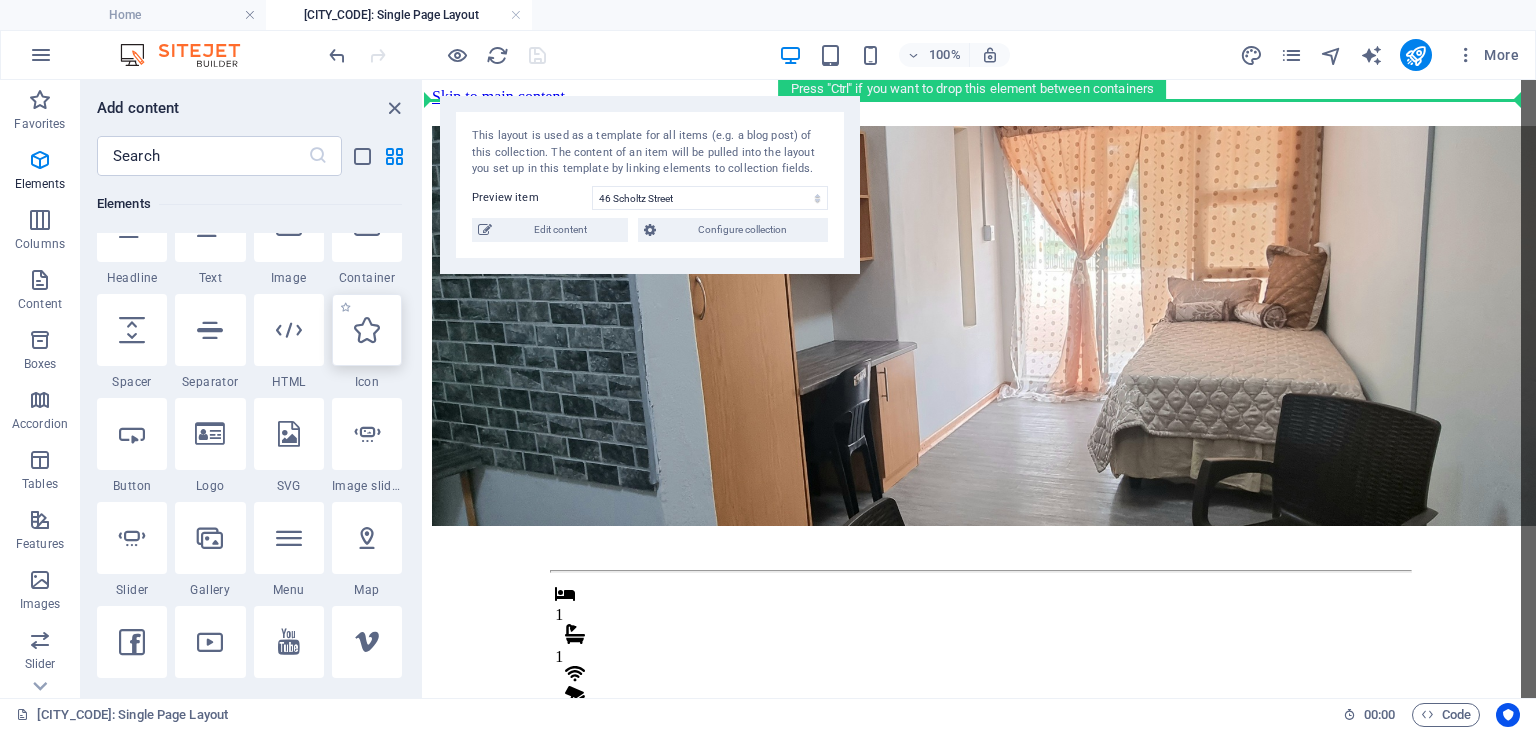 select on "xMidYMid" 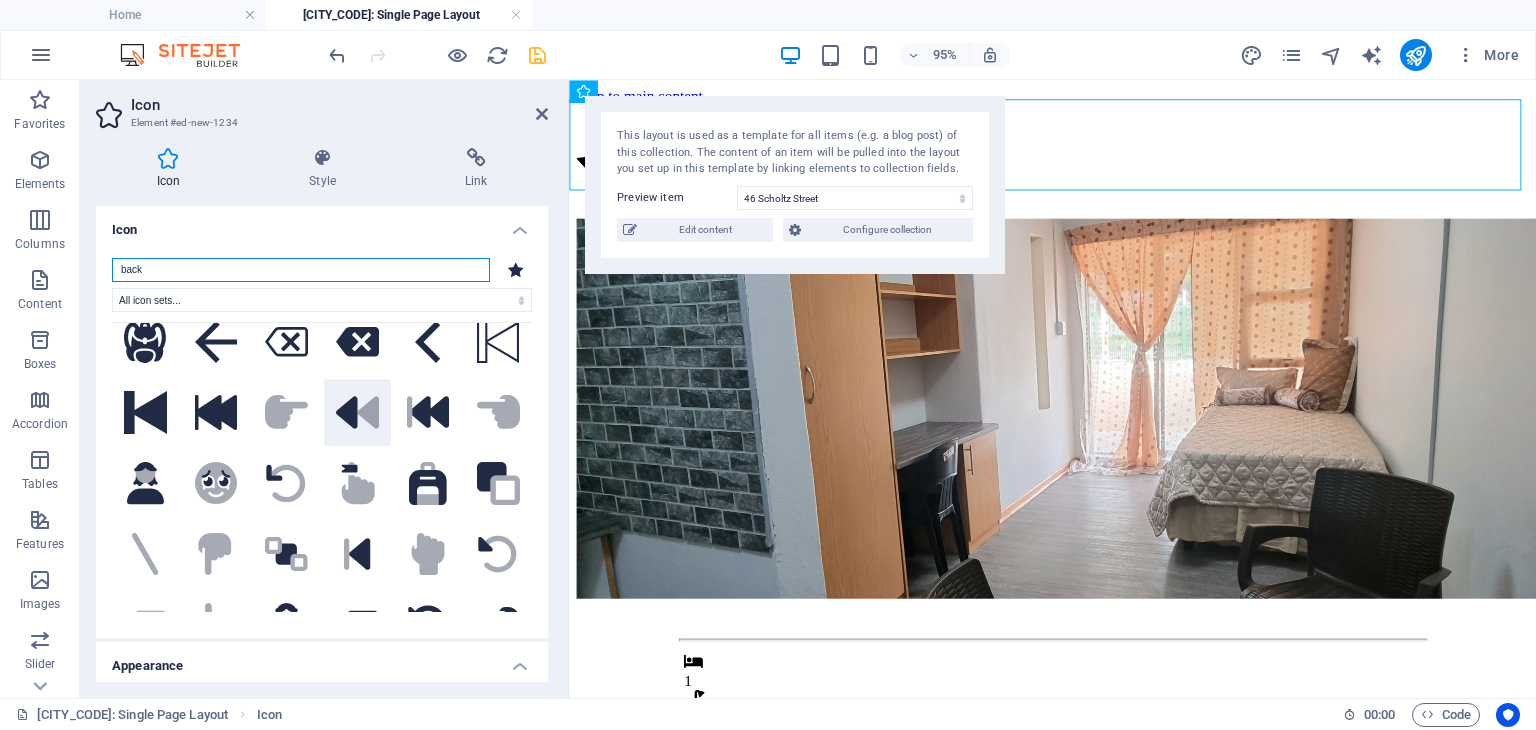 scroll, scrollTop: 12, scrollLeft: 0, axis: vertical 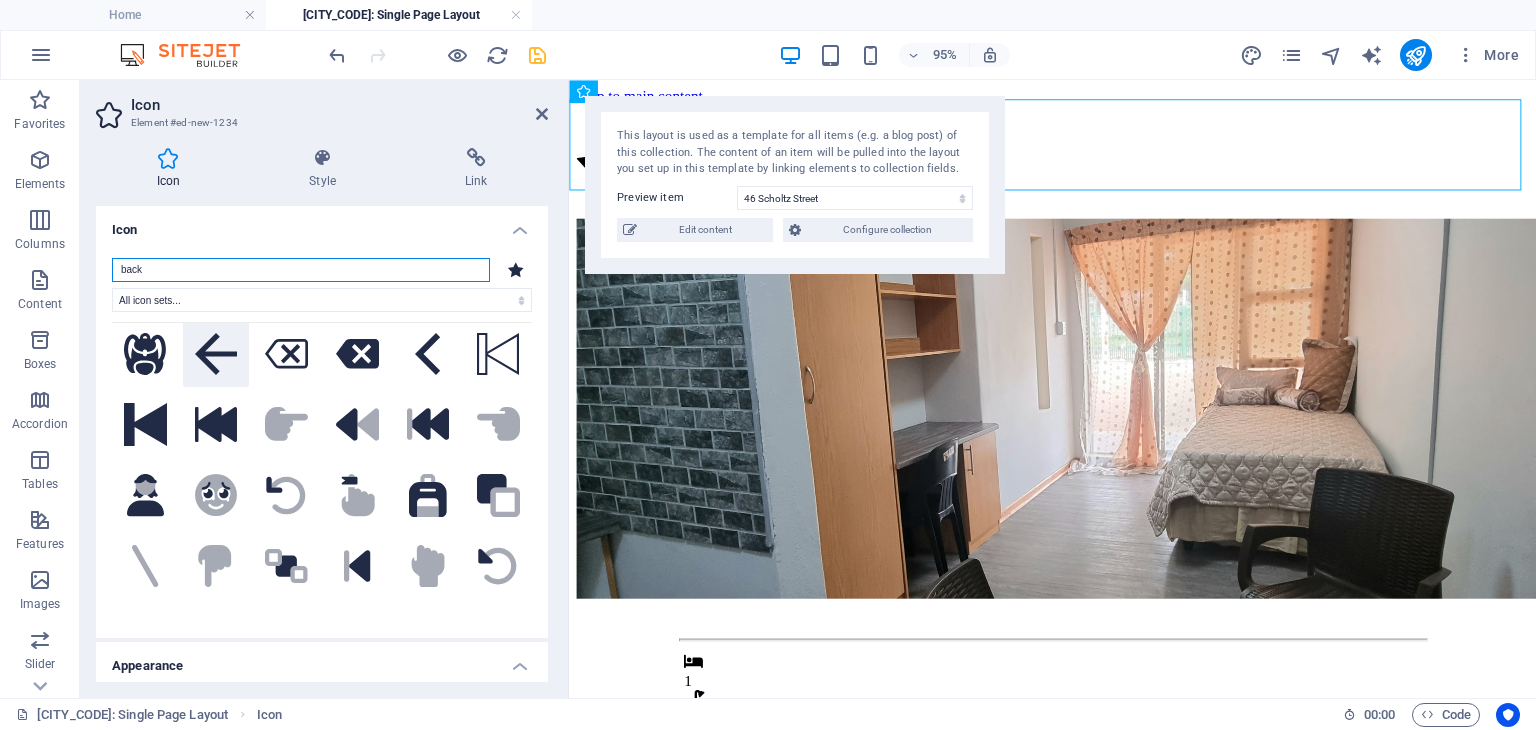type on "back" 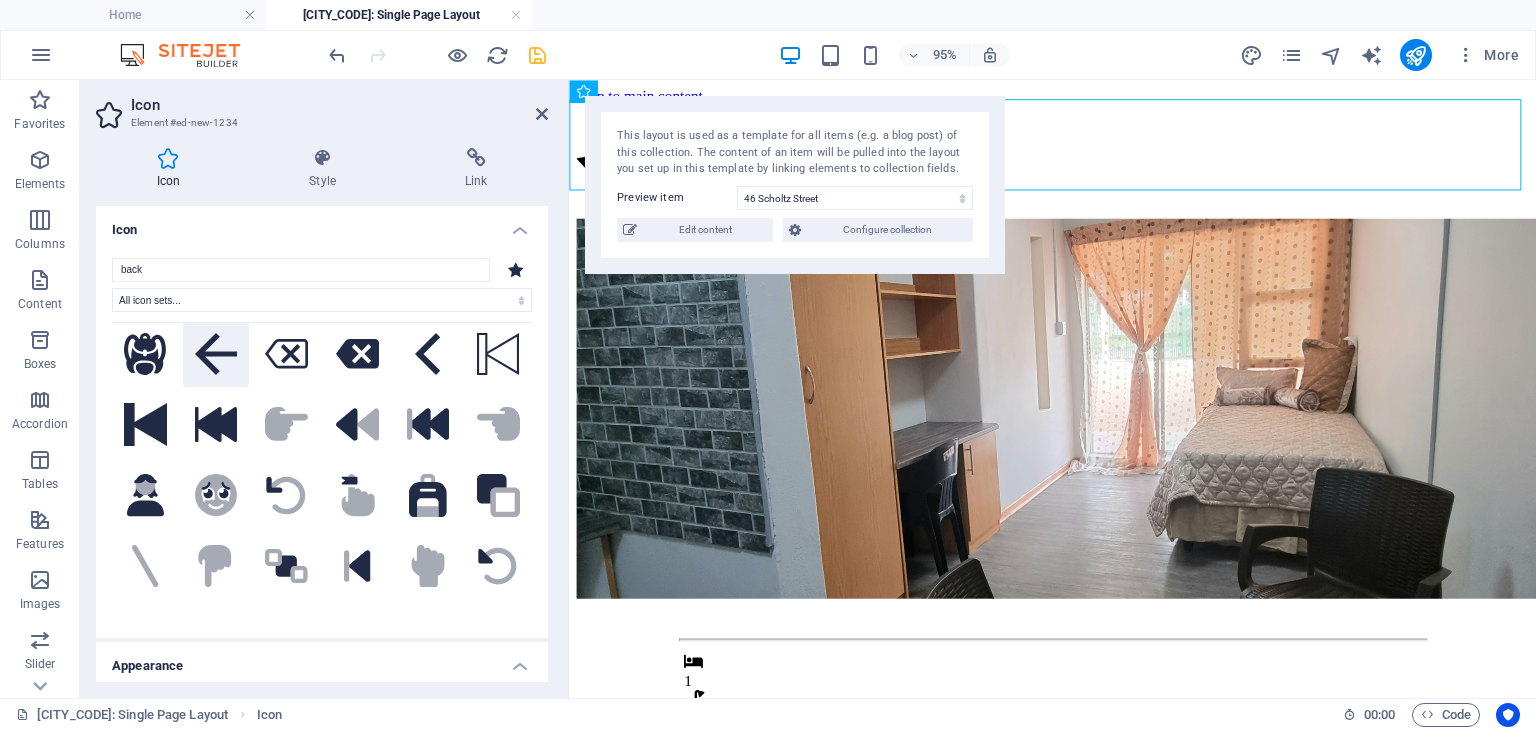 click 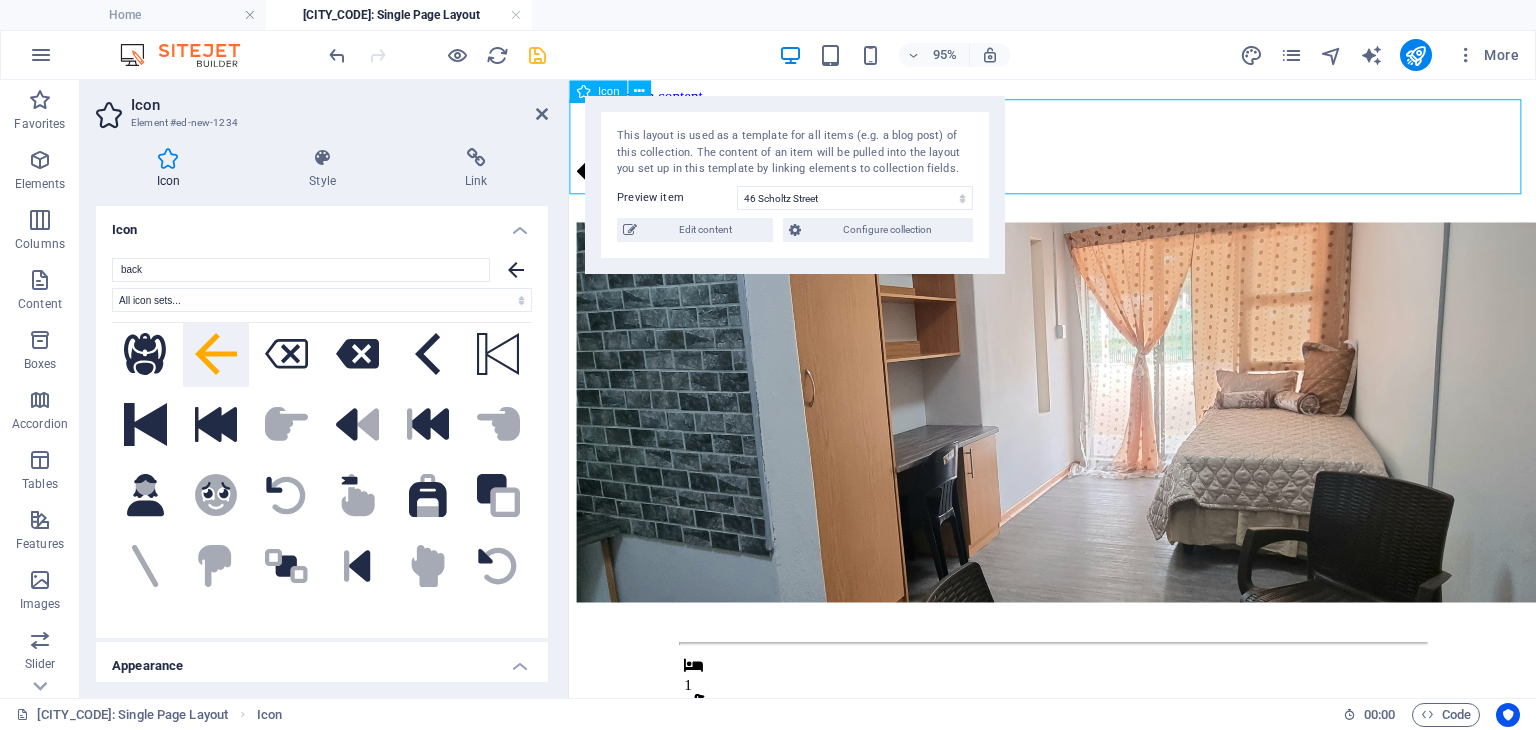 click at bounding box center (1078, 178) 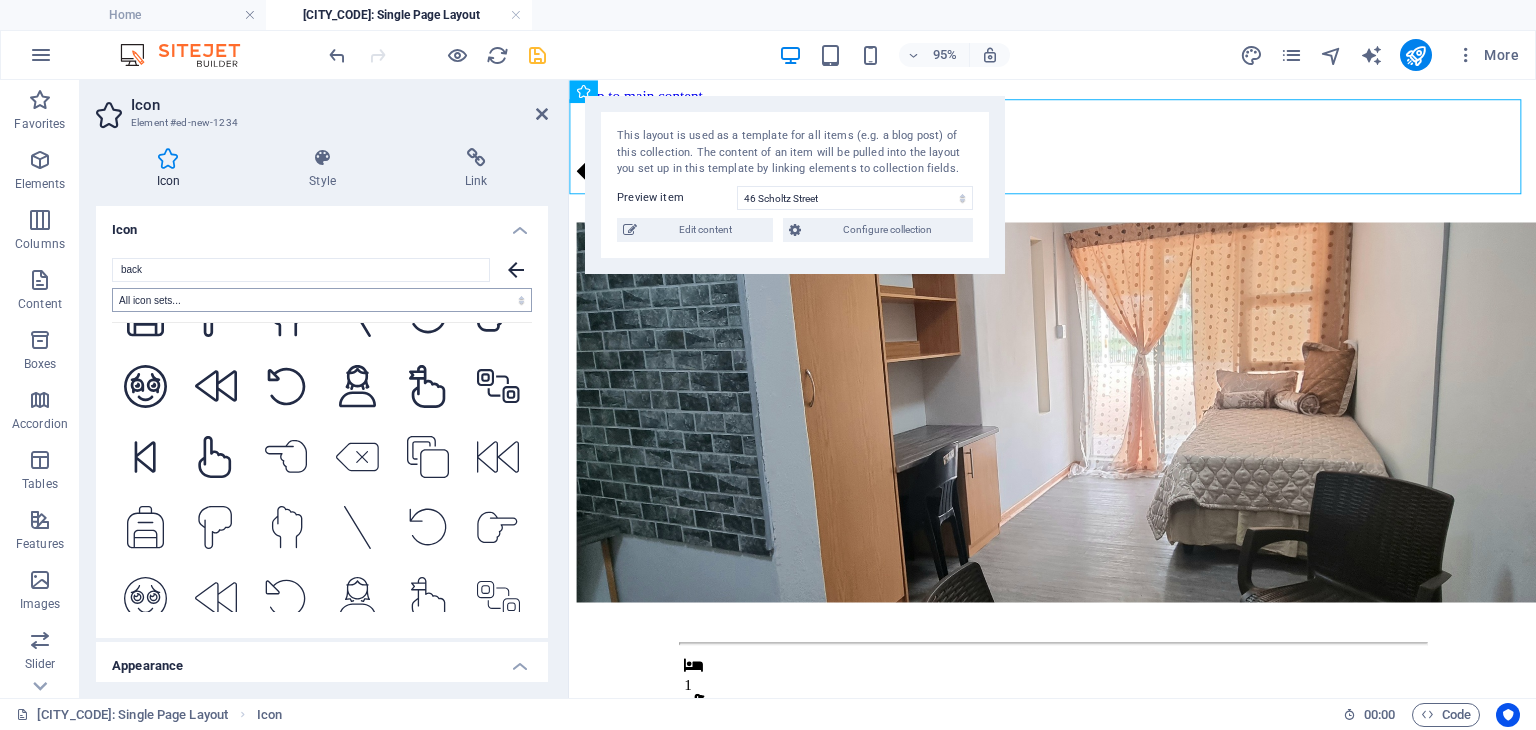 scroll, scrollTop: 832, scrollLeft: 0, axis: vertical 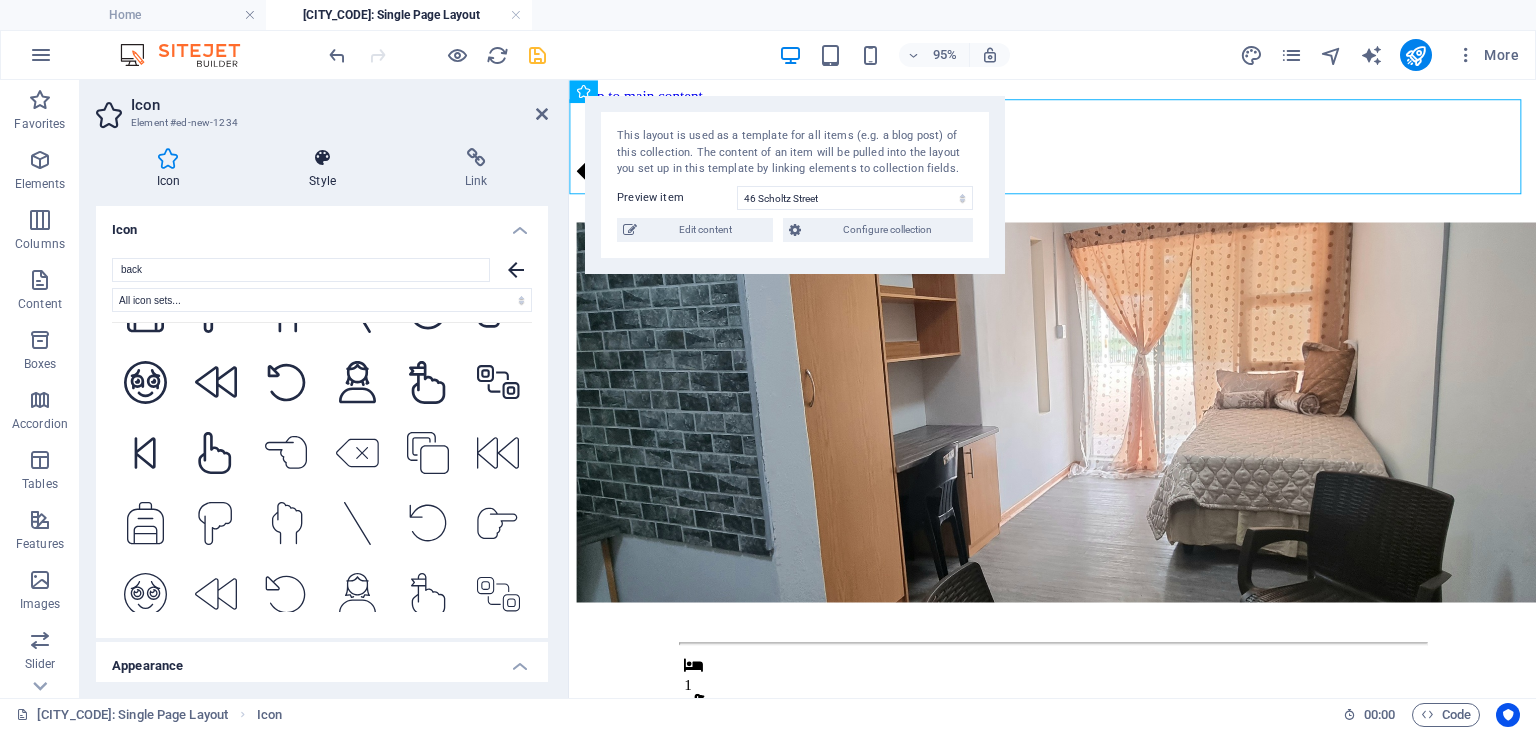 click on "Style" at bounding box center (327, 169) 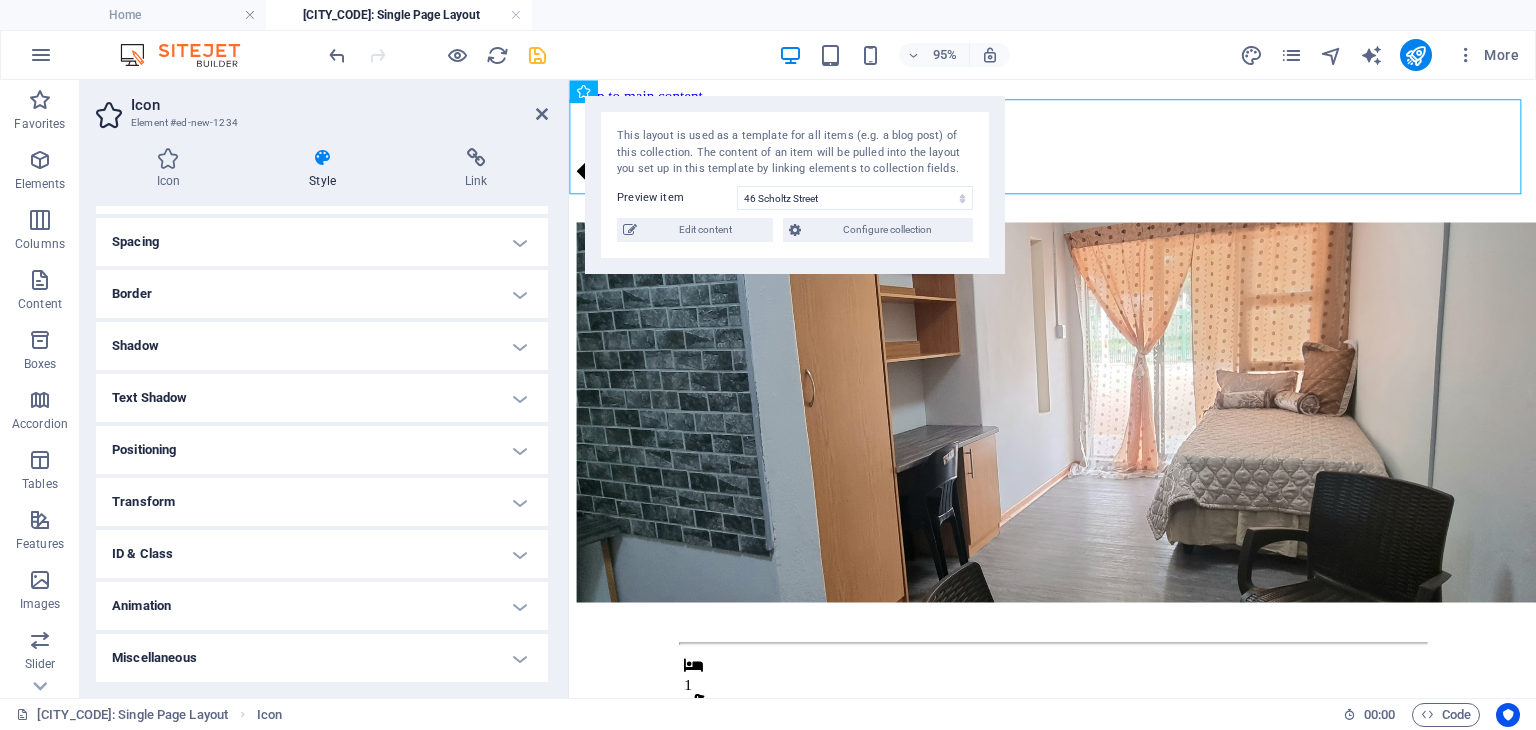 scroll, scrollTop: 0, scrollLeft: 0, axis: both 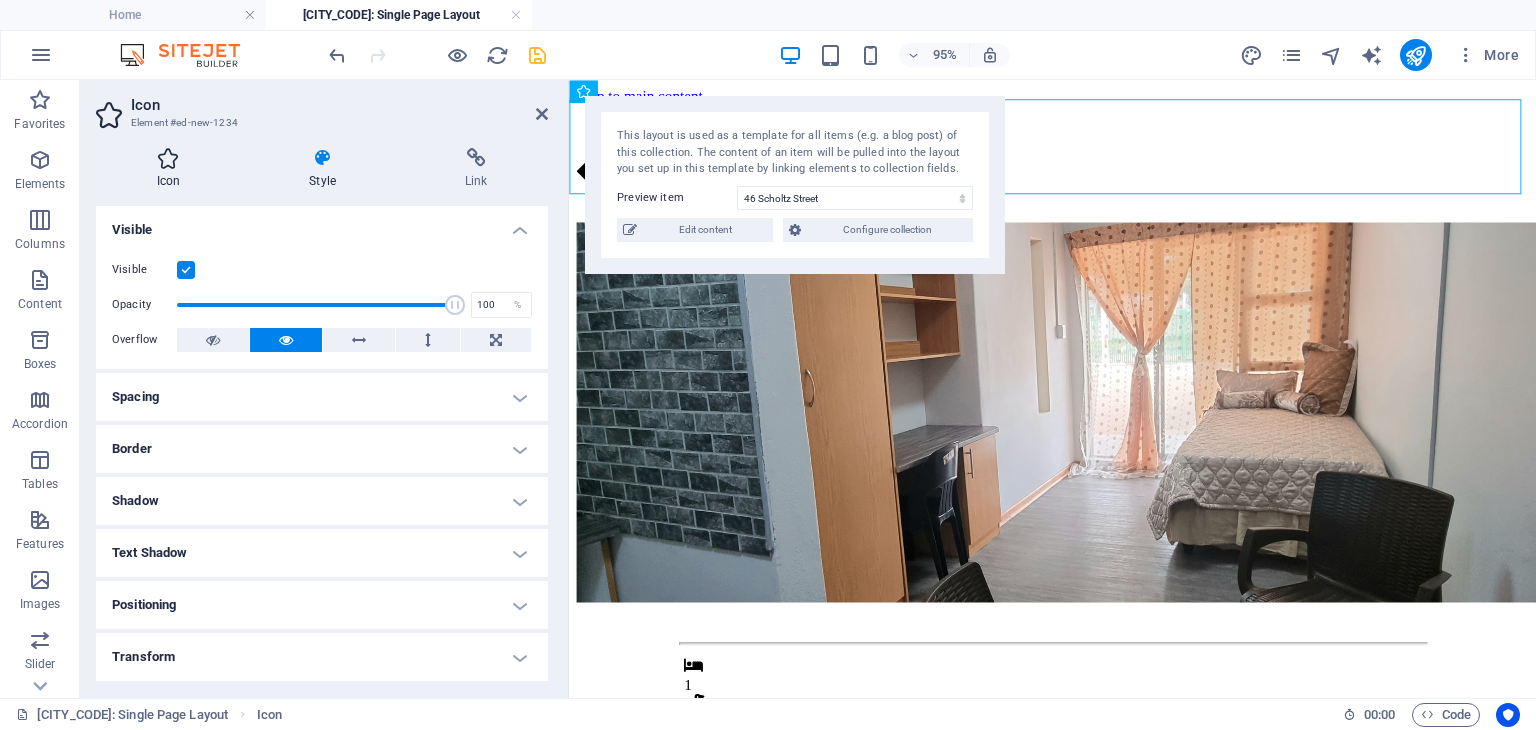 click on "Icon" at bounding box center (172, 169) 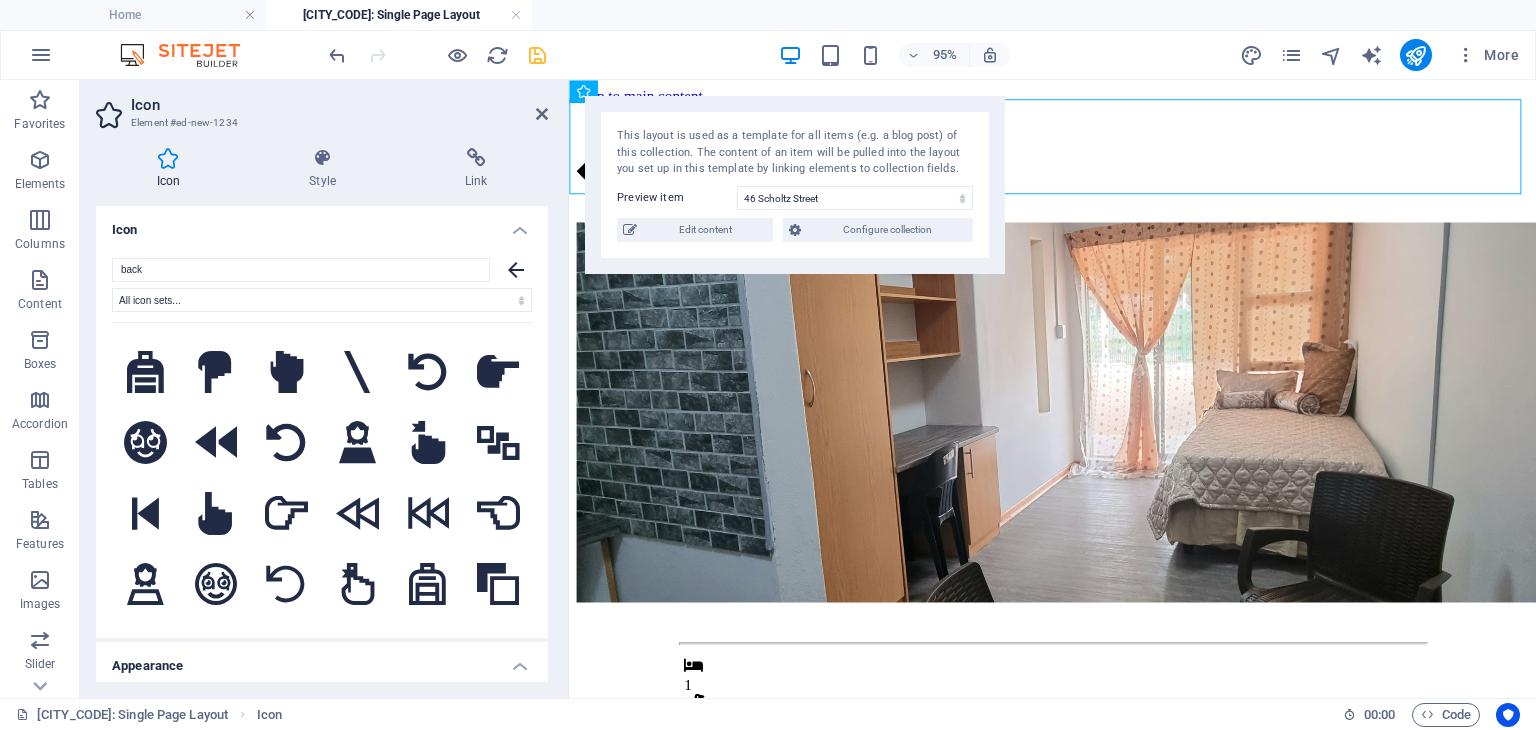 scroll, scrollTop: 1240, scrollLeft: 0, axis: vertical 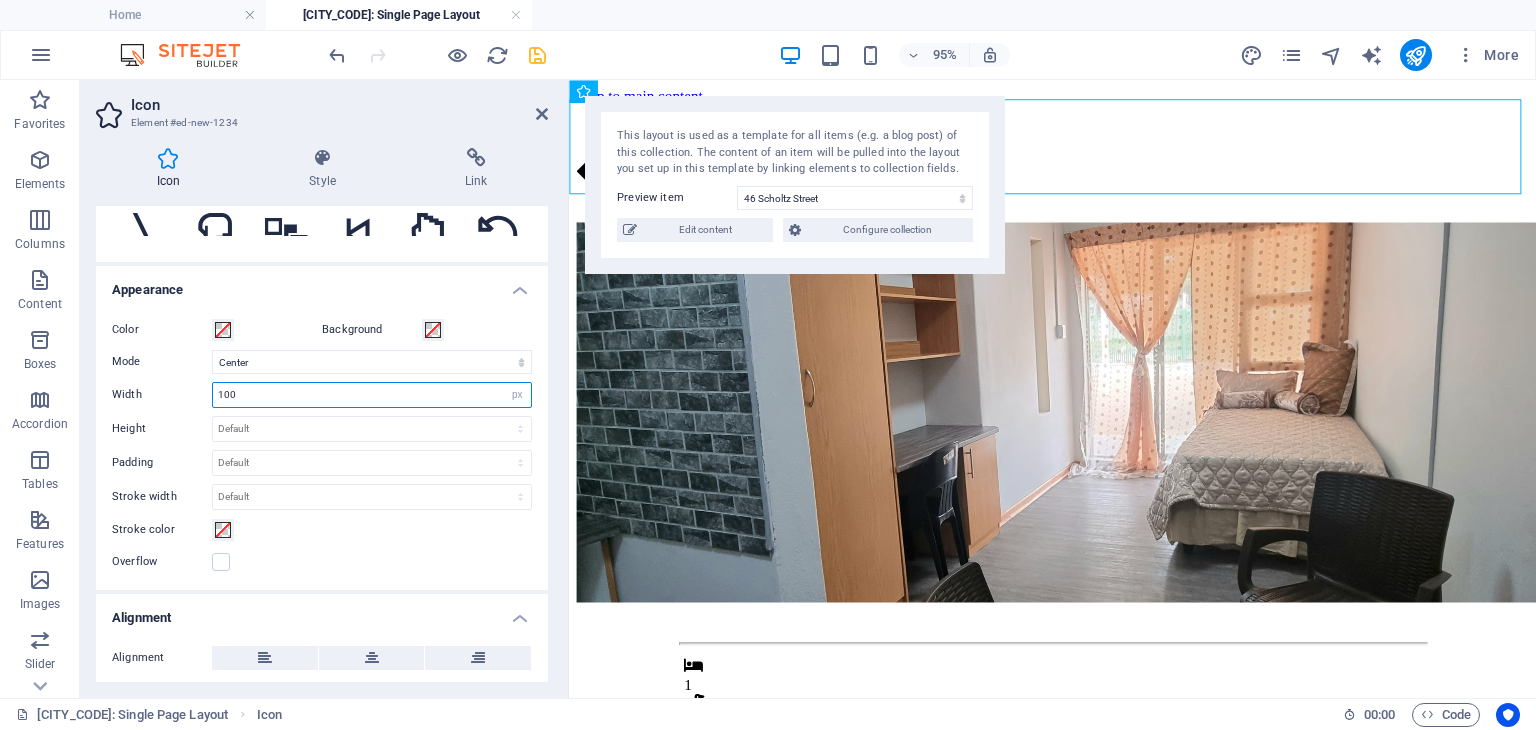 drag, startPoint x: 277, startPoint y: 384, endPoint x: 120, endPoint y: 390, distance: 157.11461 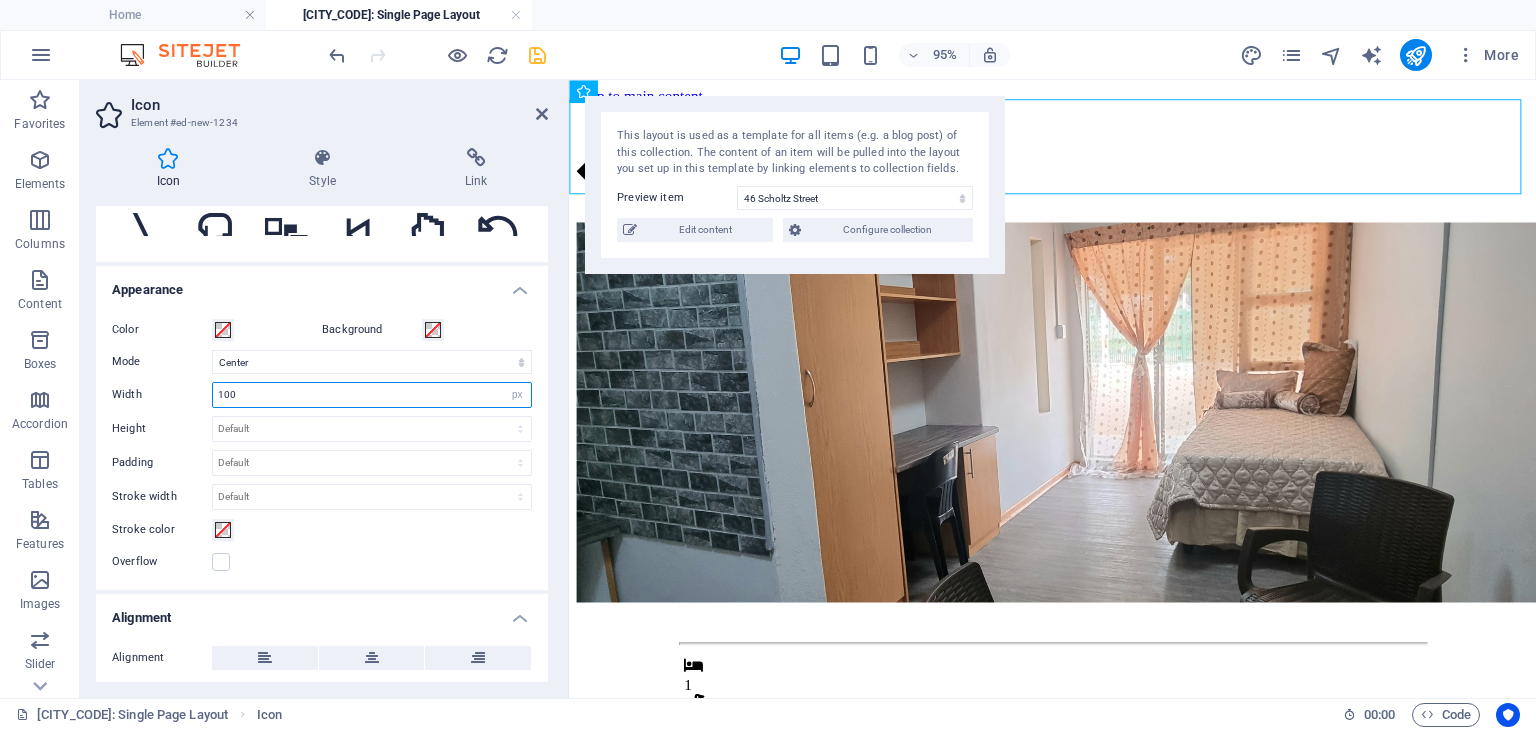 click on "Width 100 Default auto px rem % em vh vw" at bounding box center [322, 395] 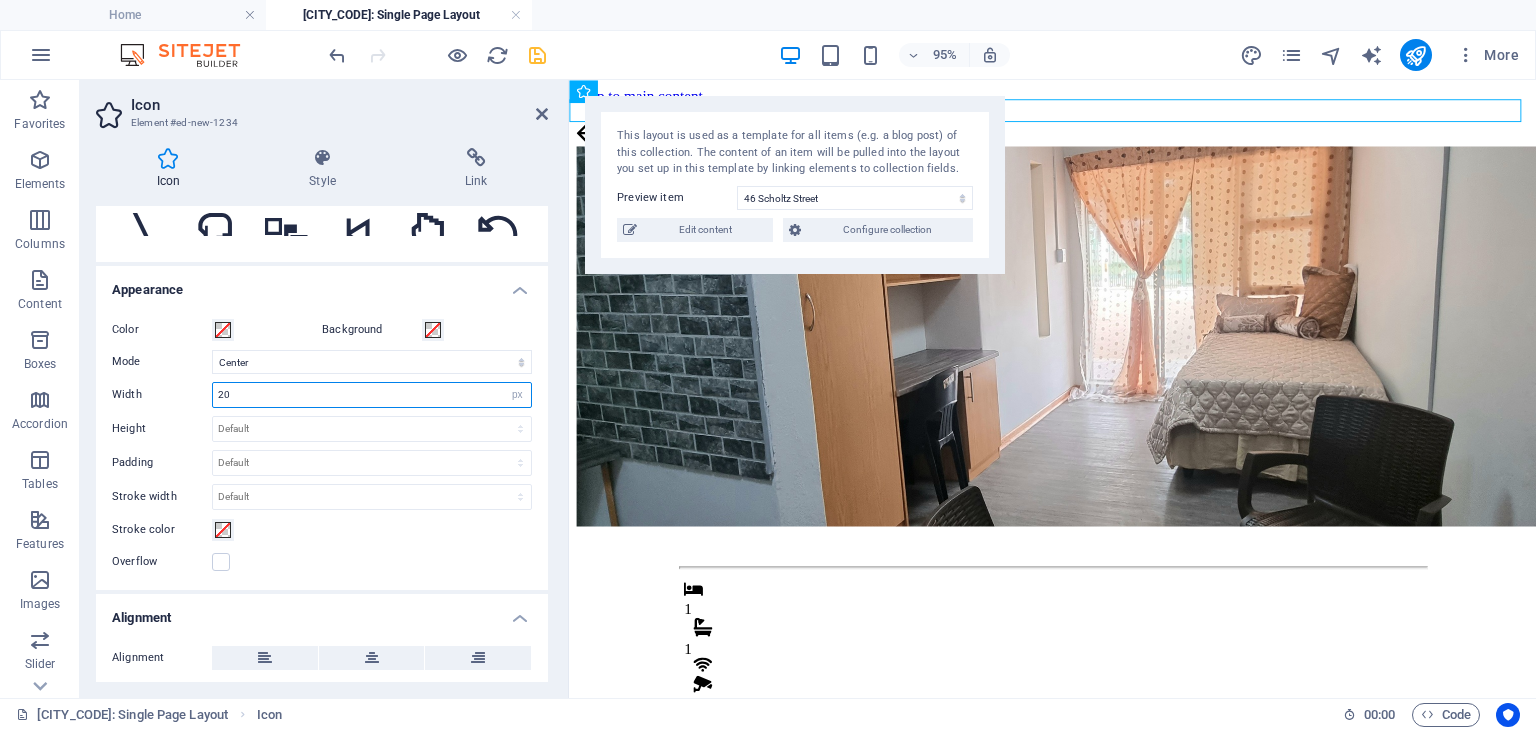 drag, startPoint x: 245, startPoint y: 401, endPoint x: 208, endPoint y: 396, distance: 37.336308 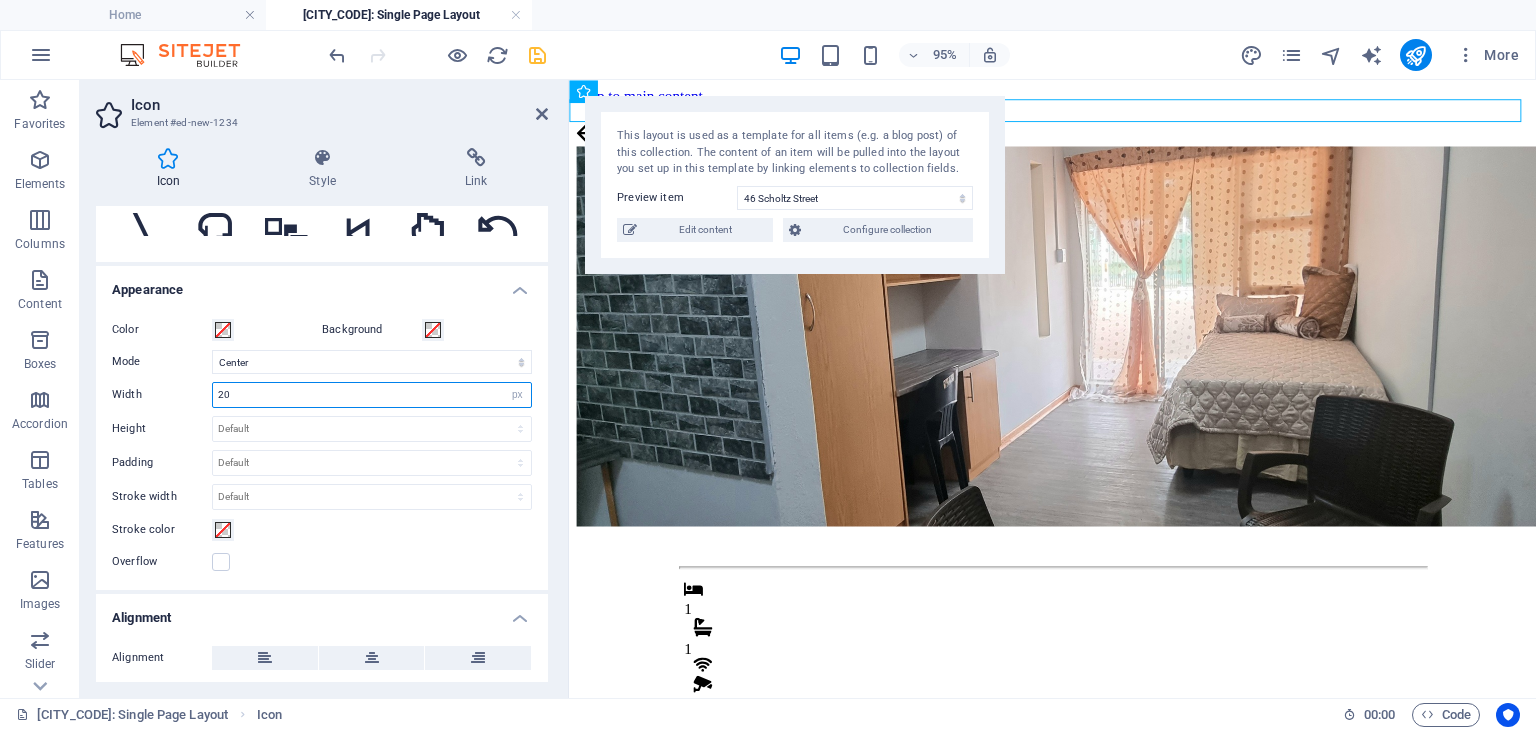 click on "Width 20 Default auto px rem % em vh vw" at bounding box center (322, 395) 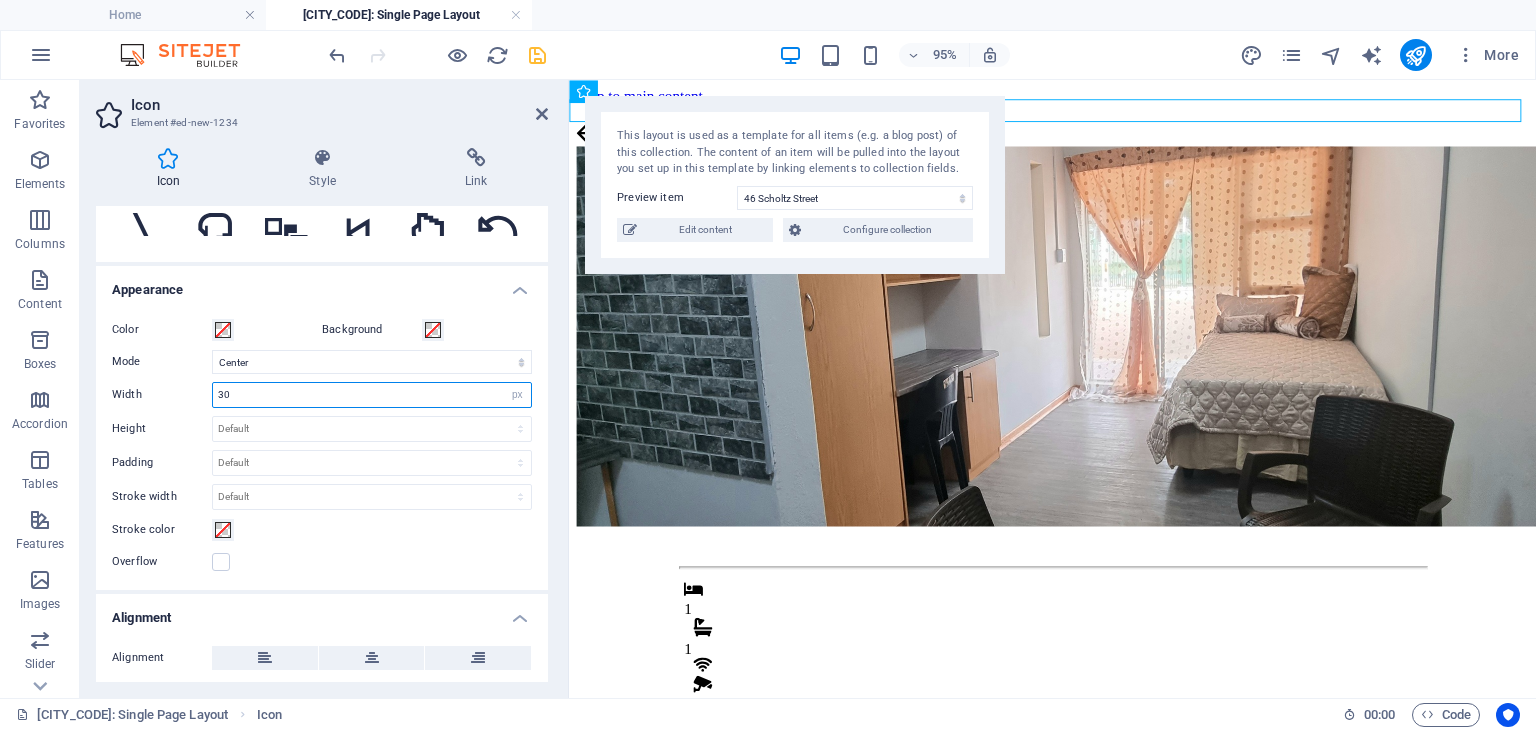 type on "30" 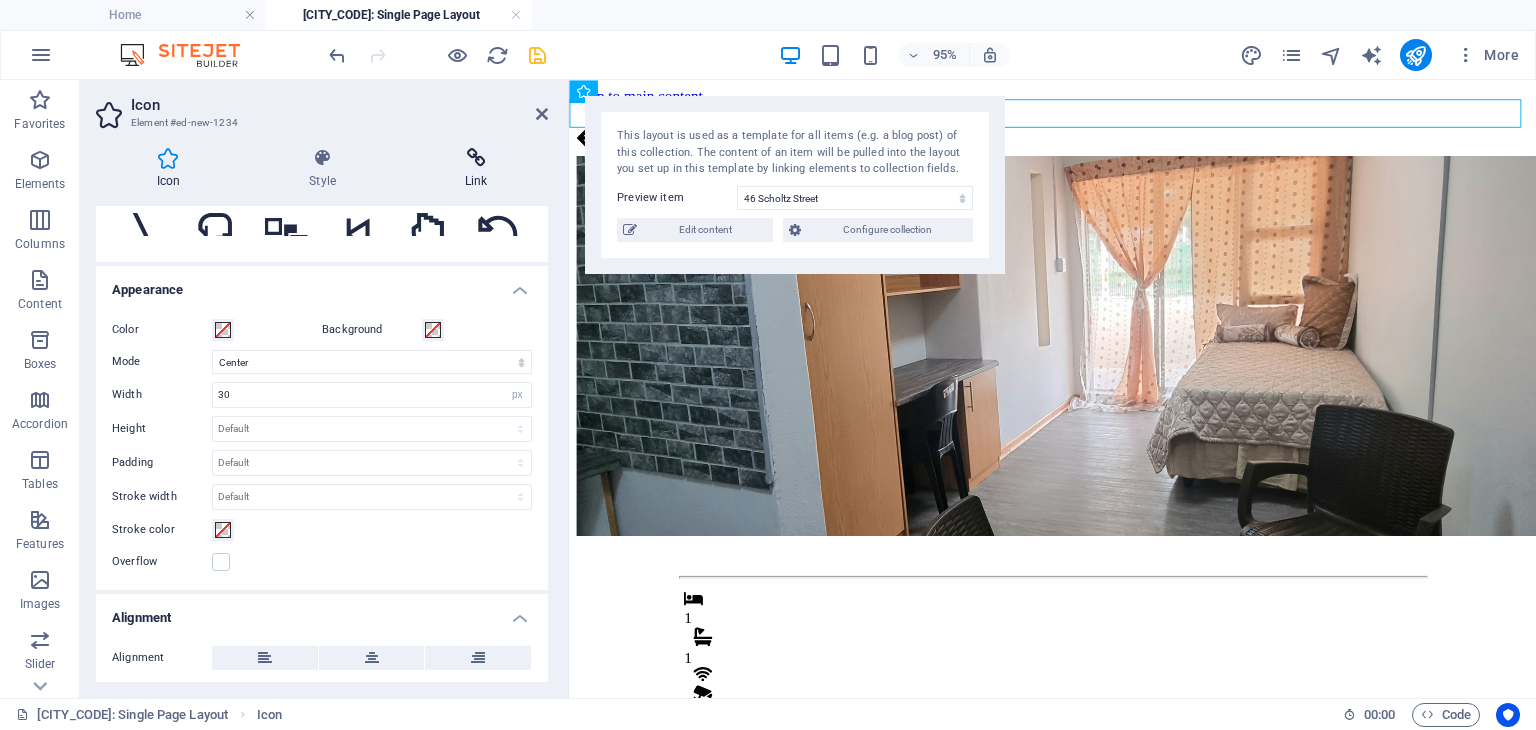 click at bounding box center [477, 158] 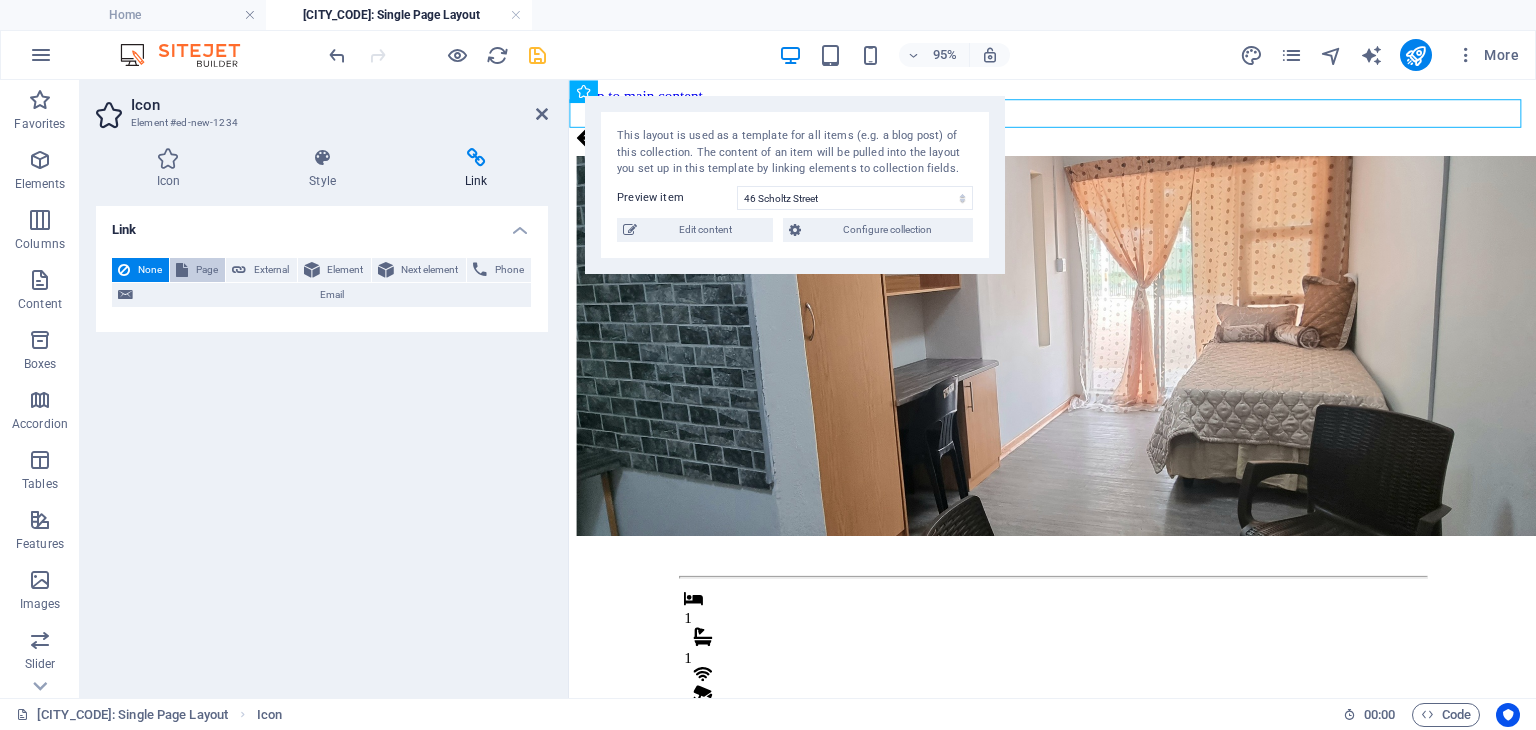 click on "Page" at bounding box center (206, 270) 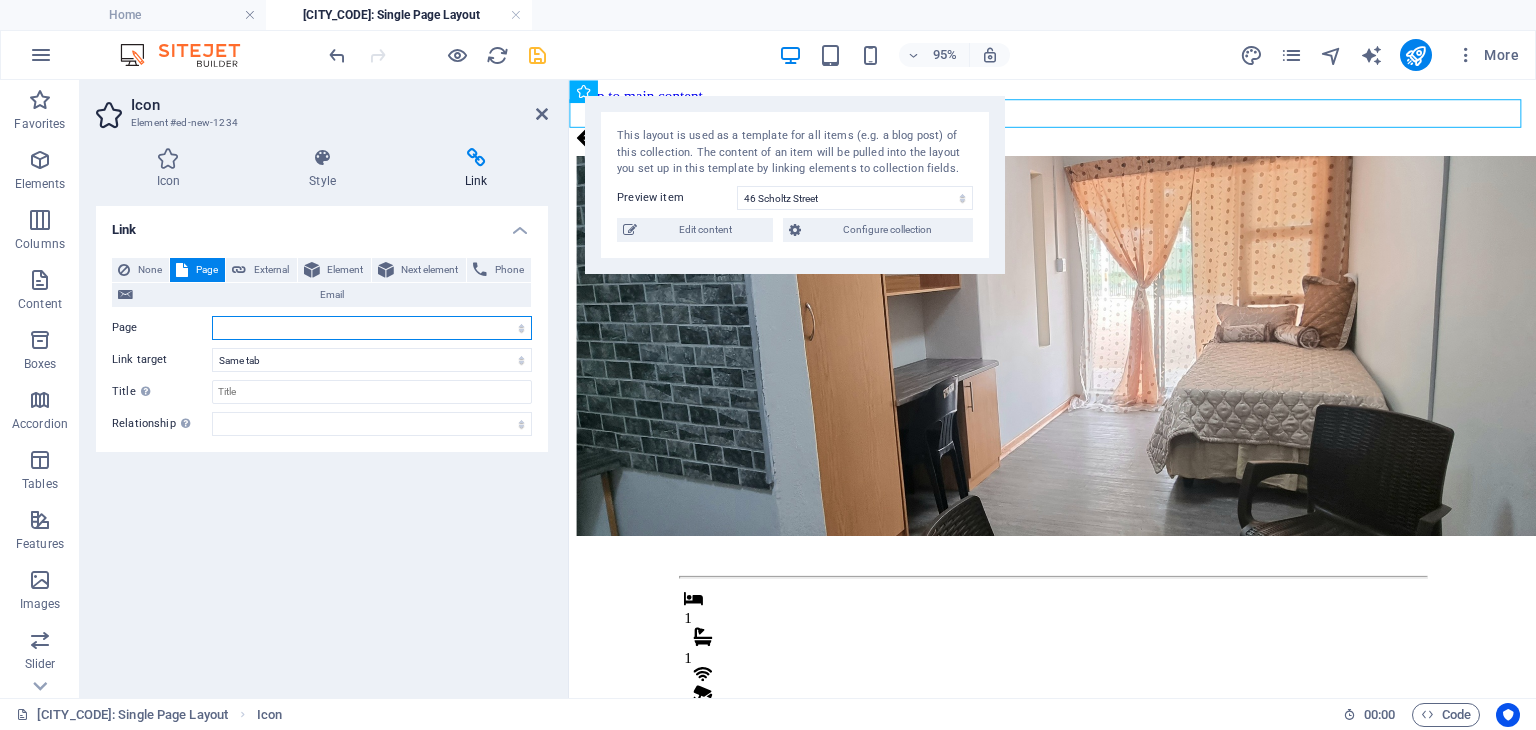 click on "Home Legal Notice Privacy" at bounding box center [372, 328] 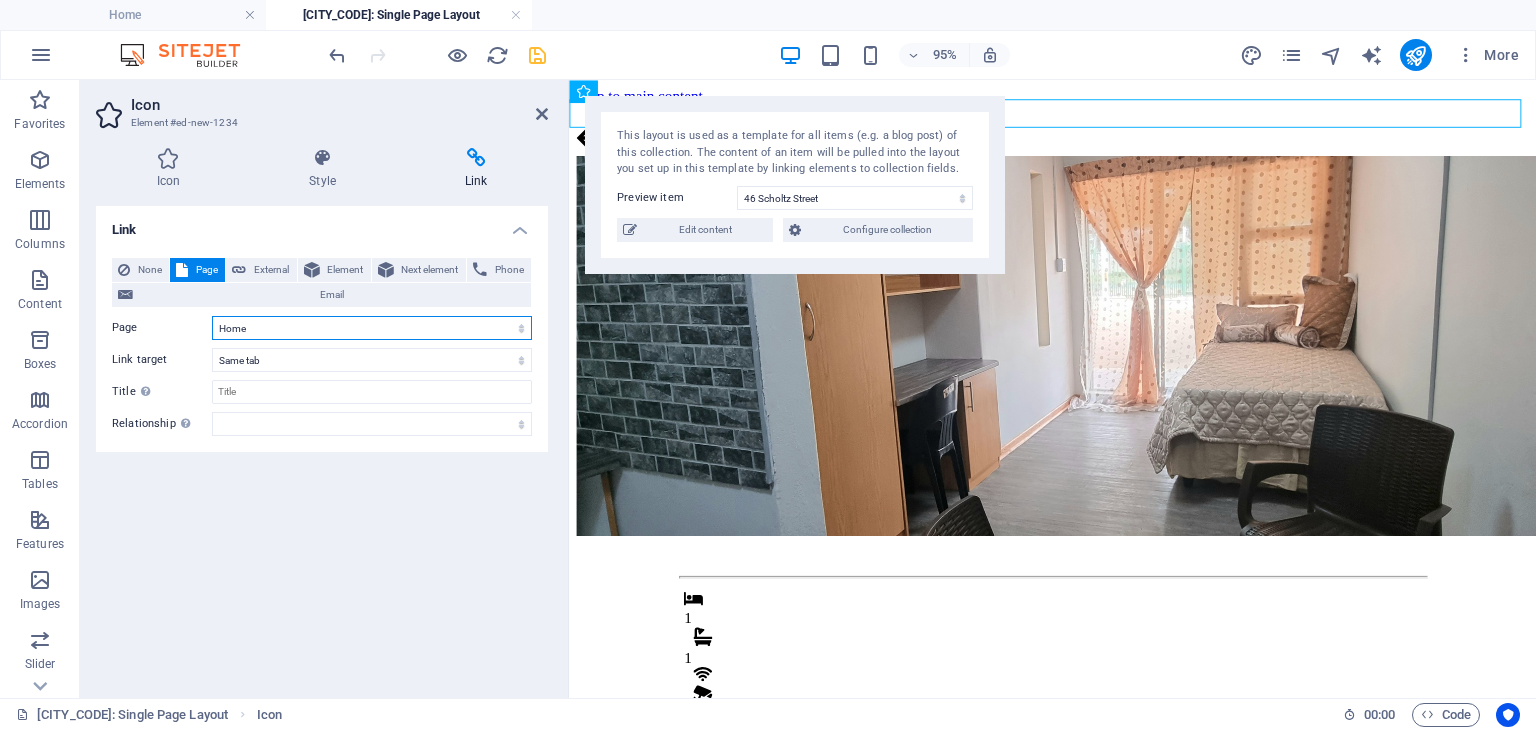 click on "Home Legal Notice Privacy" at bounding box center [372, 328] 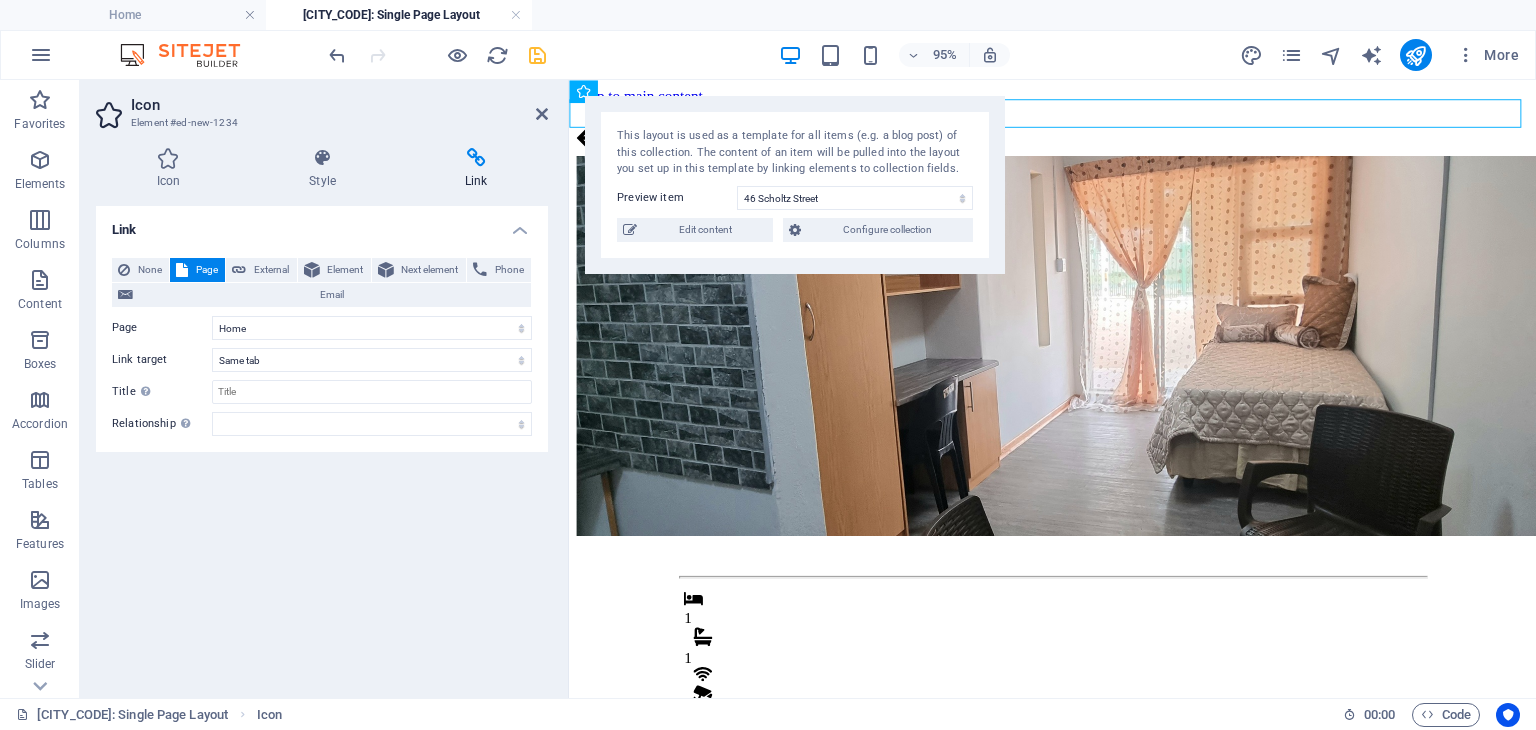 click on "Link" at bounding box center (322, 224) 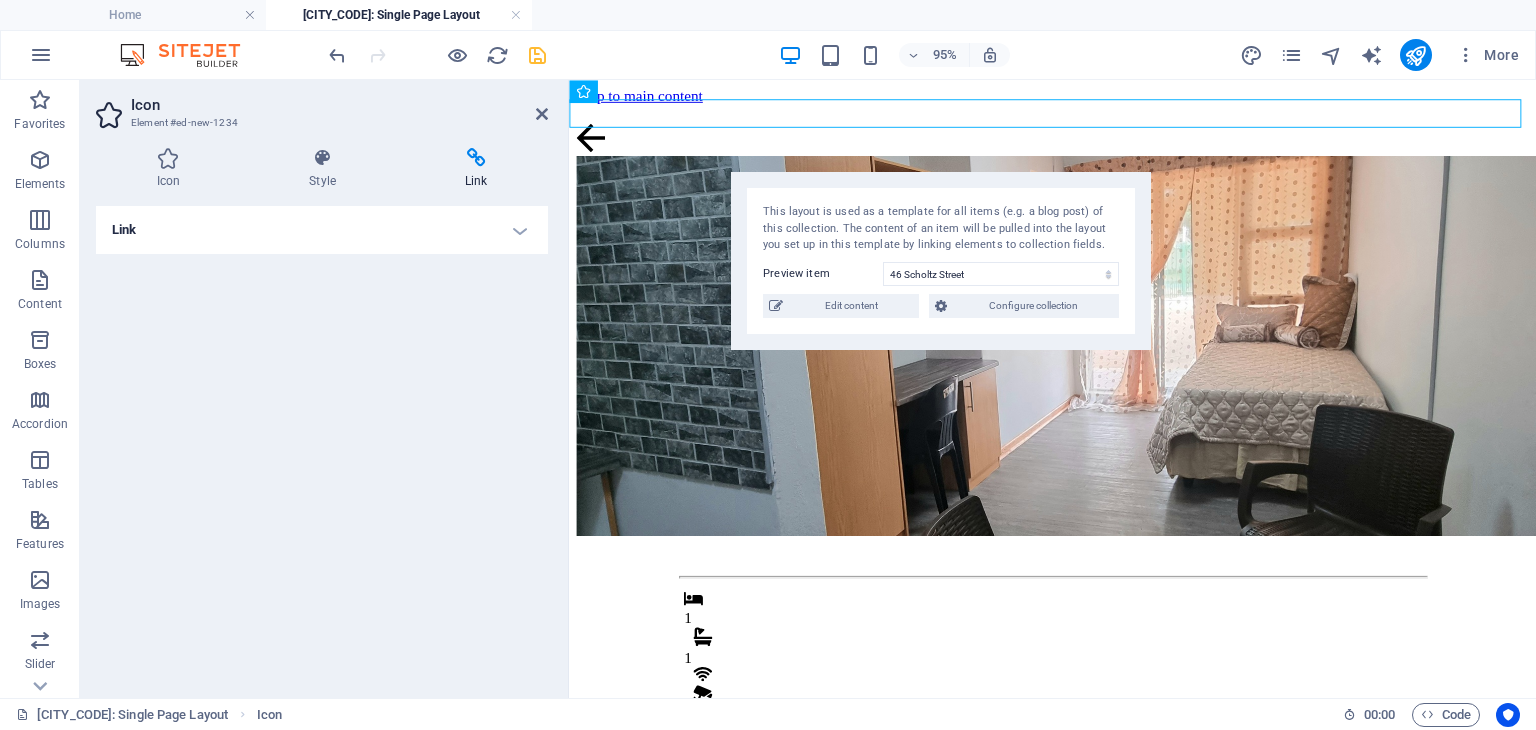 drag, startPoint x: 854, startPoint y: 109, endPoint x: 1000, endPoint y: 185, distance: 164.59648 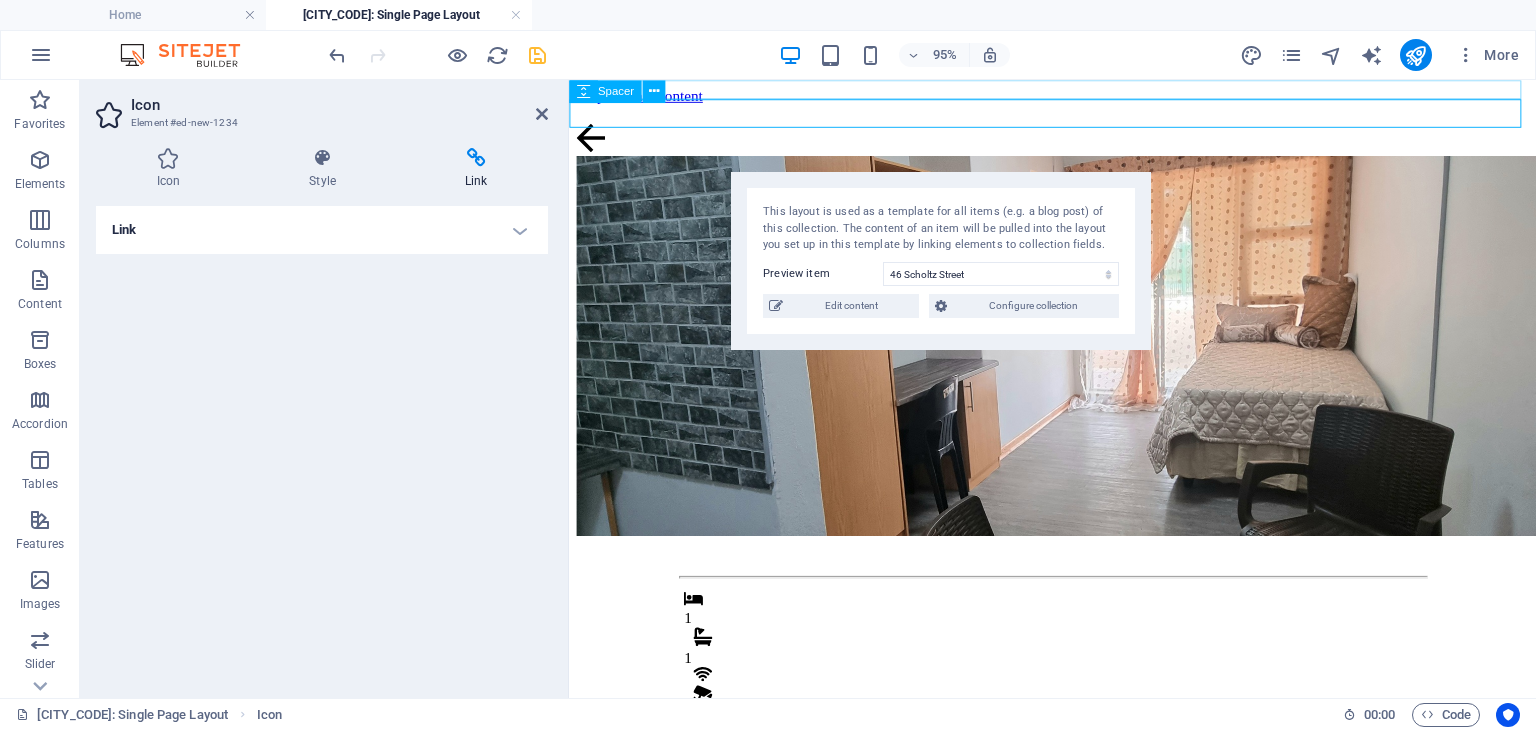 click at bounding box center (1078, 116) 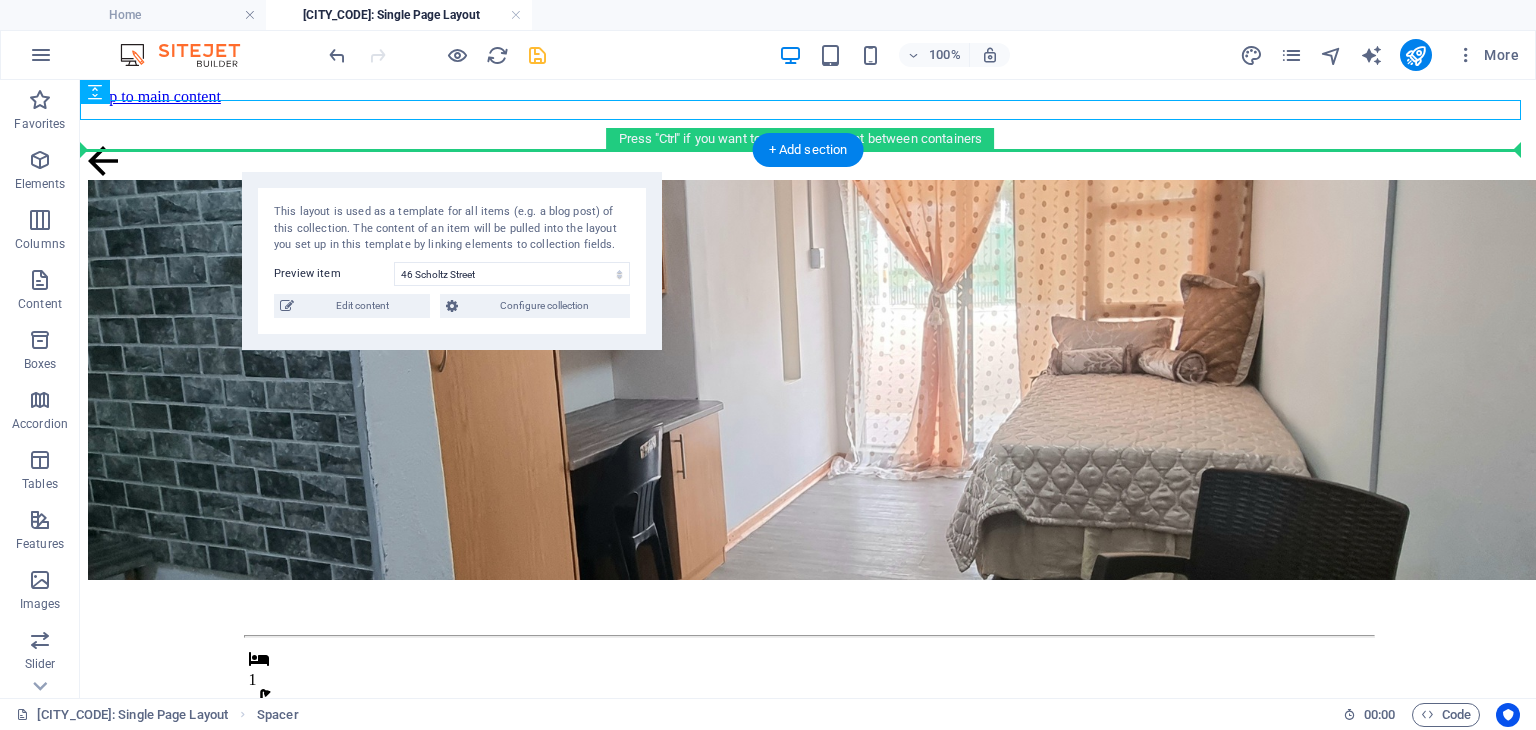 drag, startPoint x: 692, startPoint y: 114, endPoint x: 679, endPoint y: 151, distance: 39.217342 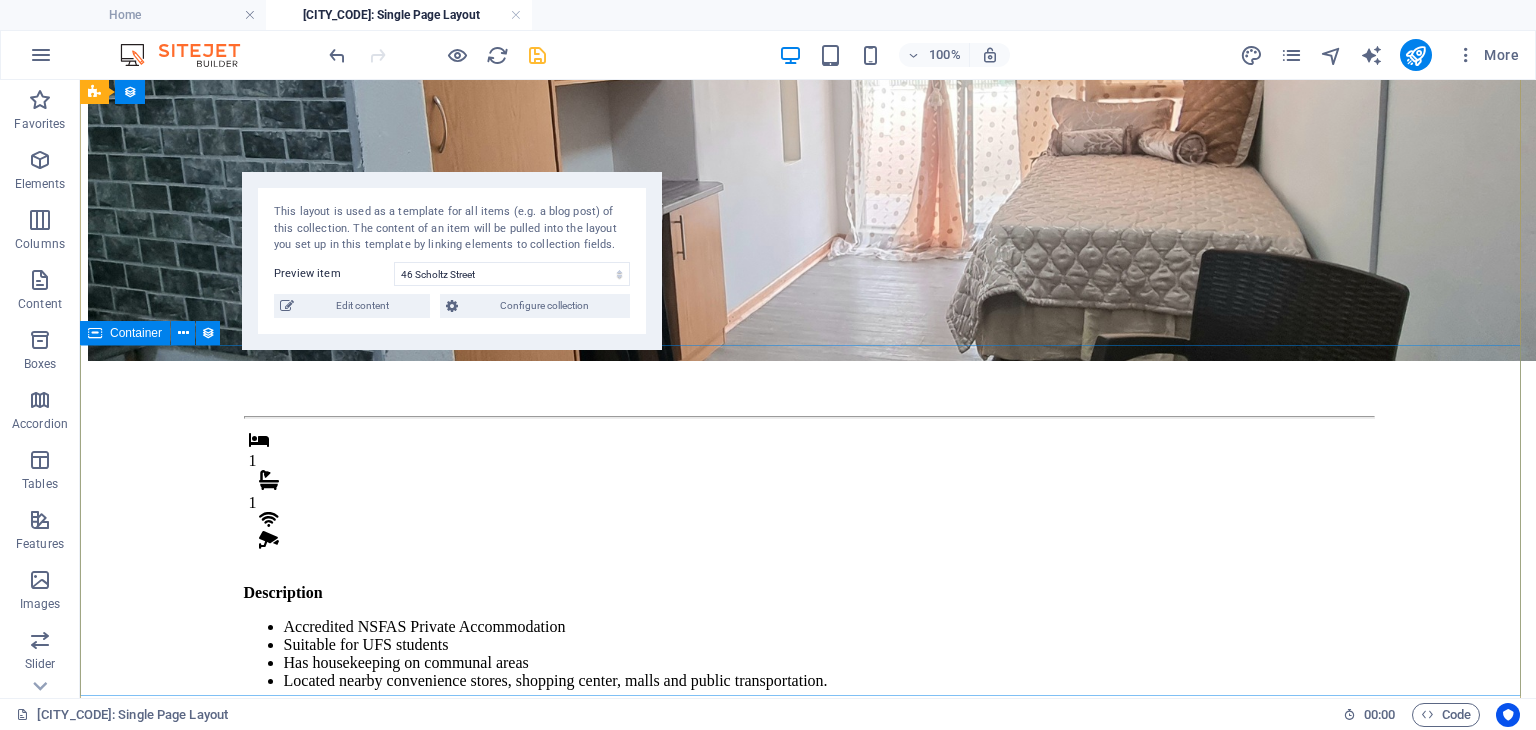 scroll, scrollTop: 248, scrollLeft: 0, axis: vertical 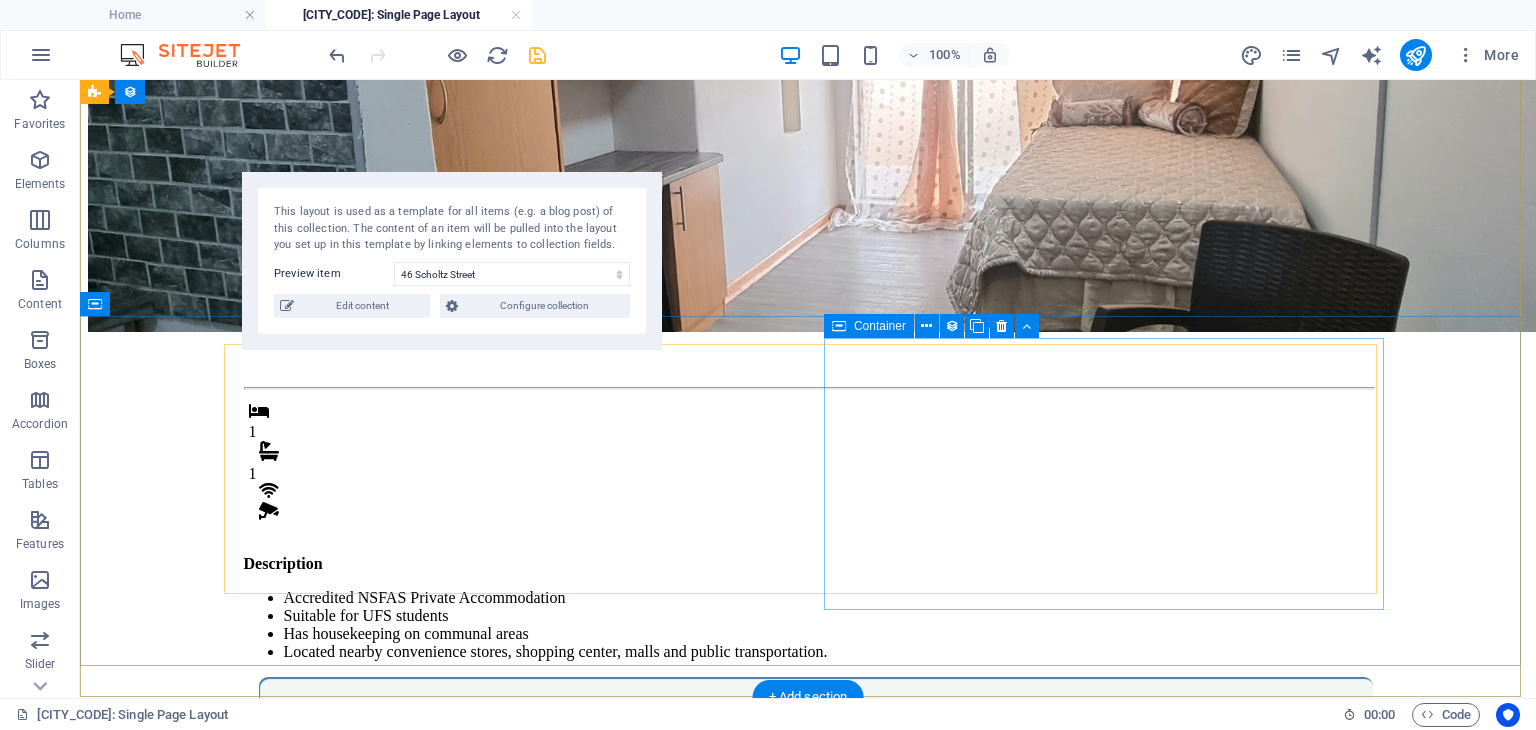 click on "Monthly Rental R 4,800 Once-off Fees Admin Fee:   500 Key deposit:   200 Download Form" at bounding box center [816, 876] 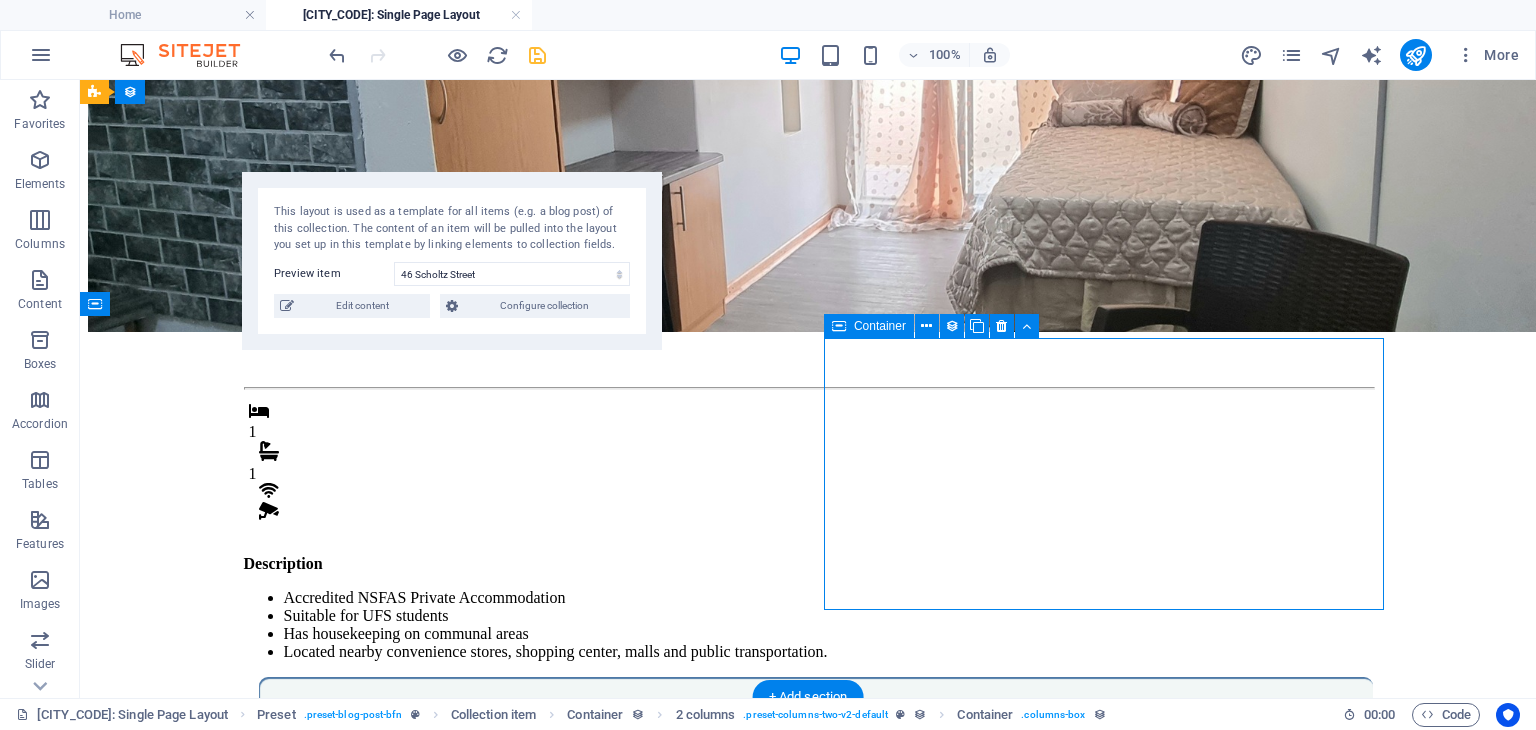 click on "Monthly Rental R 4,800 Once-off Fees Admin Fee:   500 Key deposit:   200 Download Form" at bounding box center [816, 876] 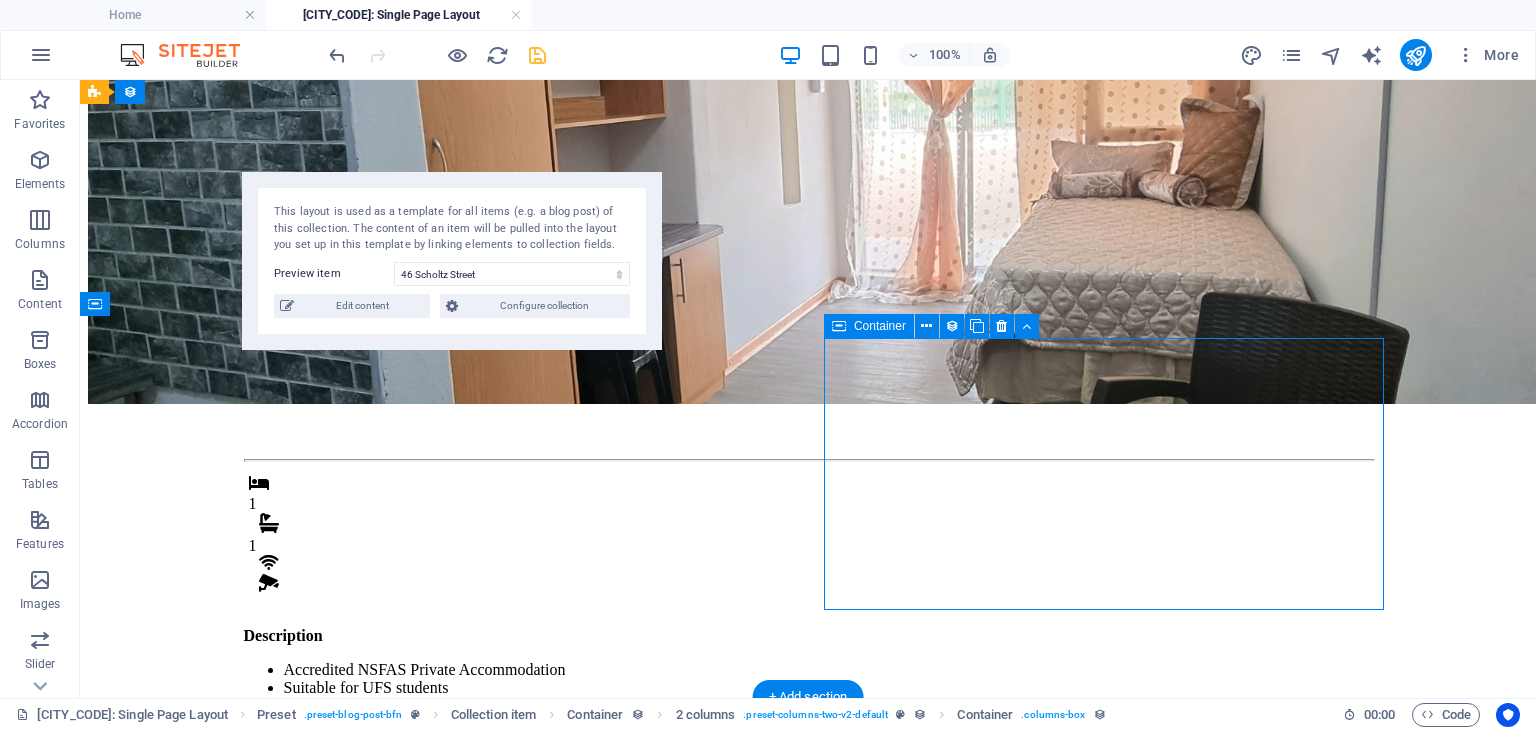 select on "px" 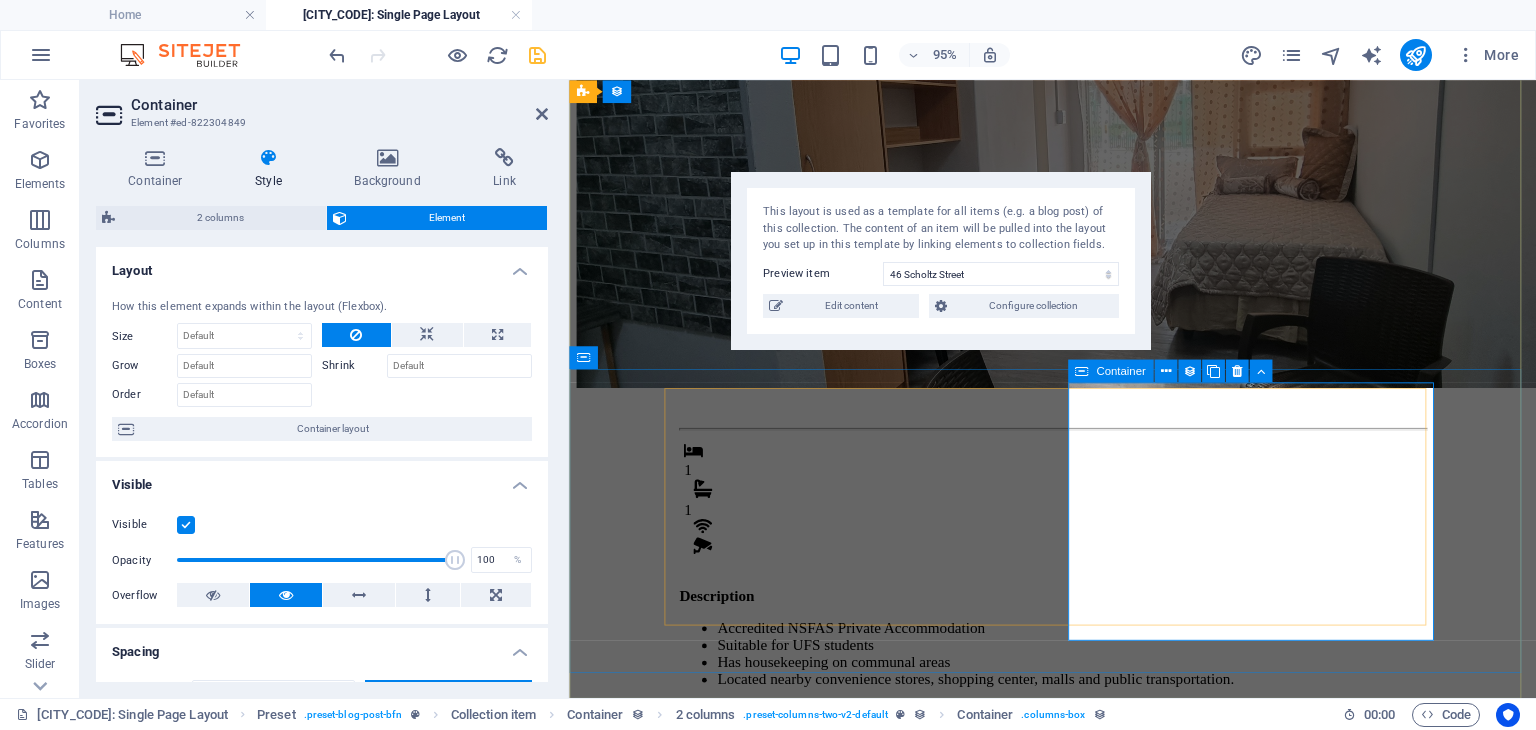 click on "Monthly Rental R 4,800 Once-off Fees Admin Fee:   500 Key deposit:   200 Download Form" at bounding box center [1085, 935] 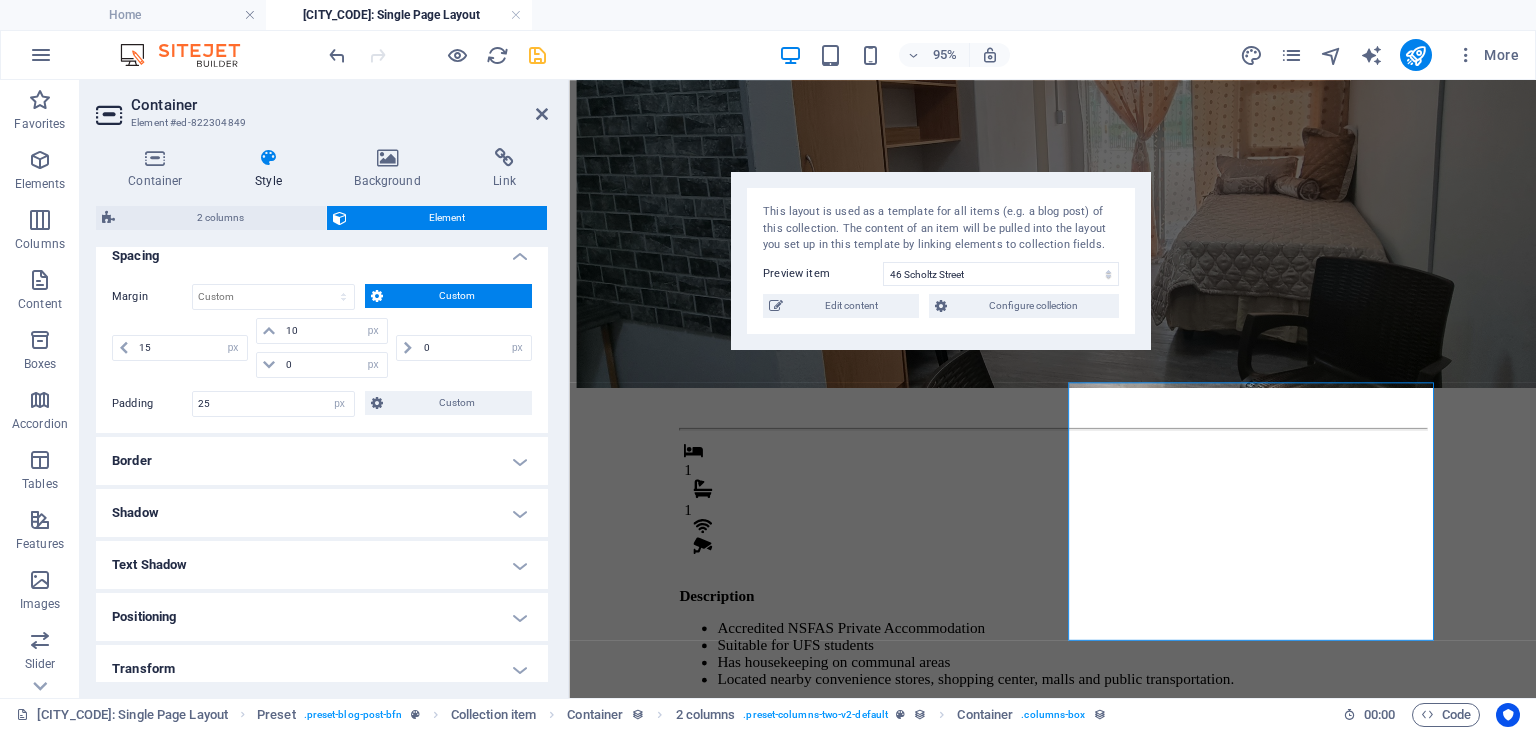 scroll, scrollTop: 396, scrollLeft: 0, axis: vertical 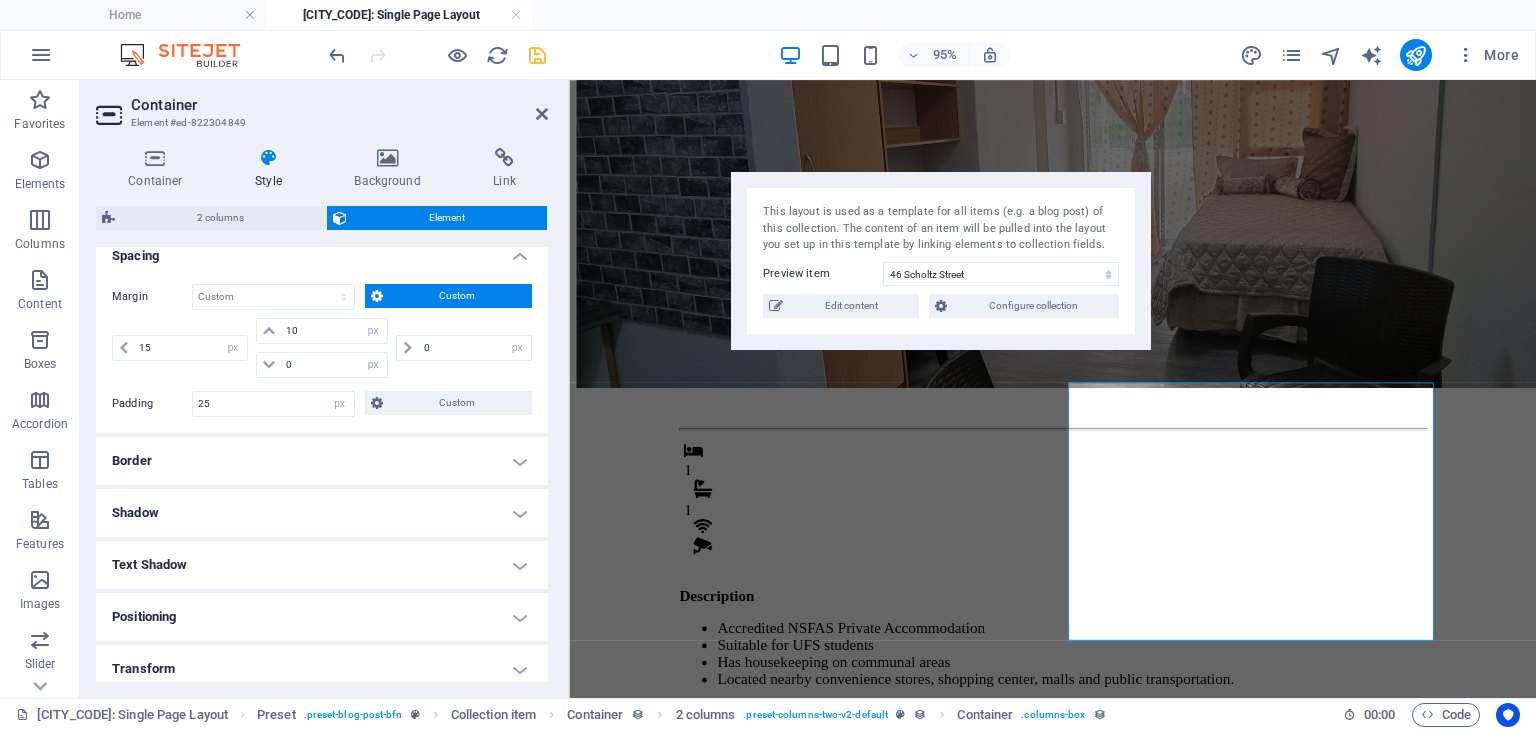 click on "Border" at bounding box center [322, 461] 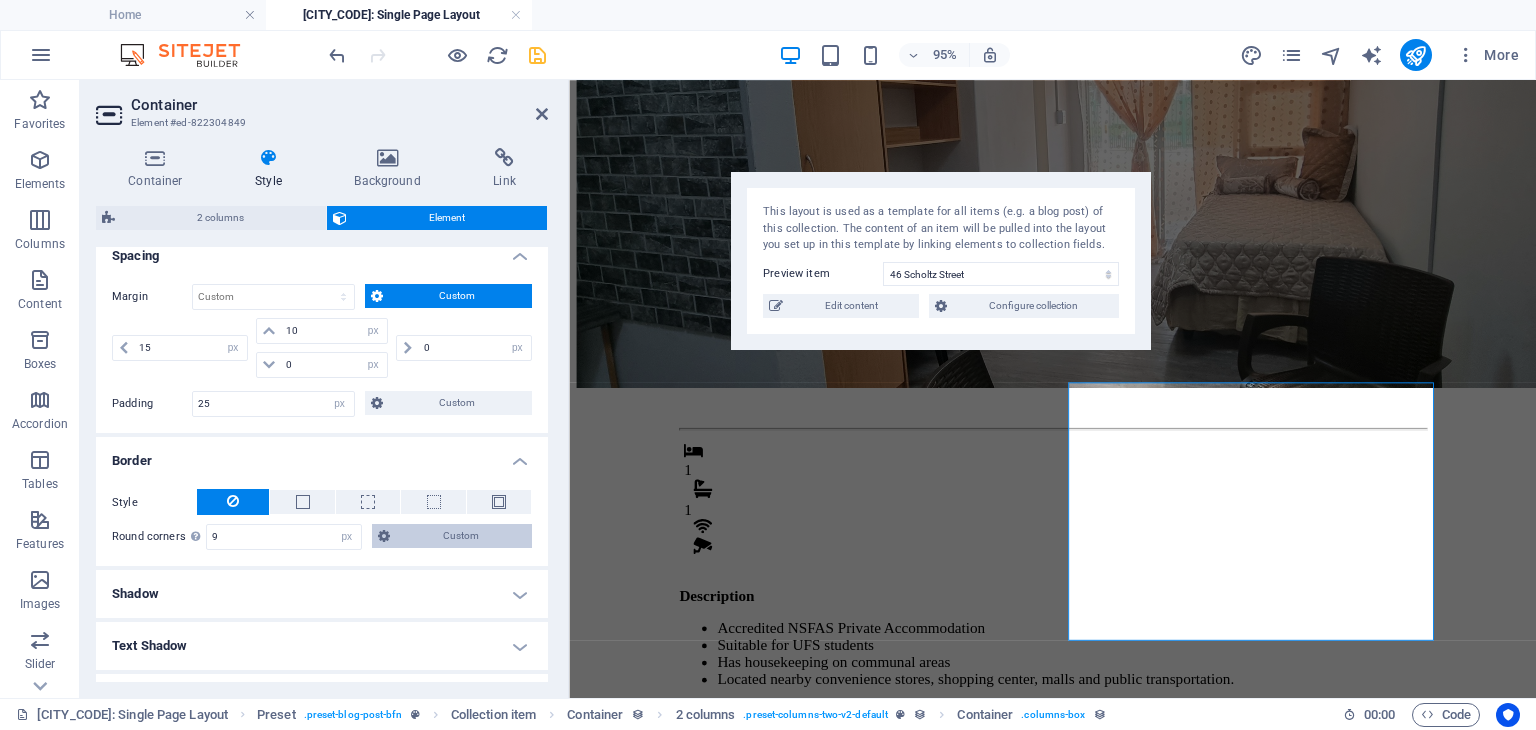 click on "Custom" at bounding box center [461, 536] 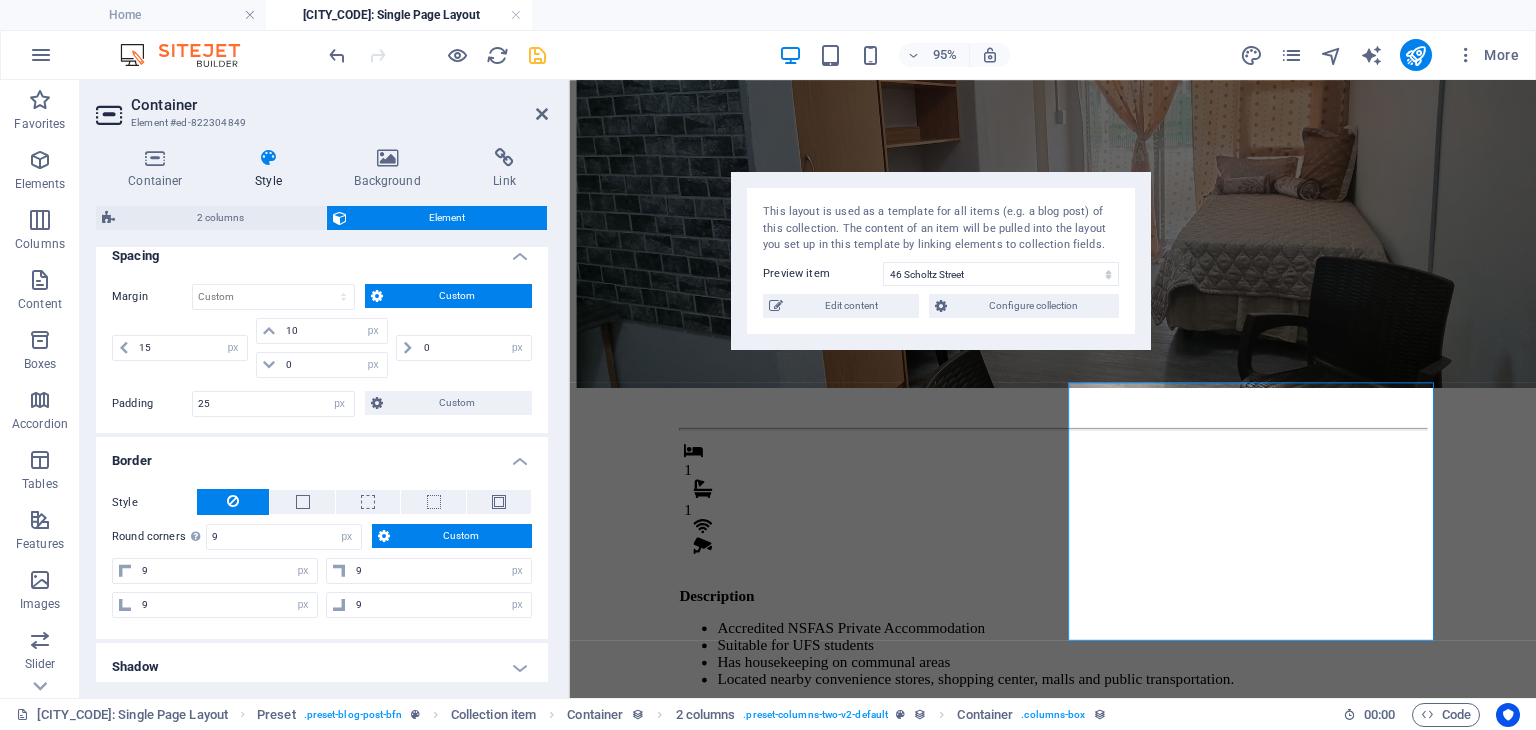 click on "Custom" at bounding box center [461, 536] 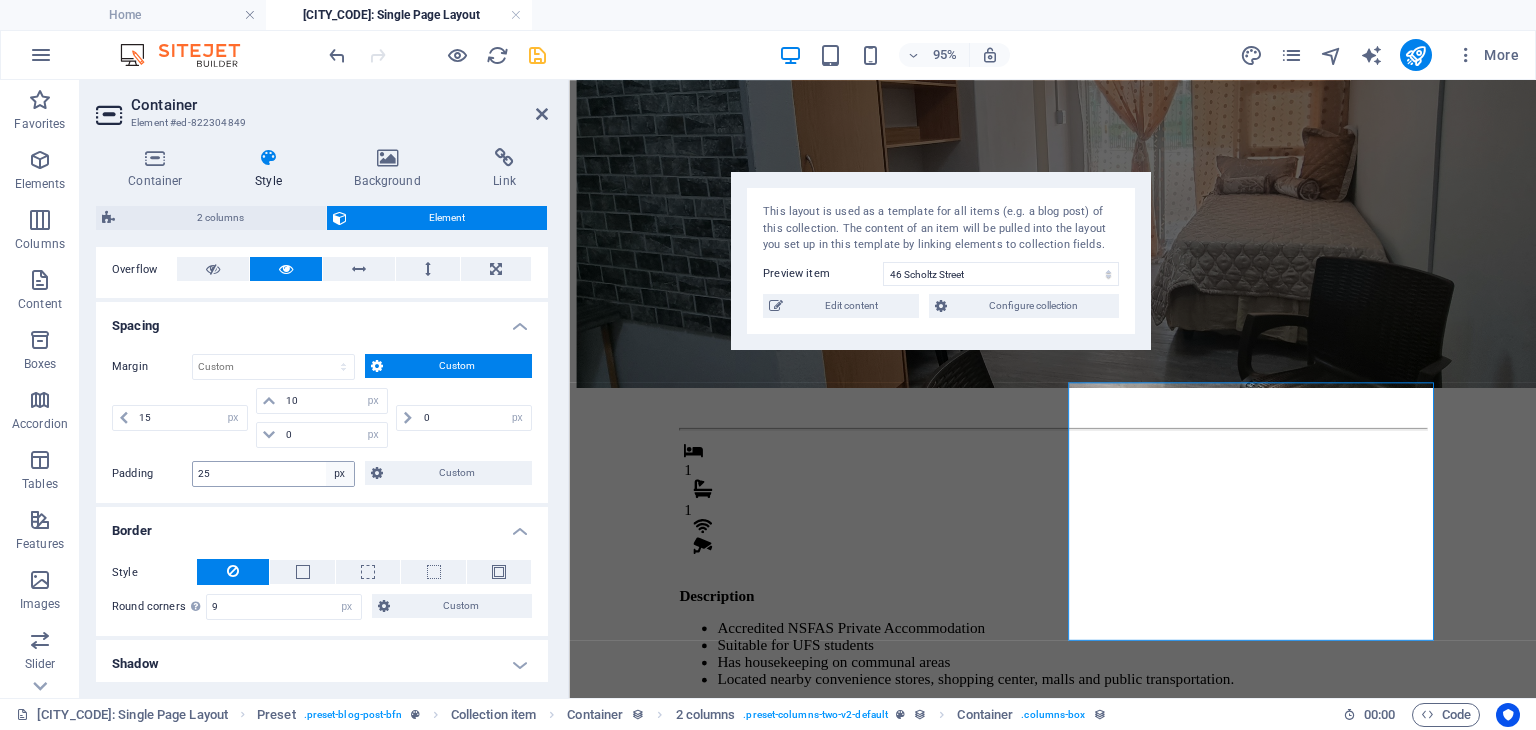 scroll, scrollTop: 328, scrollLeft: 0, axis: vertical 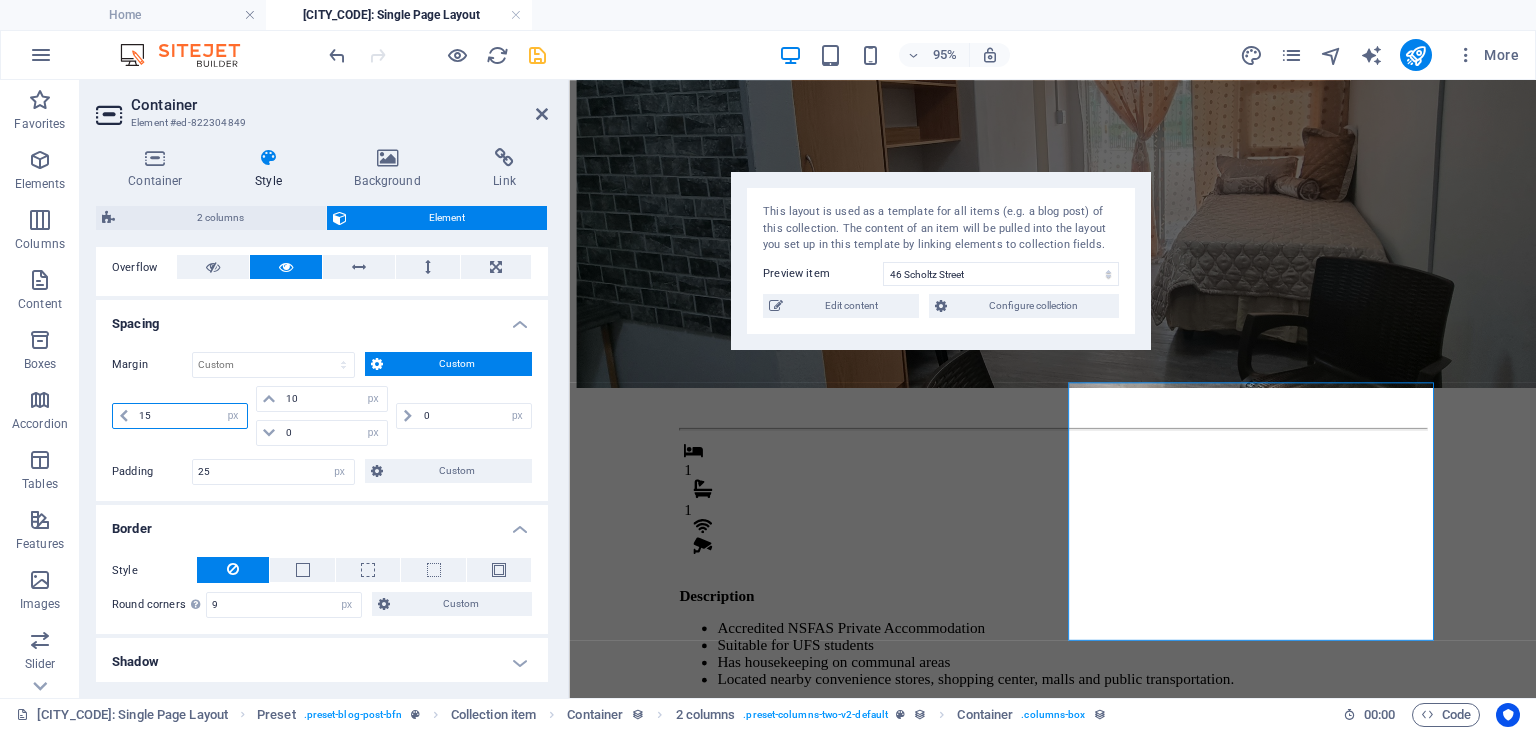 drag, startPoint x: 169, startPoint y: 419, endPoint x: 124, endPoint y: 417, distance: 45.044422 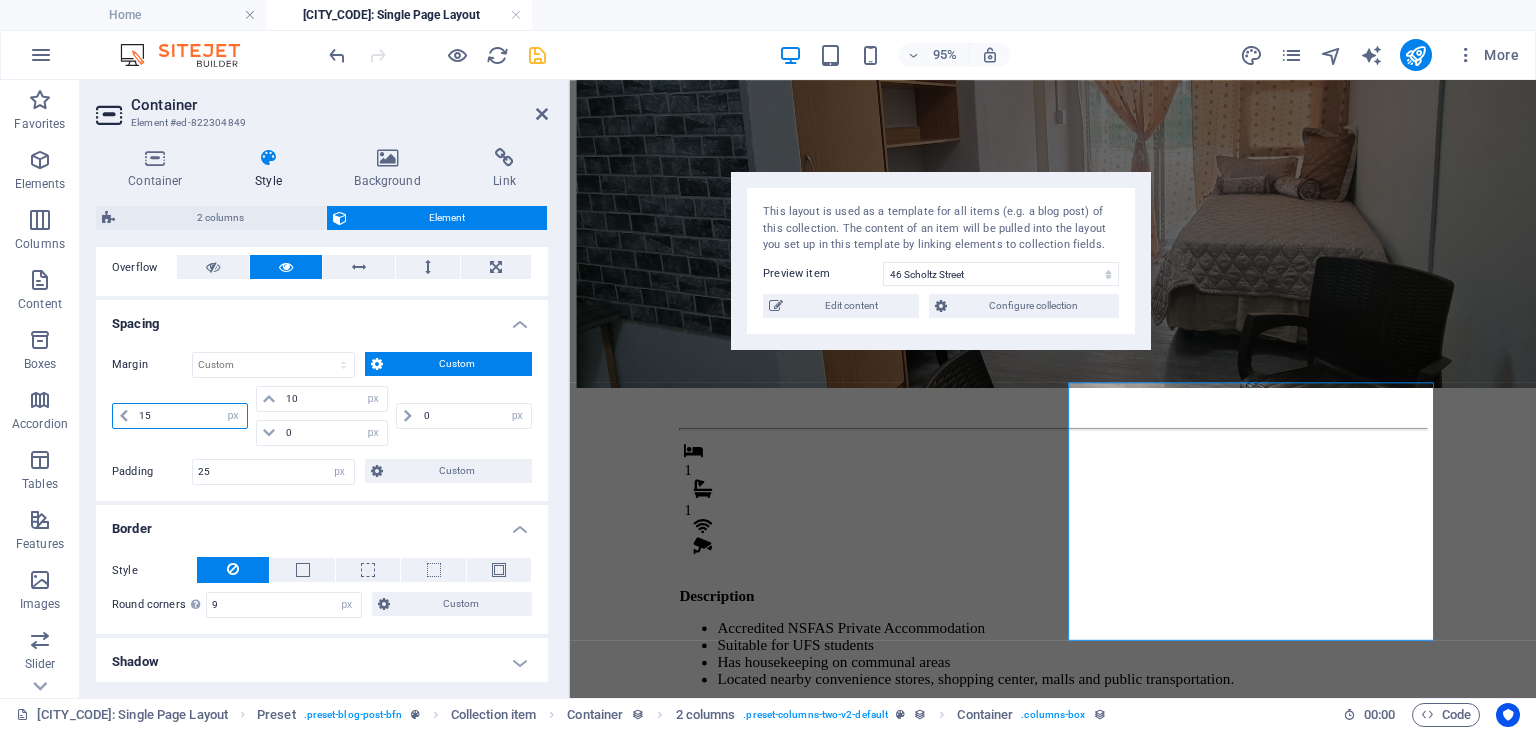 click on "15 auto px % rem vw vh" at bounding box center [180, 416] 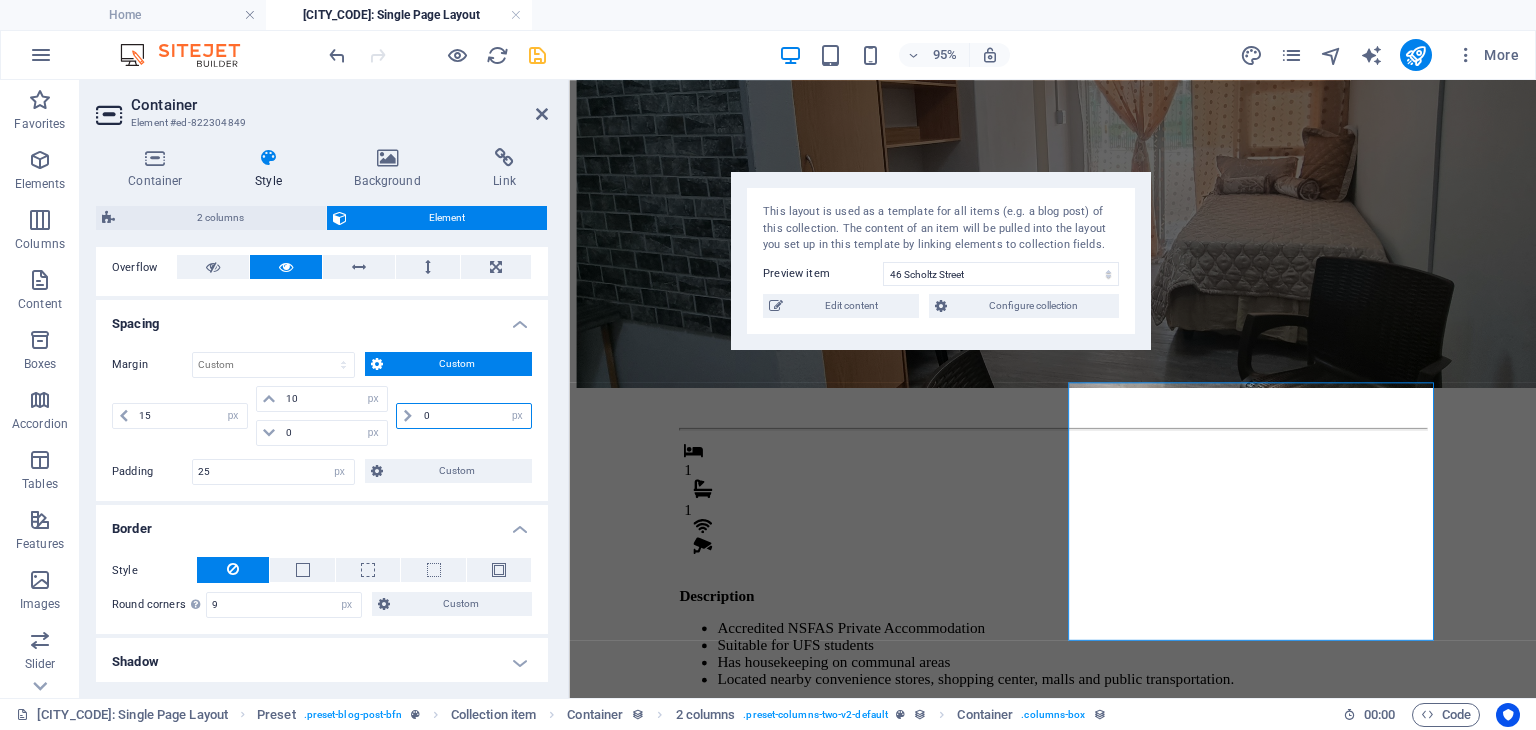 drag, startPoint x: 463, startPoint y: 422, endPoint x: 394, endPoint y: 419, distance: 69.065186 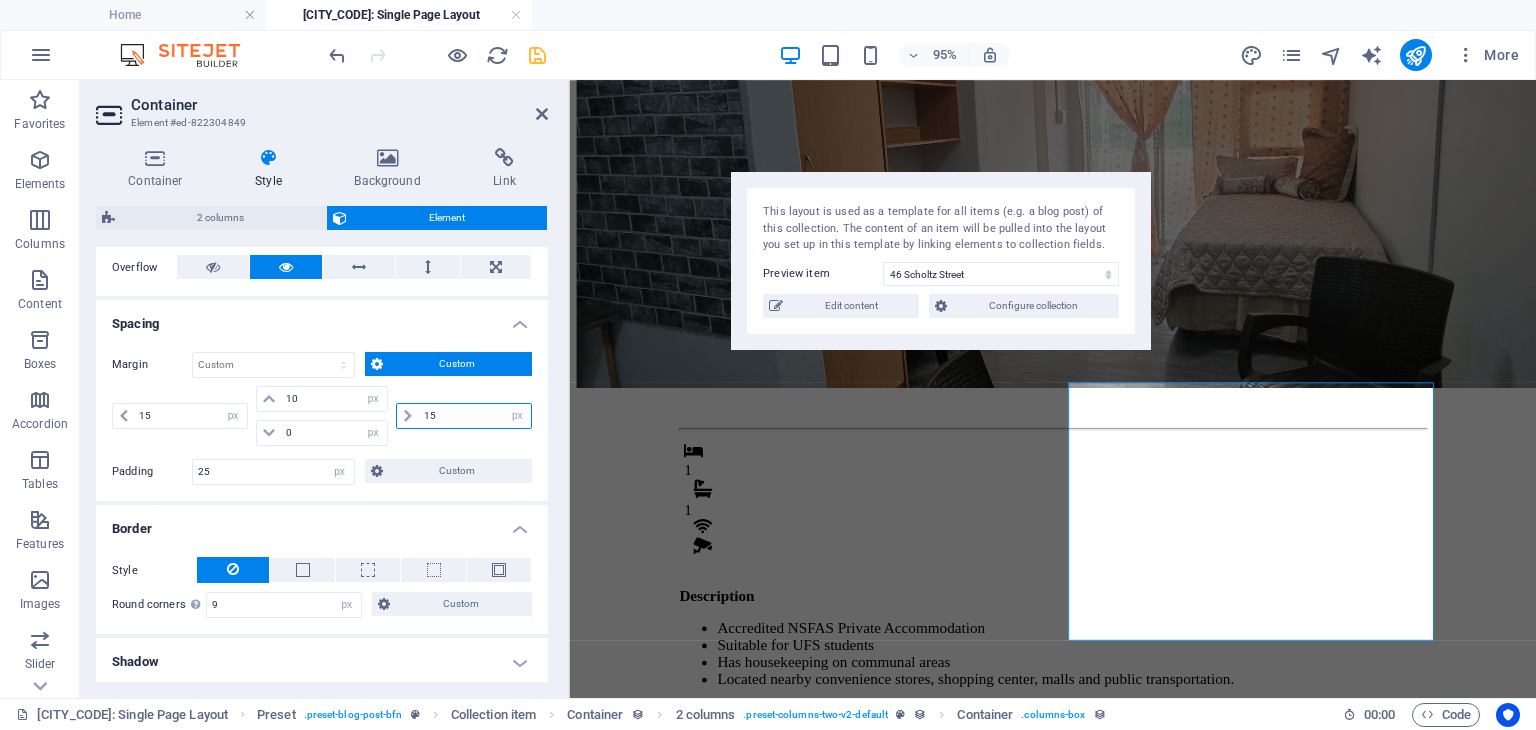 type on "15" 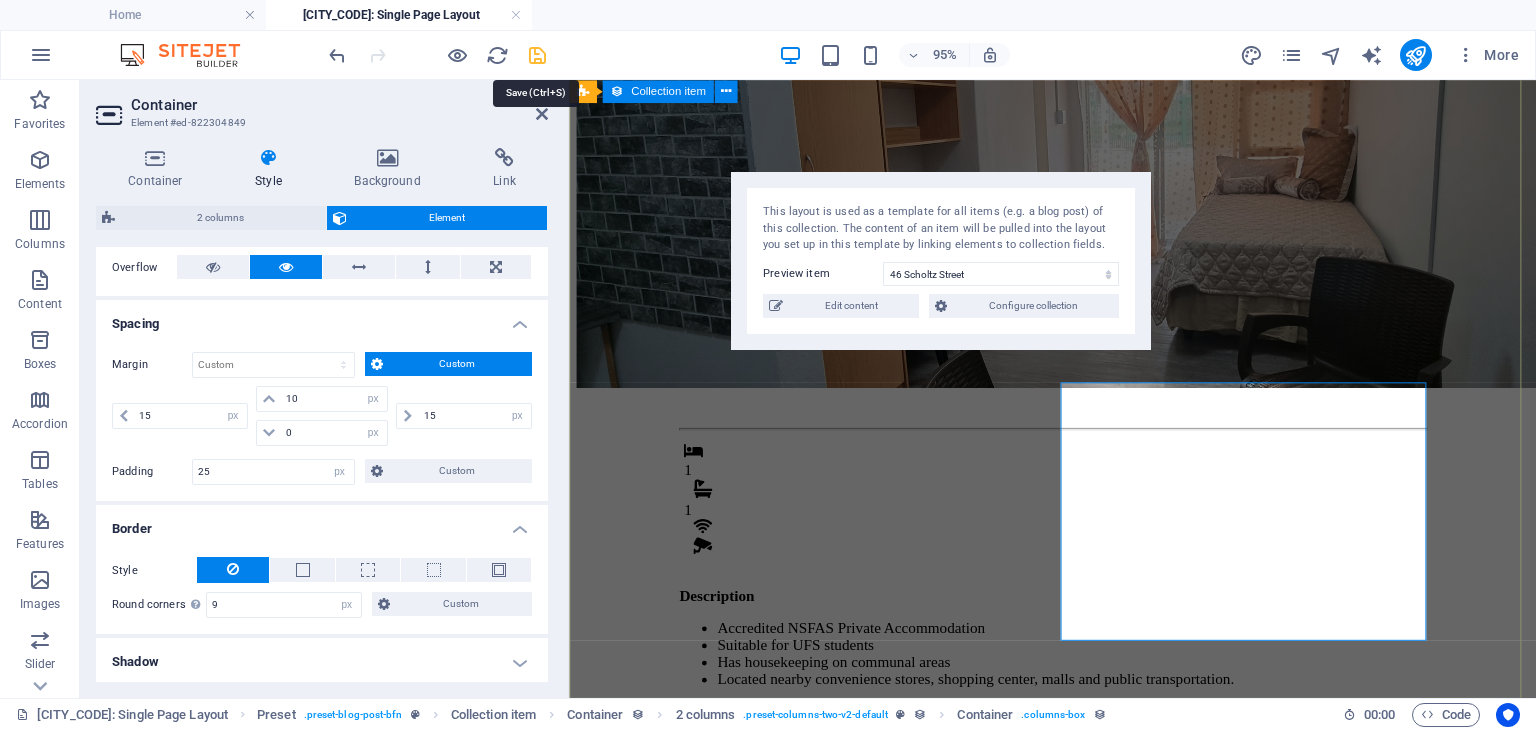 click at bounding box center [537, 55] 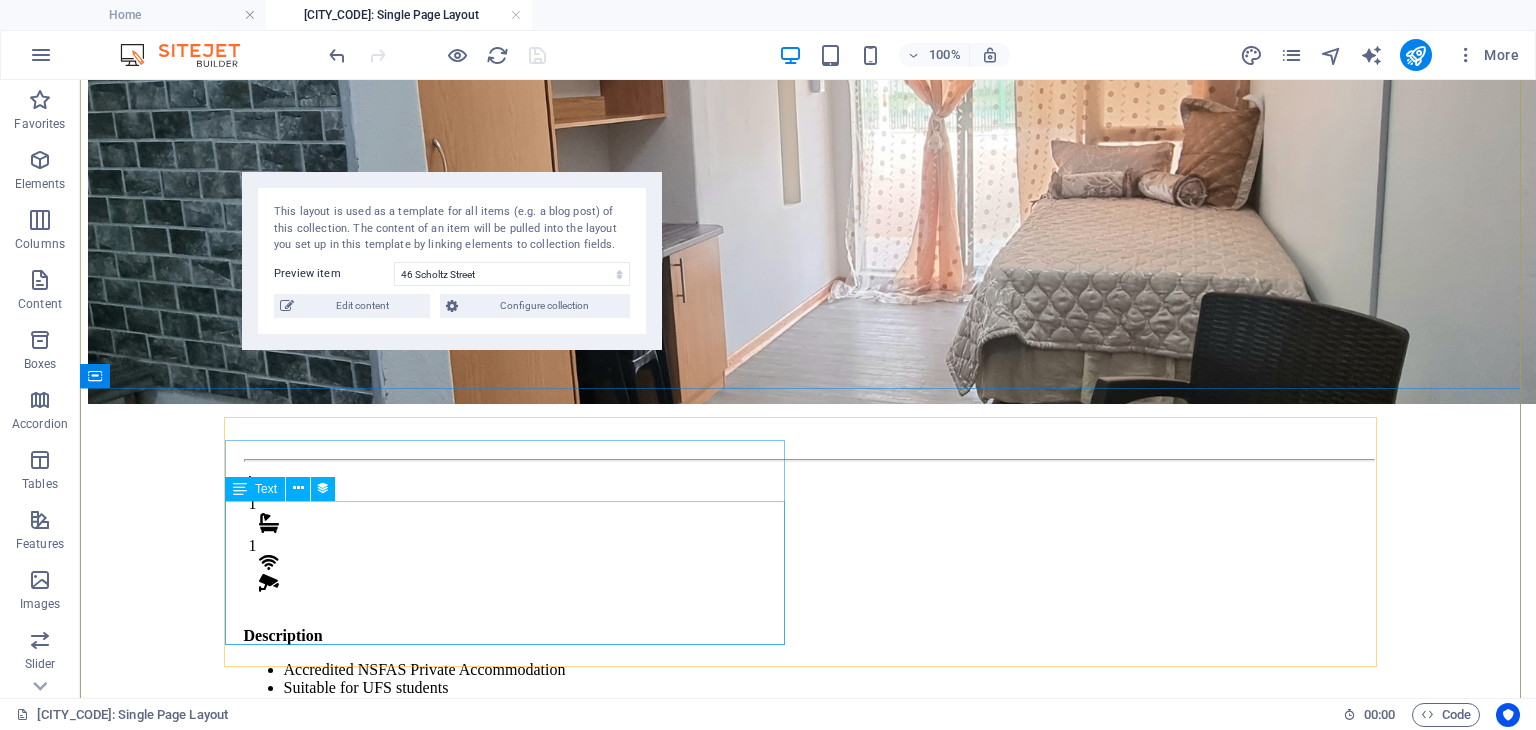 scroll, scrollTop: 248, scrollLeft: 0, axis: vertical 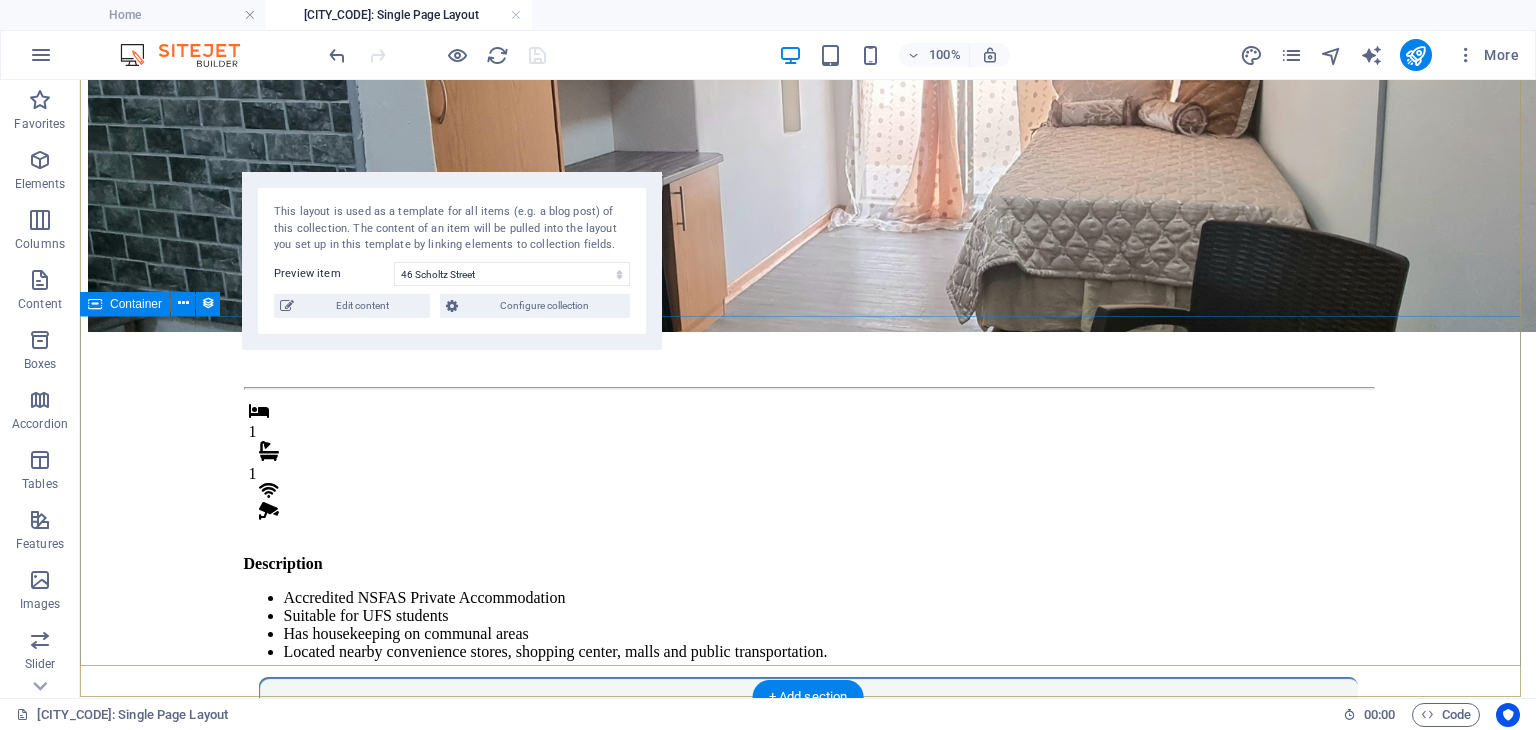 click on "1 1 DescriptionAccredited NSFAS Private Accommodation  Suitable for UFS students Has housekeeping on communal areas Located nearby convenience stores, shopping center, malls and public transportation. Monthly Rental R 4,800 Once-off Fees Admin Fee:   500 Key deposit:   200 Download Form" at bounding box center [807, 747] 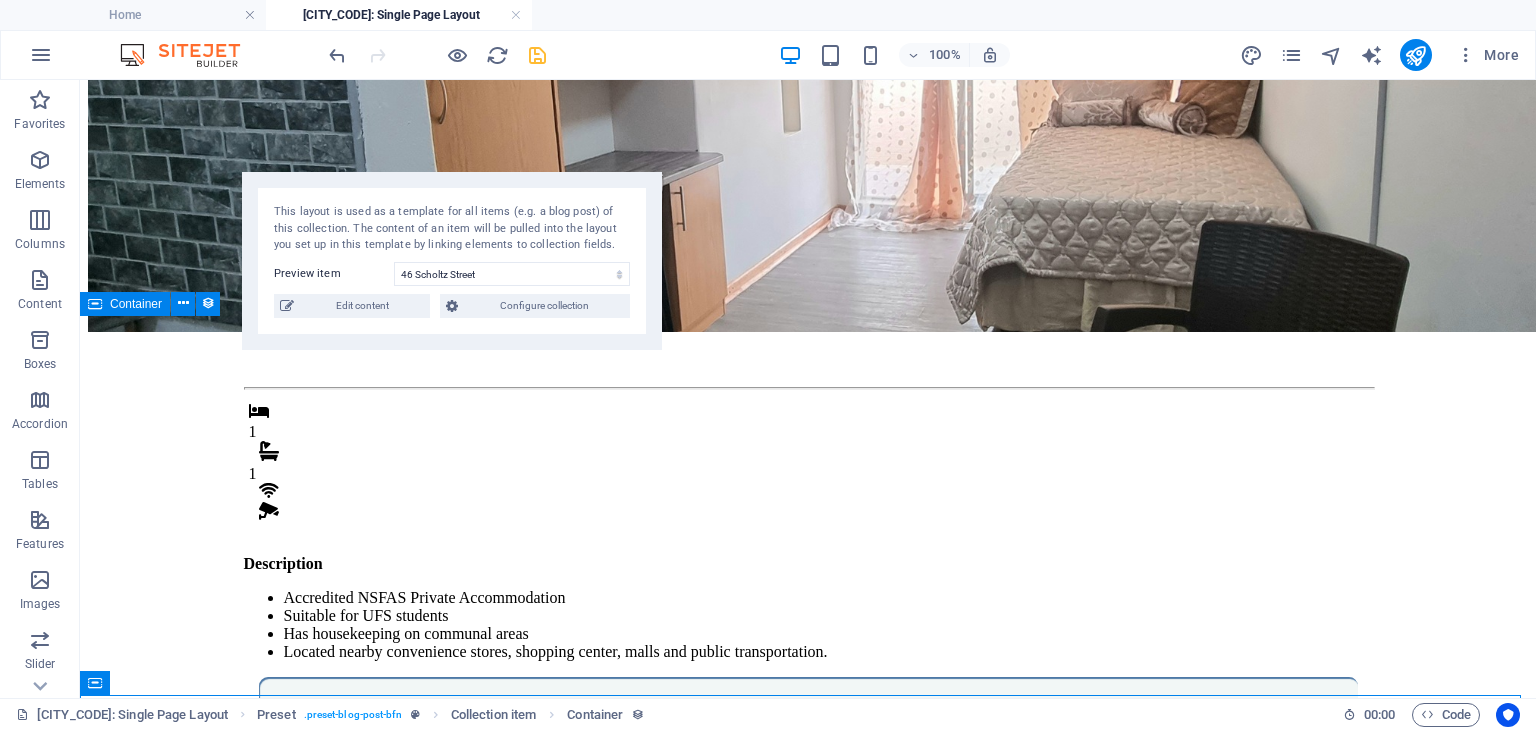 scroll, scrollTop: 628, scrollLeft: 0, axis: vertical 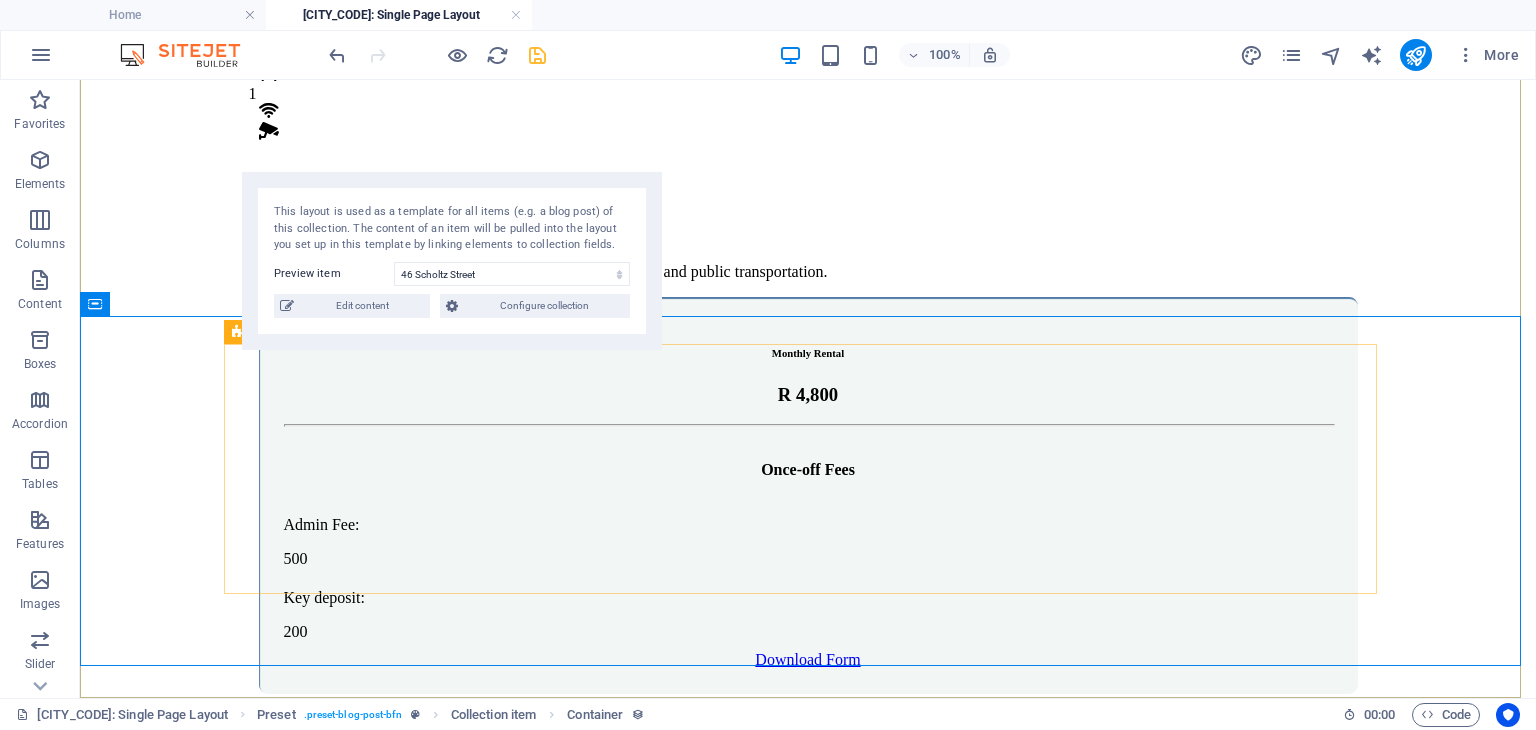 click at bounding box center (238, 332) 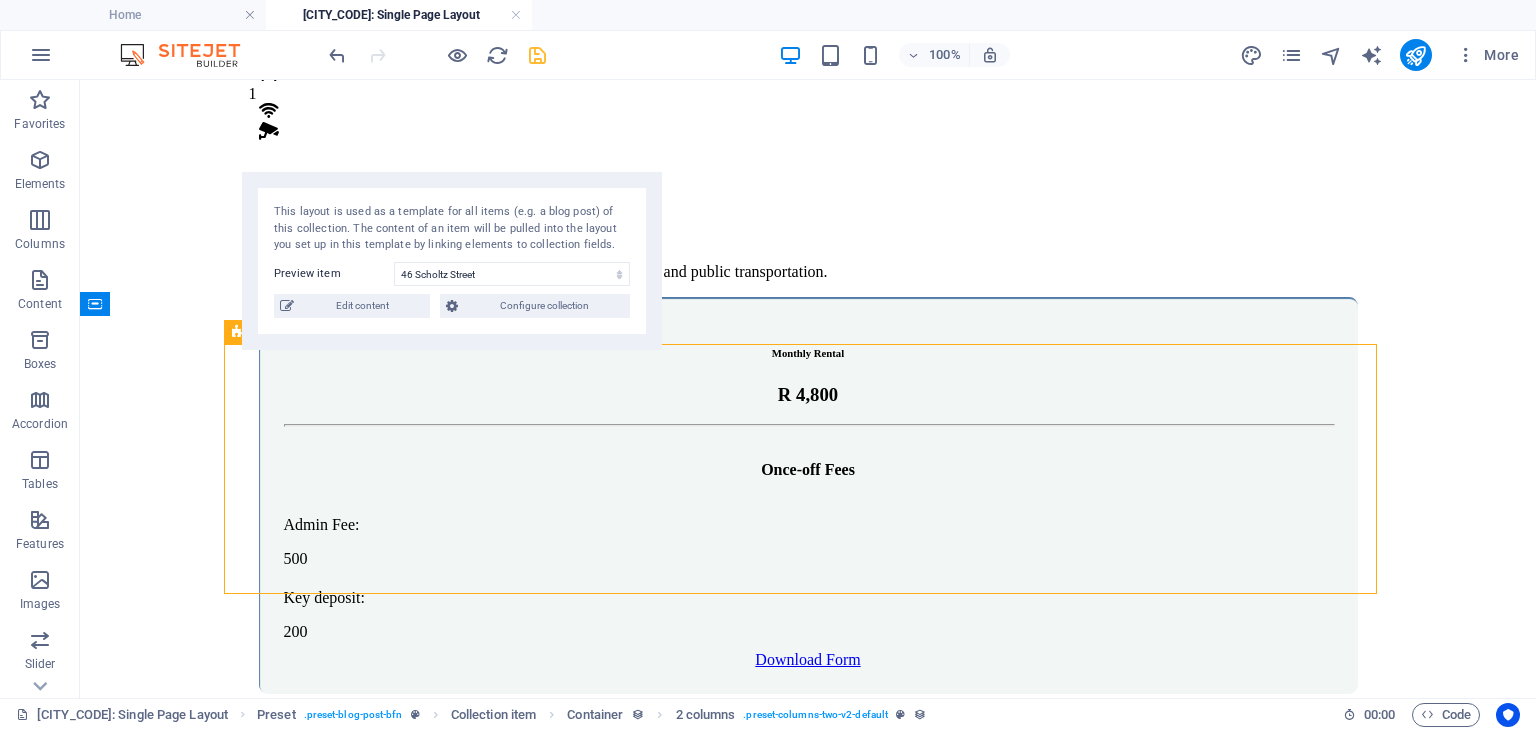 click at bounding box center [238, 332] 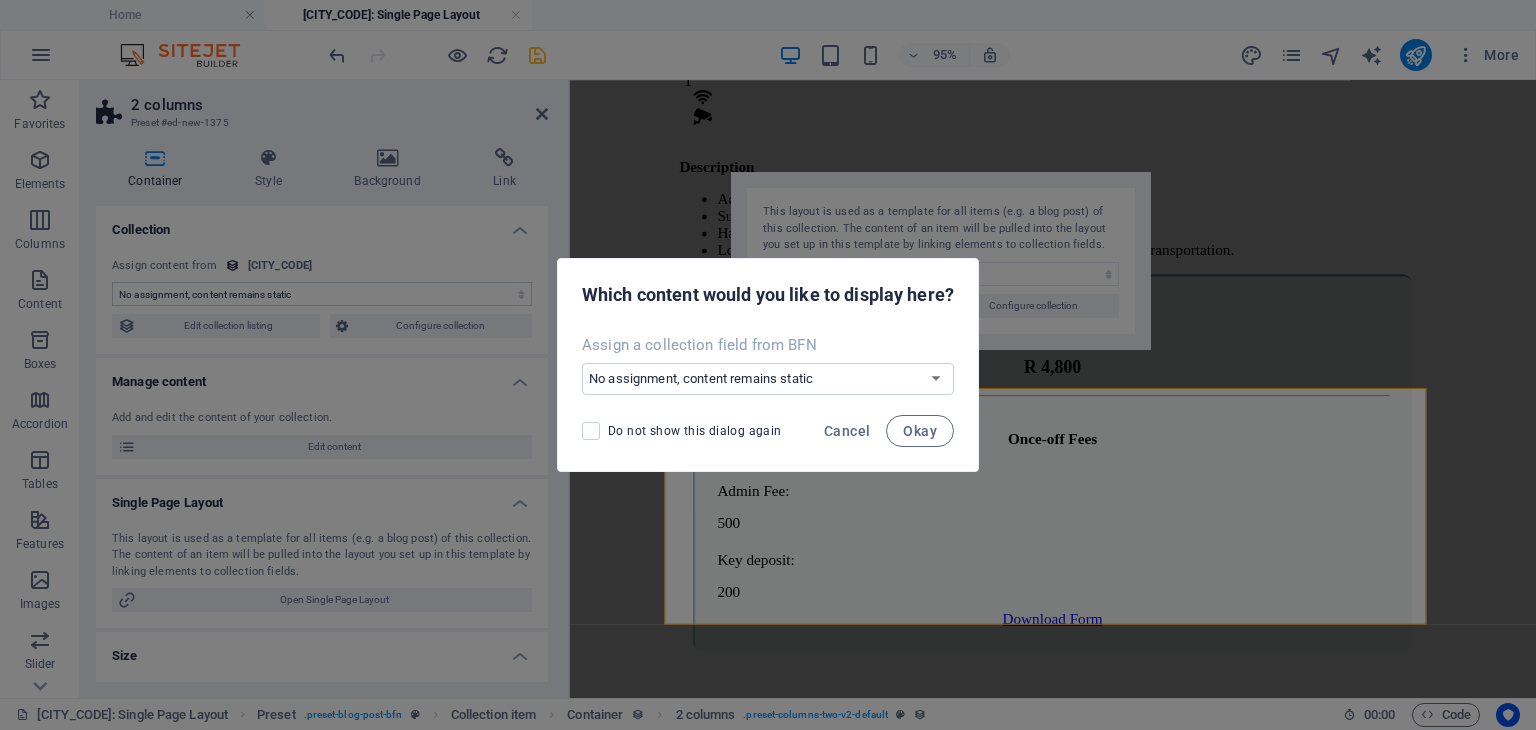 scroll, scrollTop: 516, scrollLeft: 0, axis: vertical 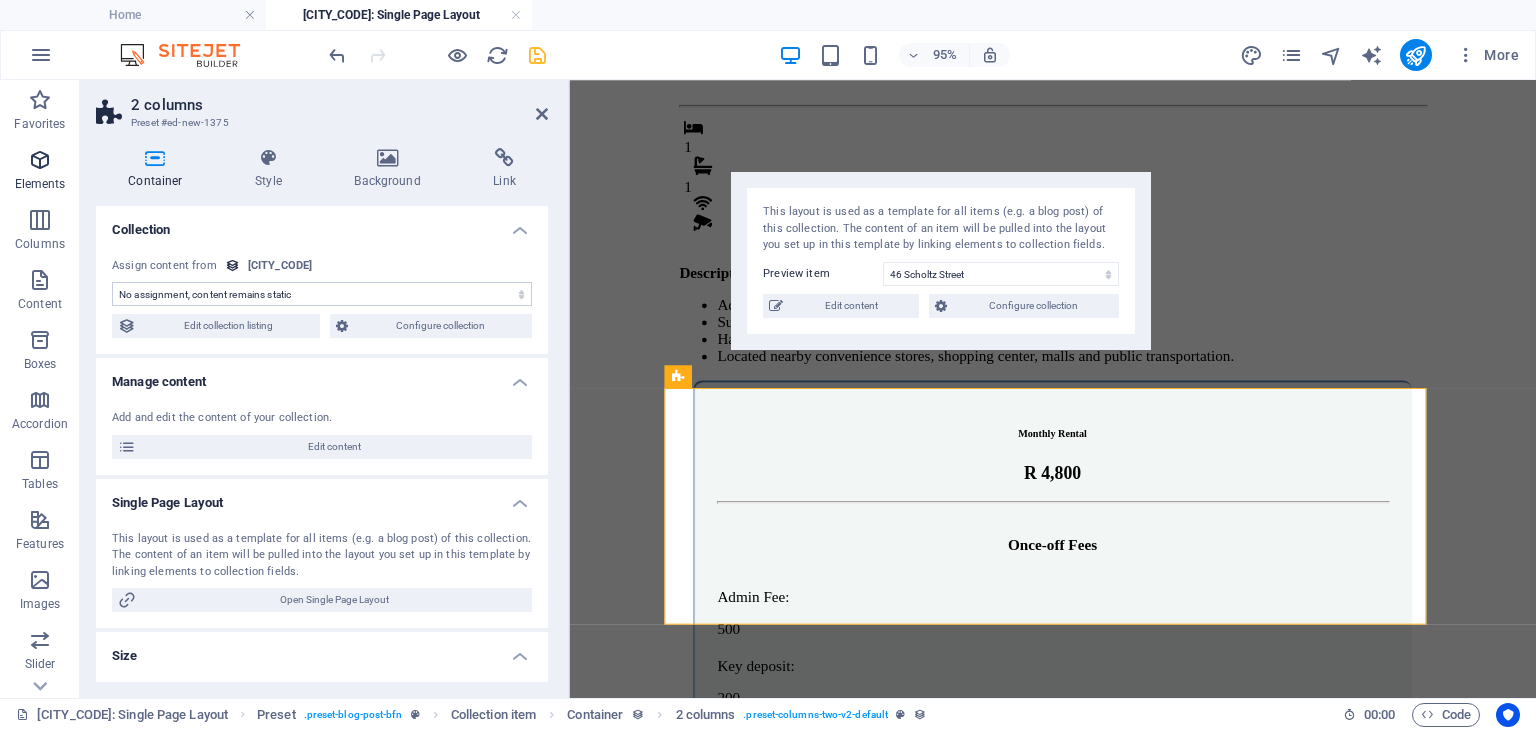 click at bounding box center [40, 160] 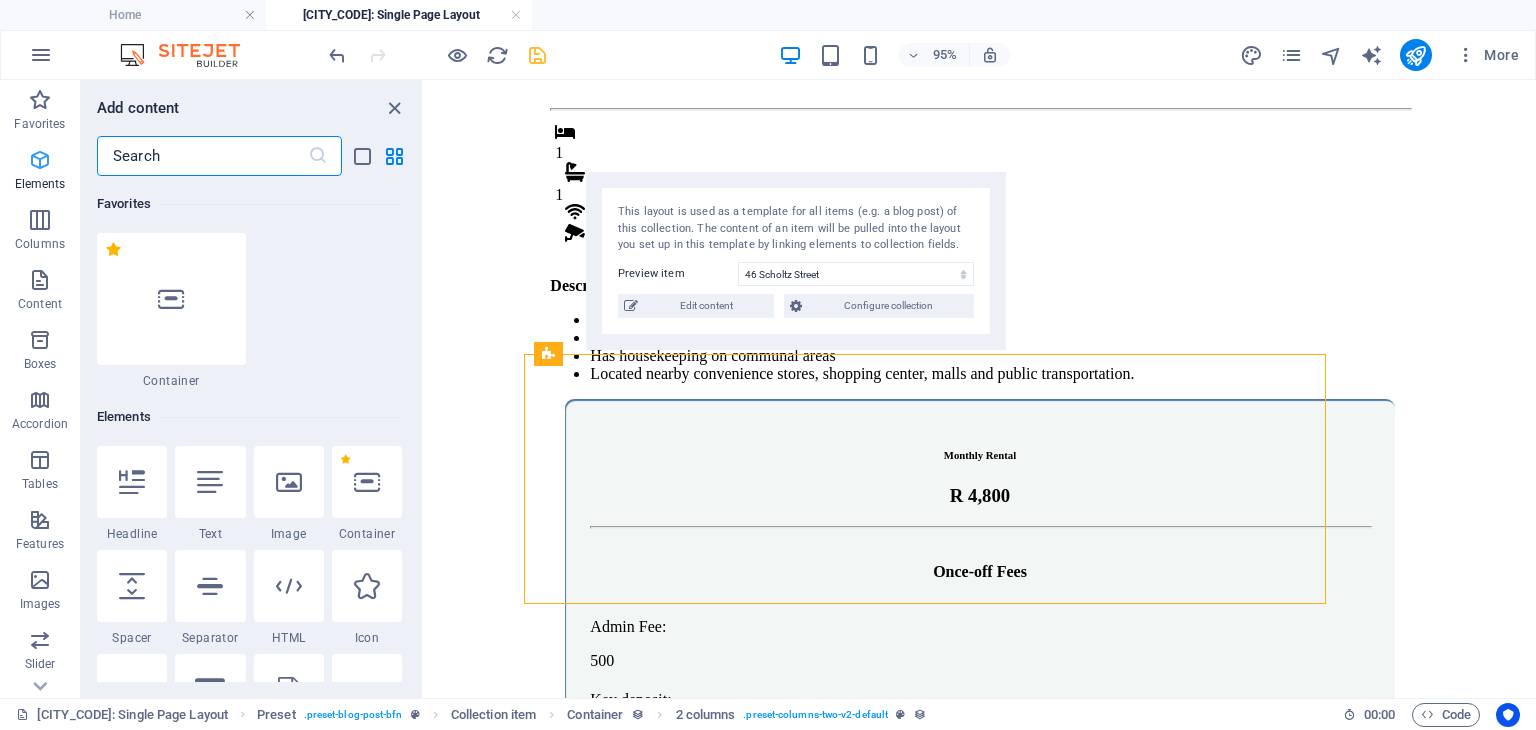 scroll, scrollTop: 565, scrollLeft: 0, axis: vertical 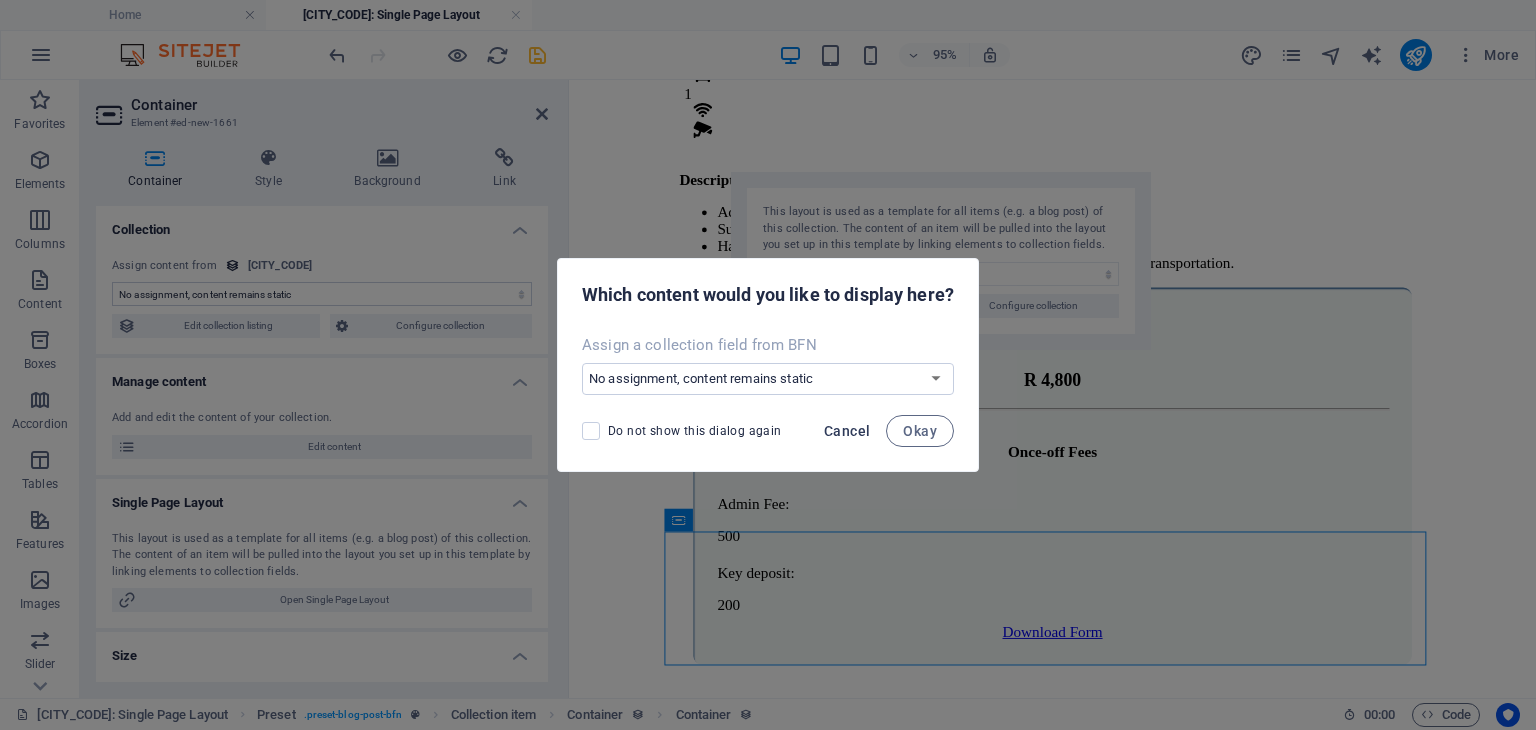 click on "Cancel" at bounding box center [847, 431] 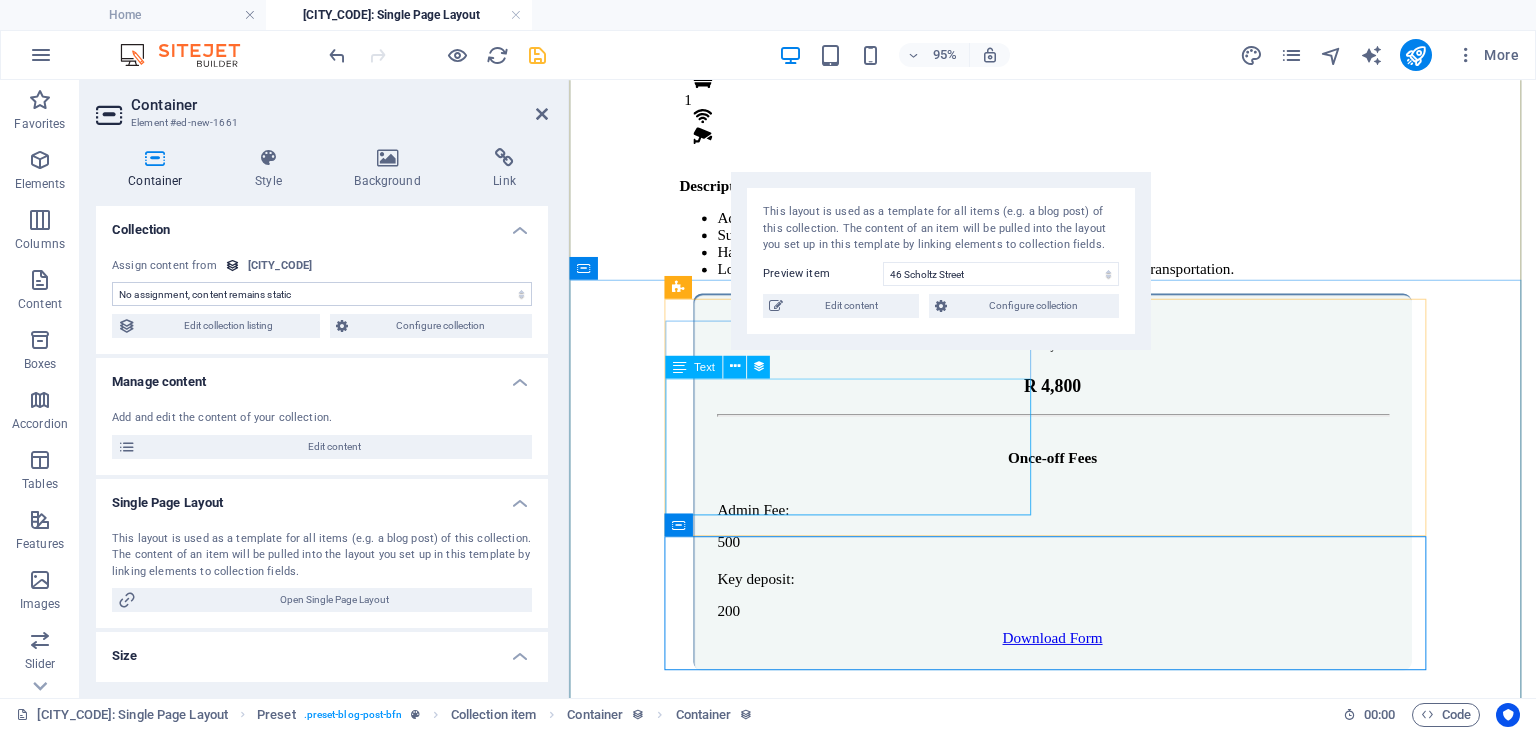 scroll, scrollTop: 607, scrollLeft: 0, axis: vertical 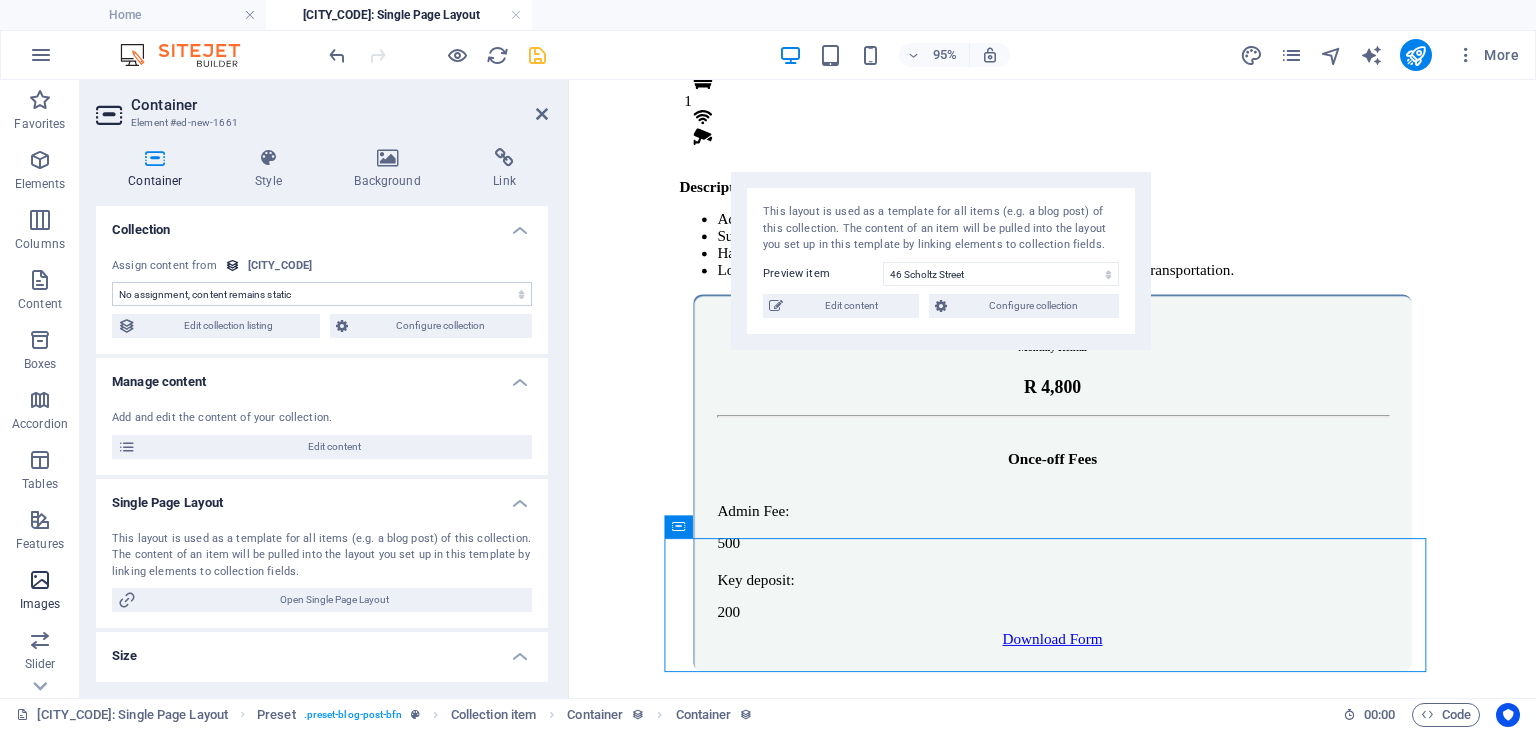 click at bounding box center [40, 580] 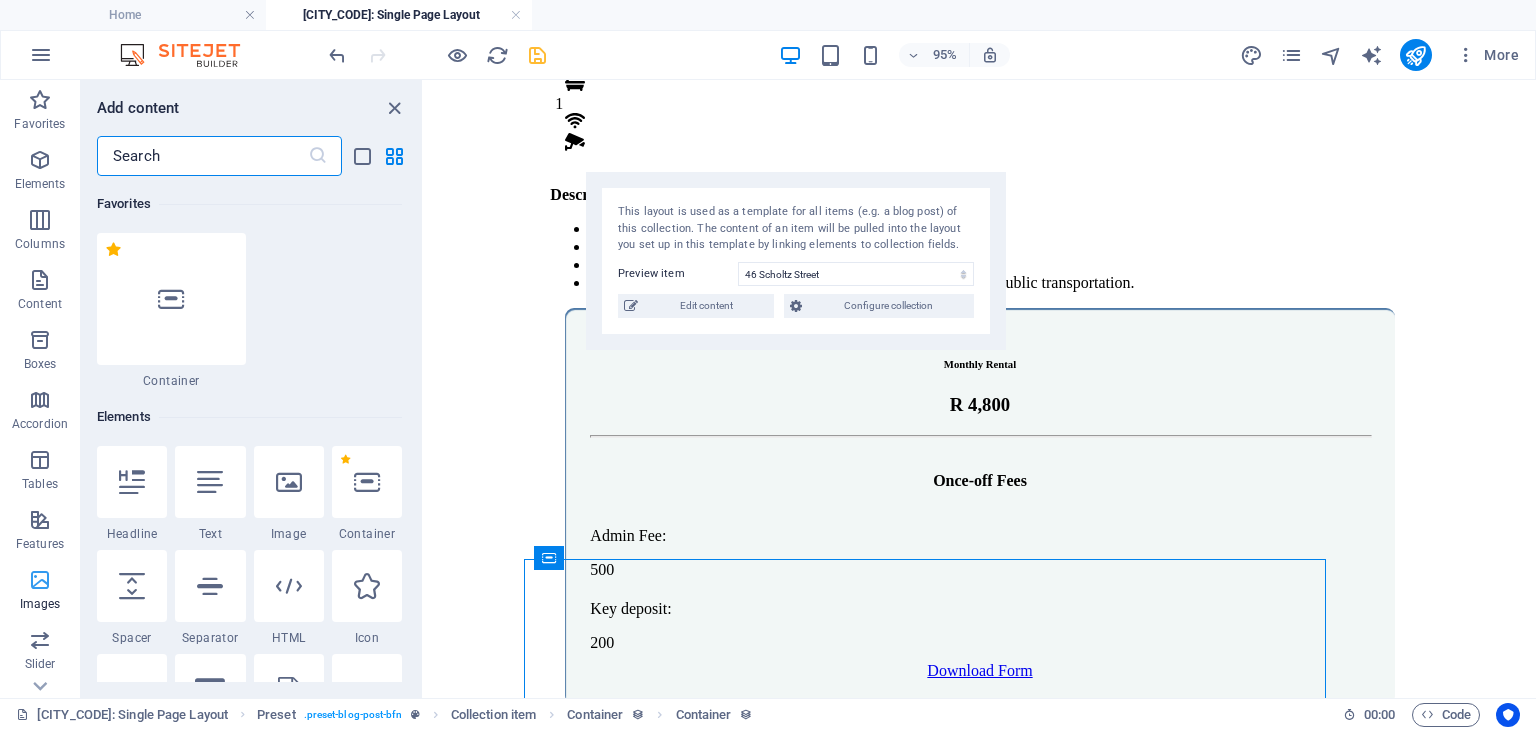 scroll, scrollTop: 610, scrollLeft: 0, axis: vertical 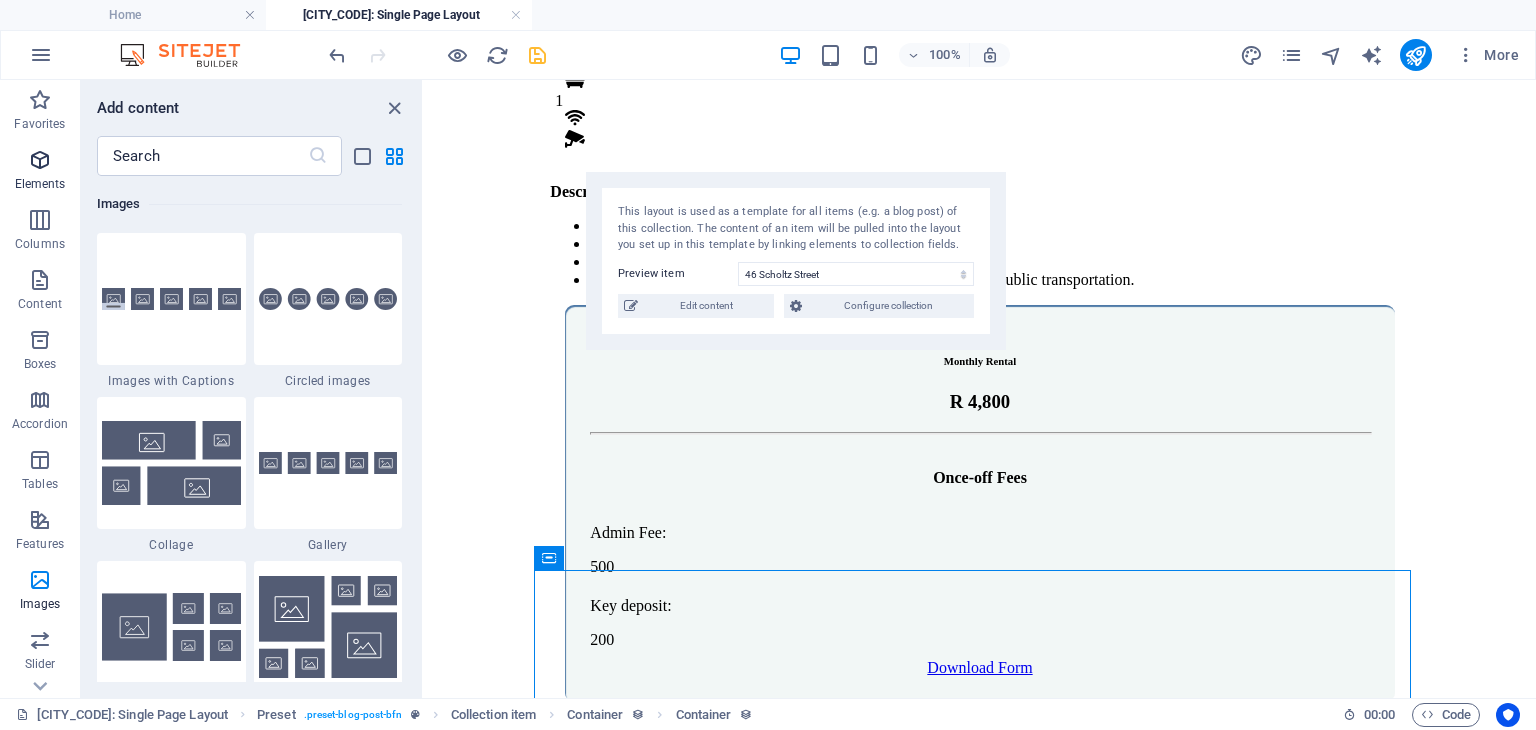 click at bounding box center [40, 160] 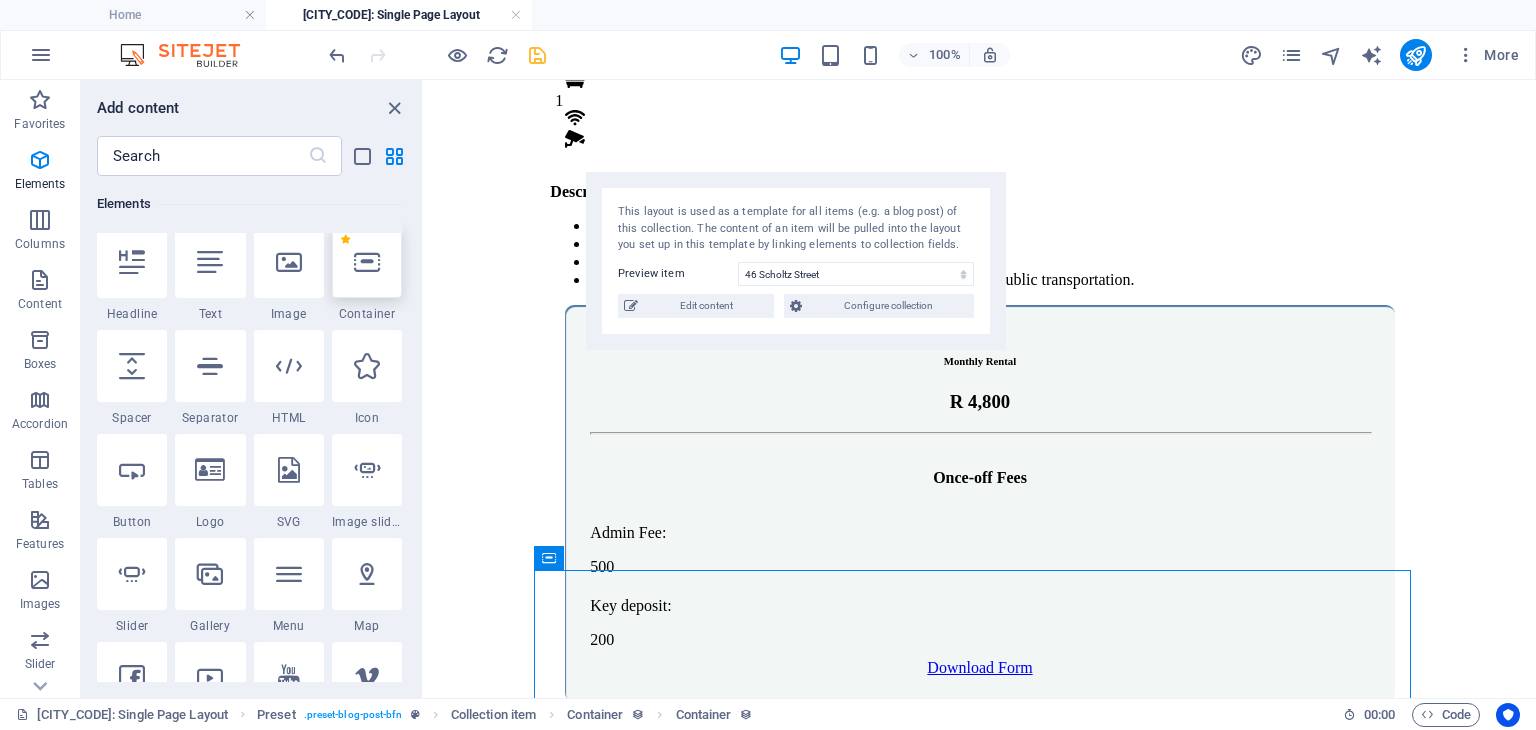 scroll, scrollTop: 215, scrollLeft: 0, axis: vertical 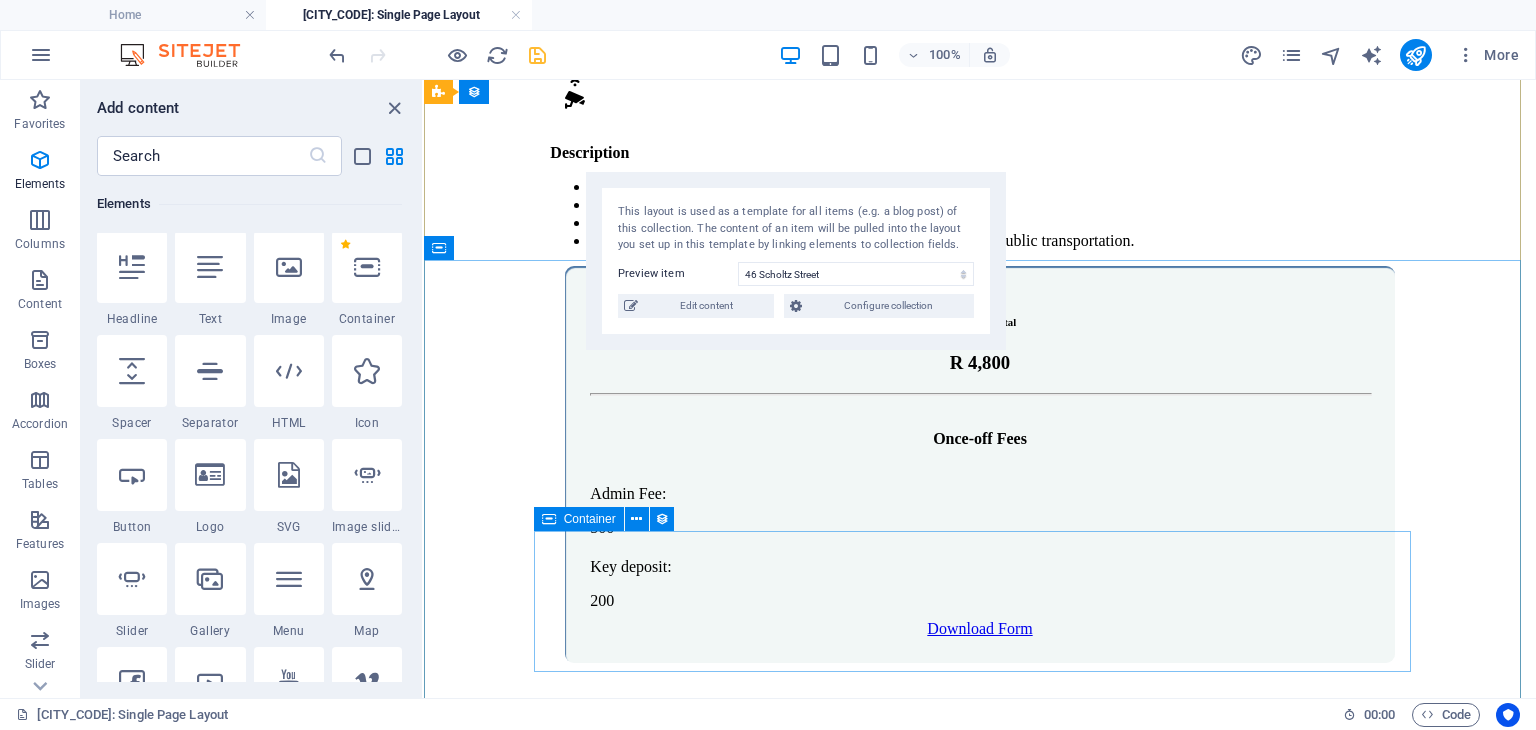 click on "Drop content here or  Add elements  Paste clipboard" at bounding box center (979, 1516) 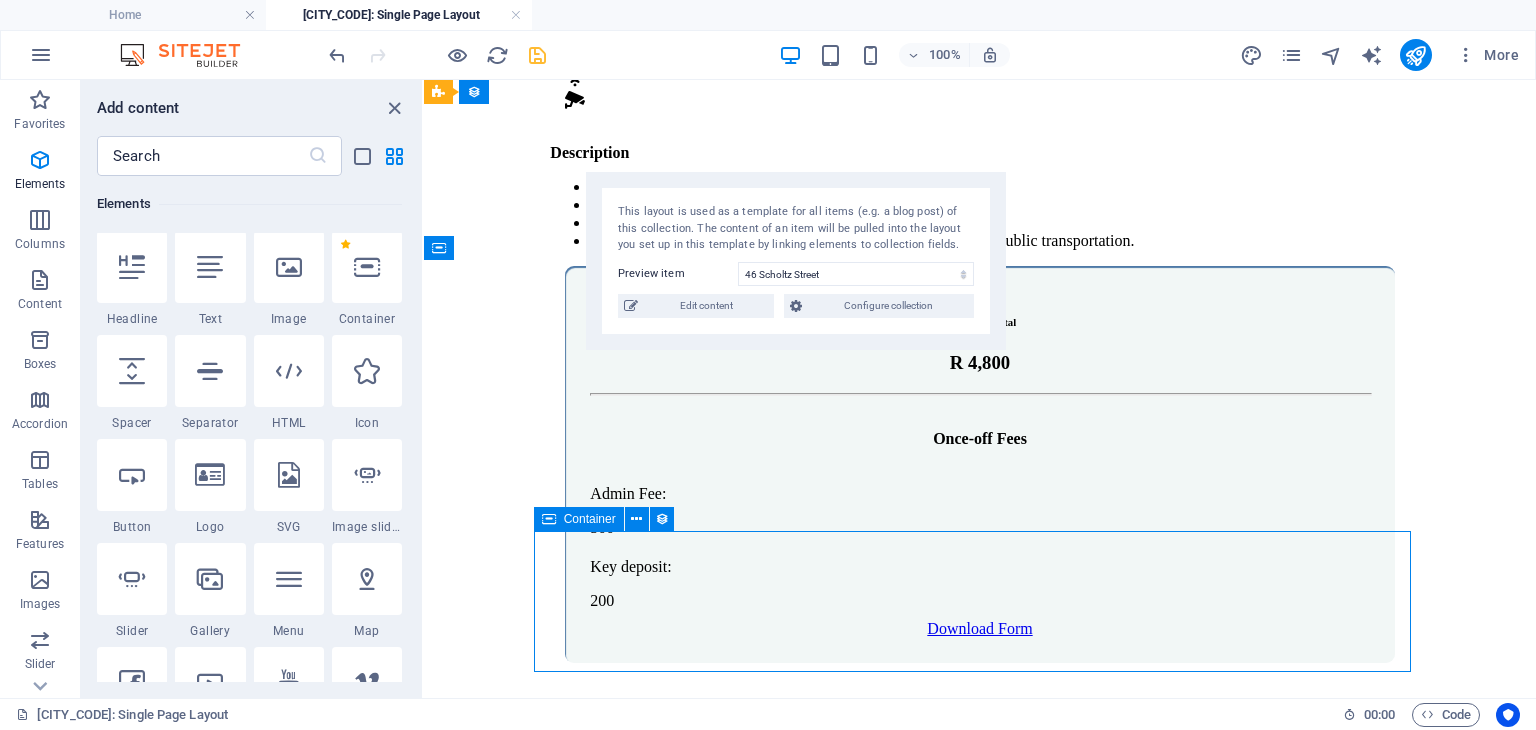 click on "Drop content here or  Add elements  Paste clipboard" at bounding box center (979, 1516) 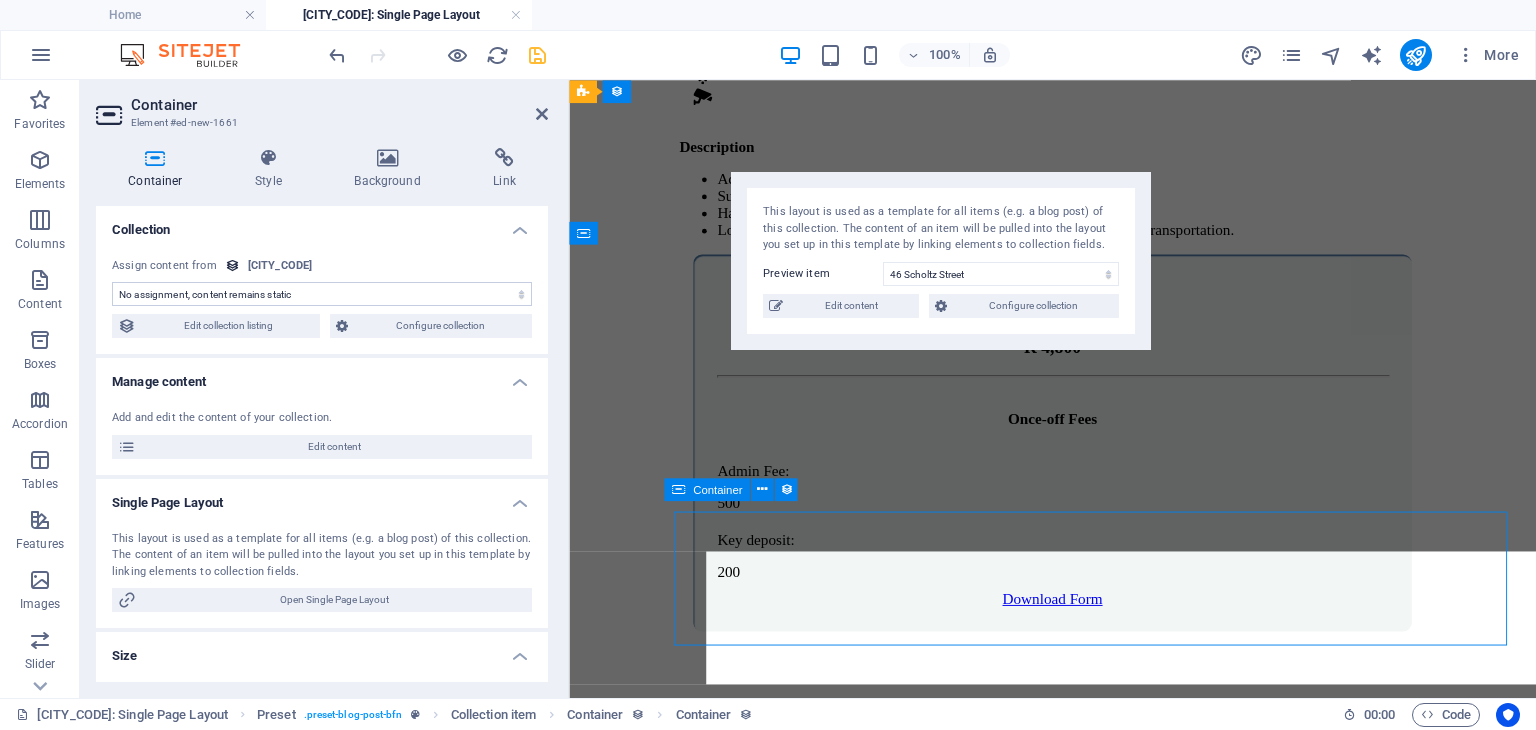 scroll, scrollTop: 646, scrollLeft: 0, axis: vertical 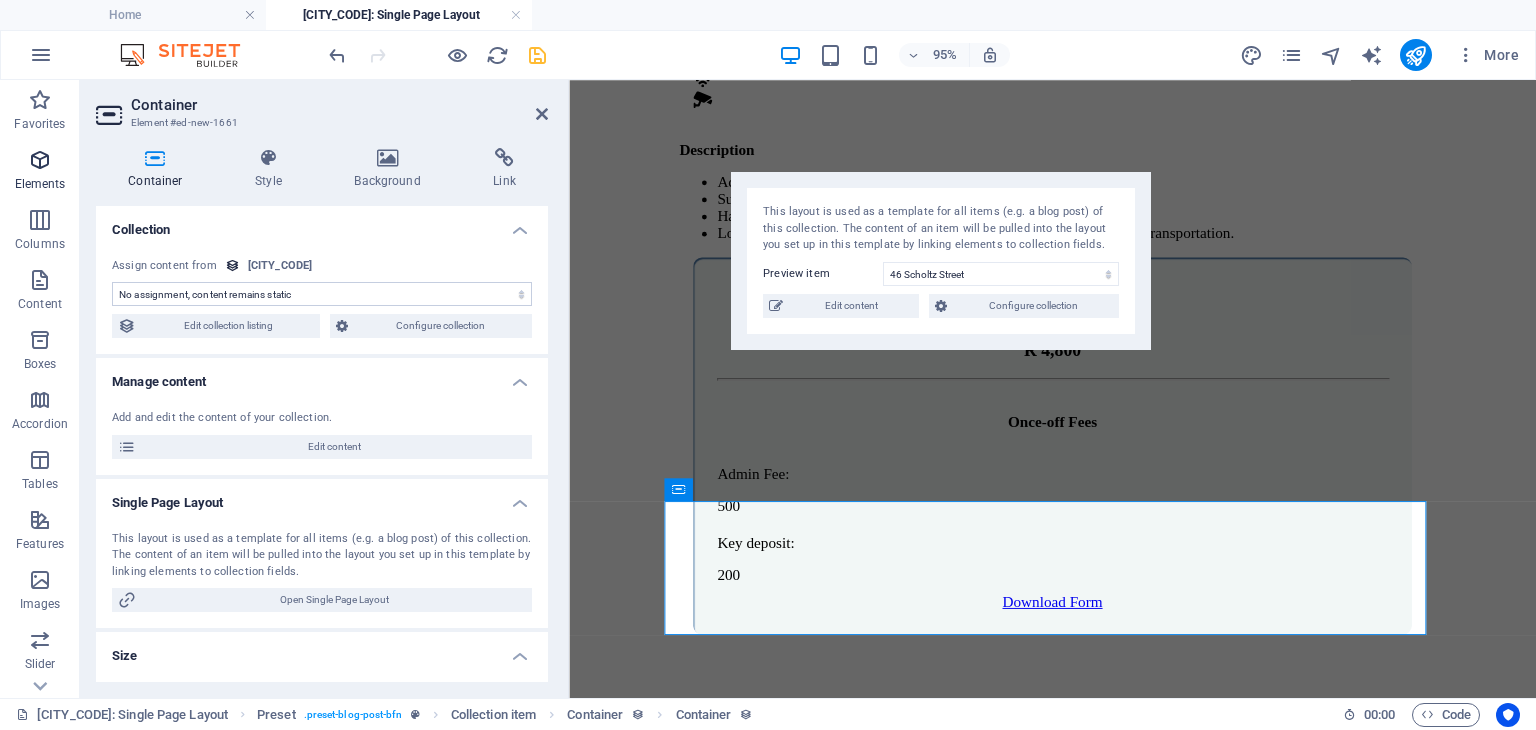 click at bounding box center [40, 160] 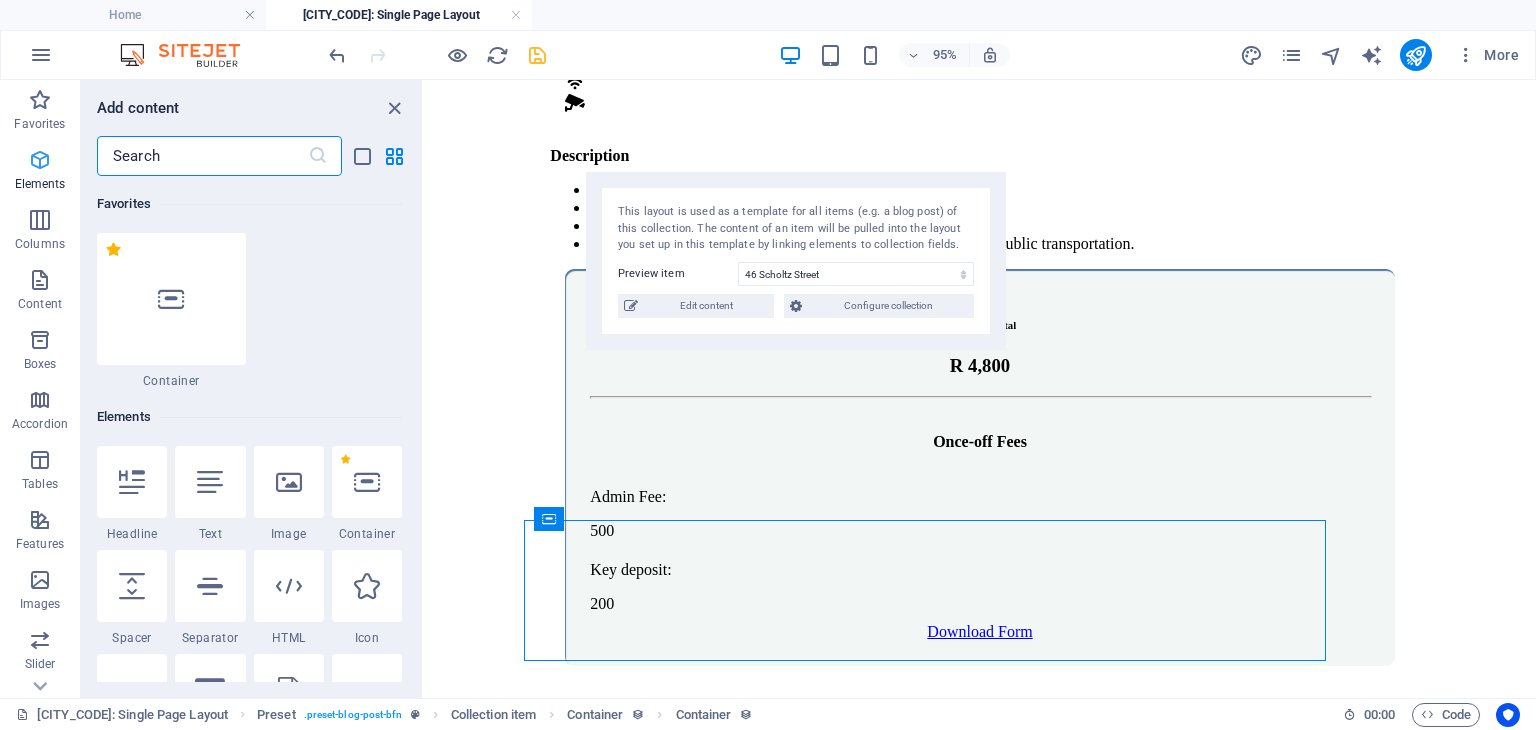 scroll, scrollTop: 649, scrollLeft: 0, axis: vertical 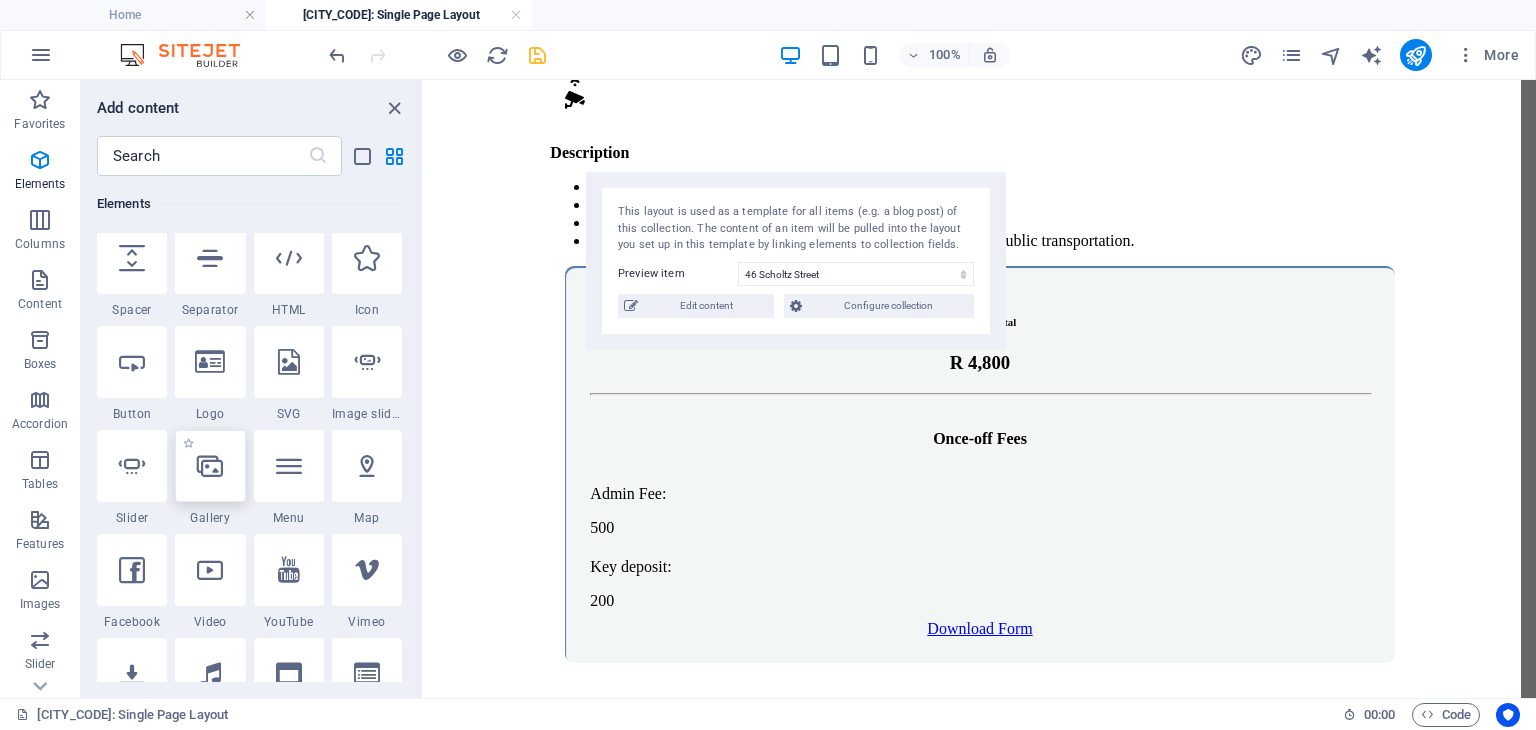 select on "4" 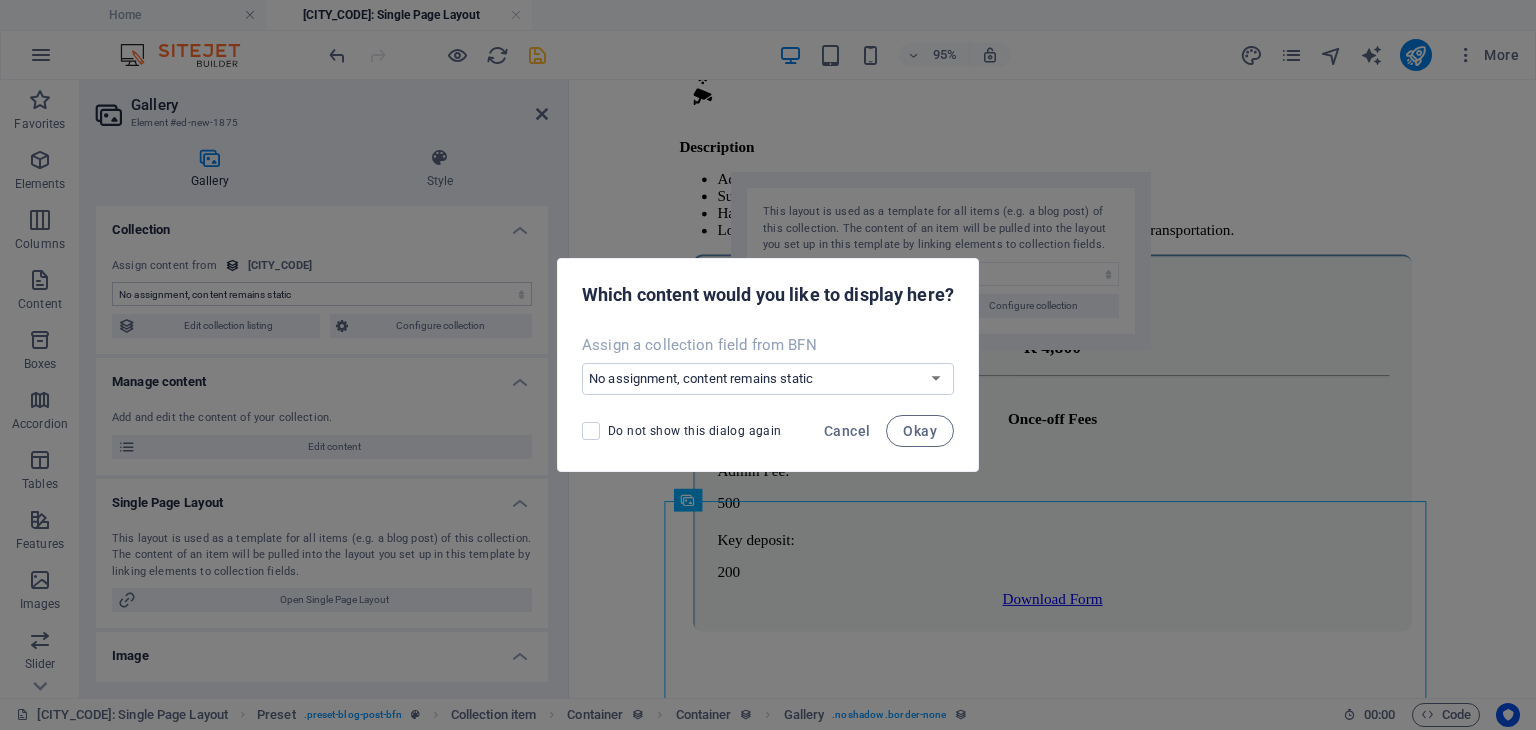 scroll, scrollTop: 646, scrollLeft: 0, axis: vertical 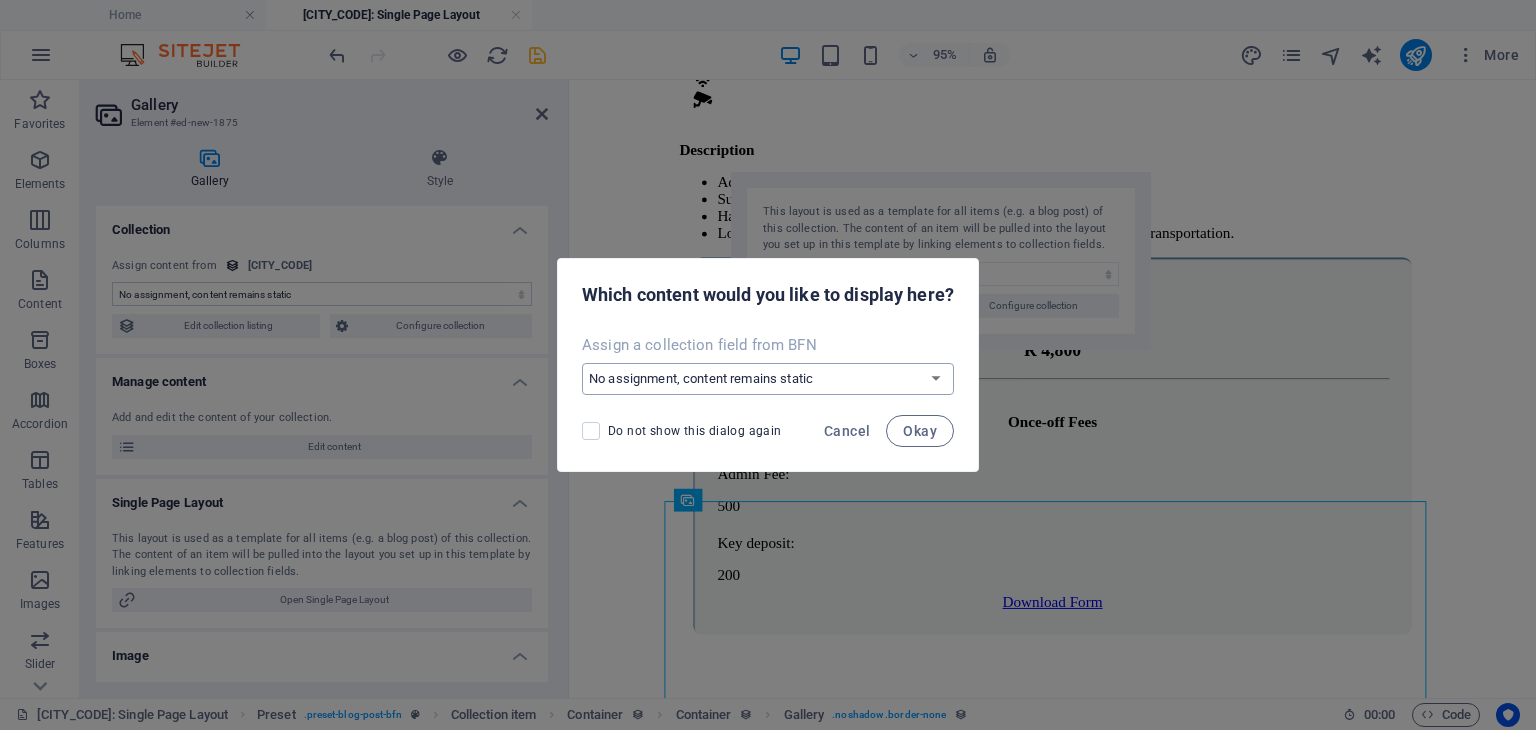 click on "No assignment, content remains static Create a new field Created at (Date) Updated at (Date) Name (Plain Text) Slug (Plain Text) Image (File) Short description (Rich Text) Type (Choice) Availability (Choice) Price (Plain Text) Address (Plain Text) Bedrooms (Number) Bathrooms (Number) Listed (Checkbox) Gallery (Multiple Files) Internet (Choice) Built-In Cupboards (Choice) Key Deposit (Number) Admin Fee (Number) Alarm System (Choice) CCTV Camera (Choice) Panic Button (Choice)" at bounding box center (768, 379) 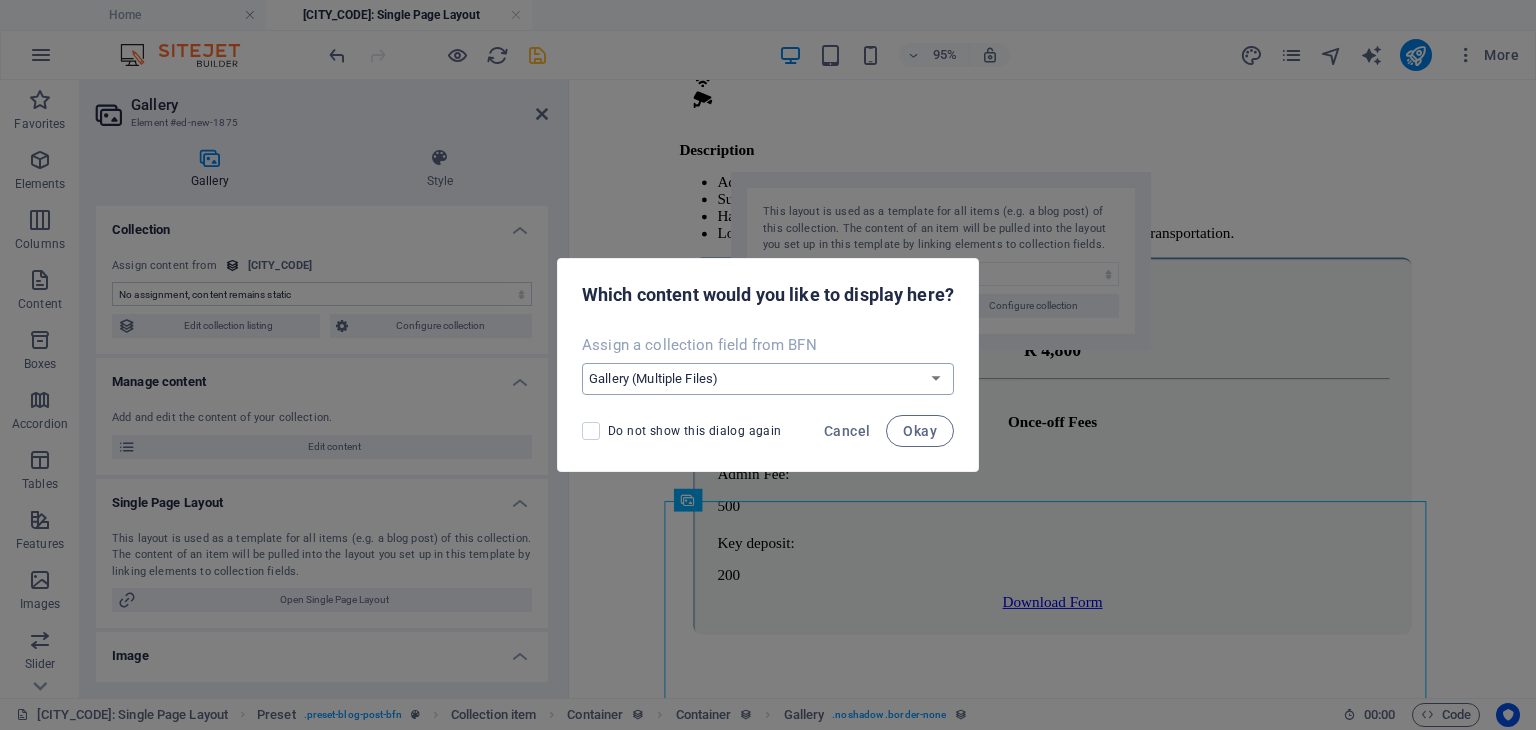 click on "No assignment, content remains static Create a new field Created at (Date) Updated at (Date) Name (Plain Text) Slug (Plain Text) Image (File) Short description (Rich Text) Type (Choice) Availability (Choice) Price (Plain Text) Address (Plain Text) Bedrooms (Number) Bathrooms (Number) Listed (Checkbox) Gallery (Multiple Files) Internet (Choice) Built-In Cupboards (Choice) Key Deposit (Number) Admin Fee (Number) Alarm System (Choice) CCTV Camera (Choice) Panic Button (Choice)" at bounding box center (768, 379) 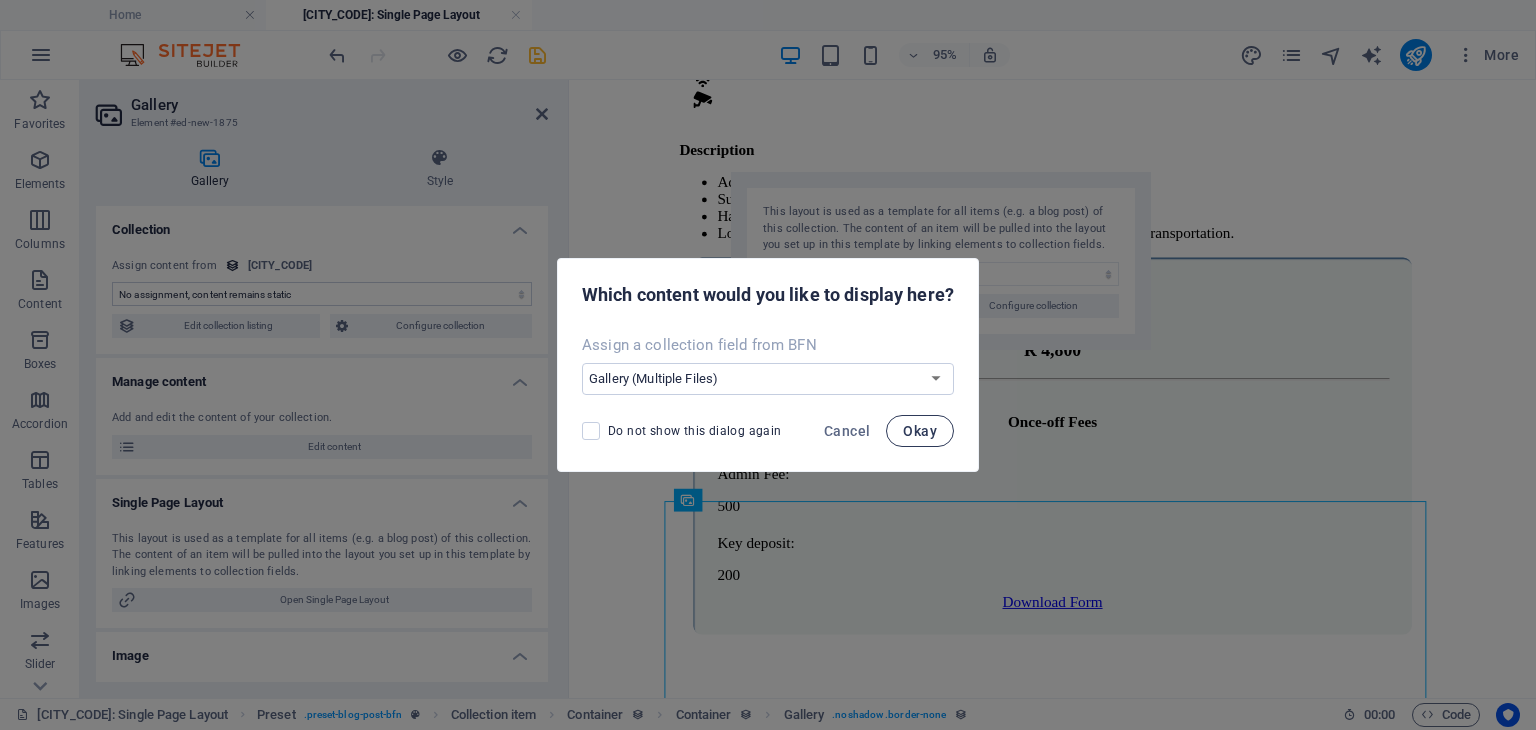 click on "Okay" at bounding box center (920, 431) 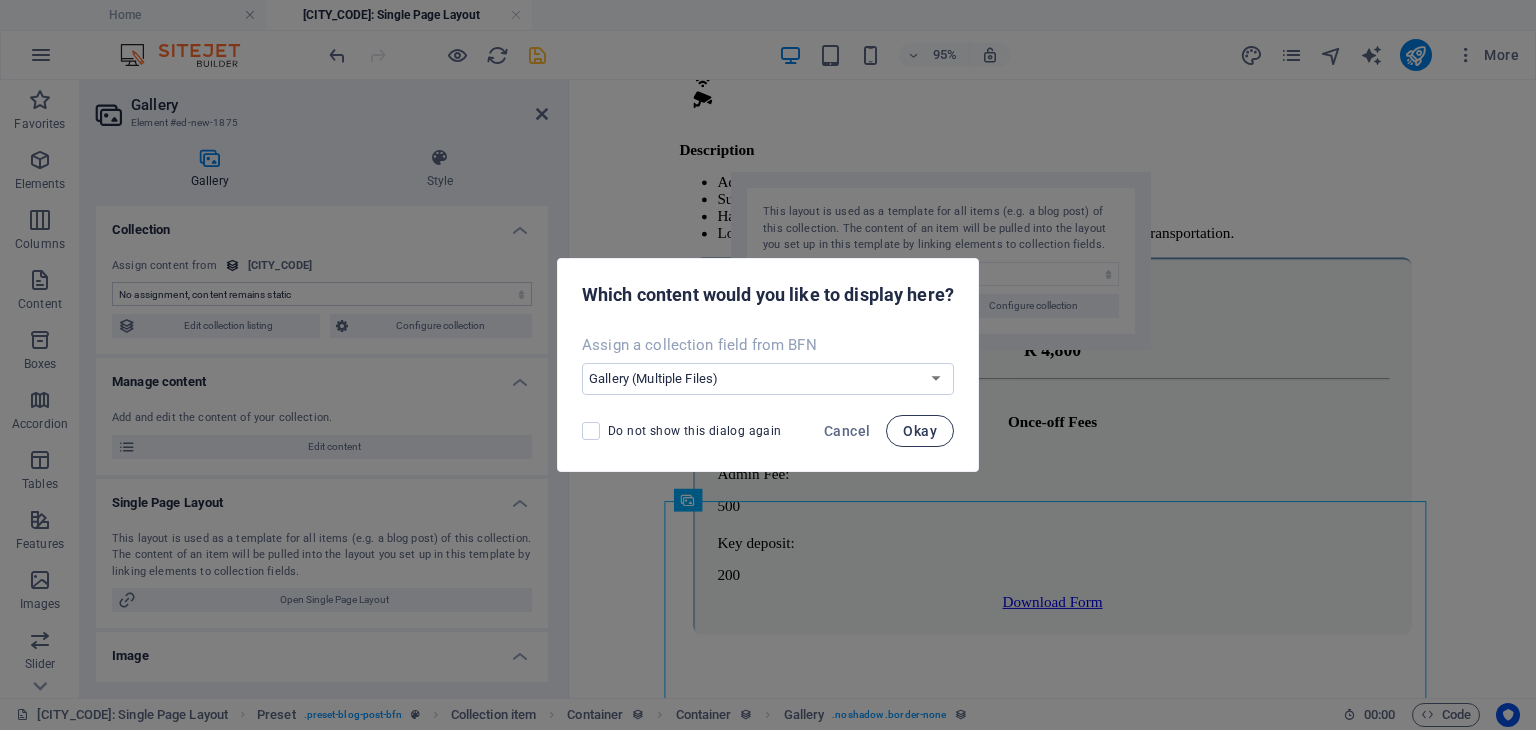 select on "gallery" 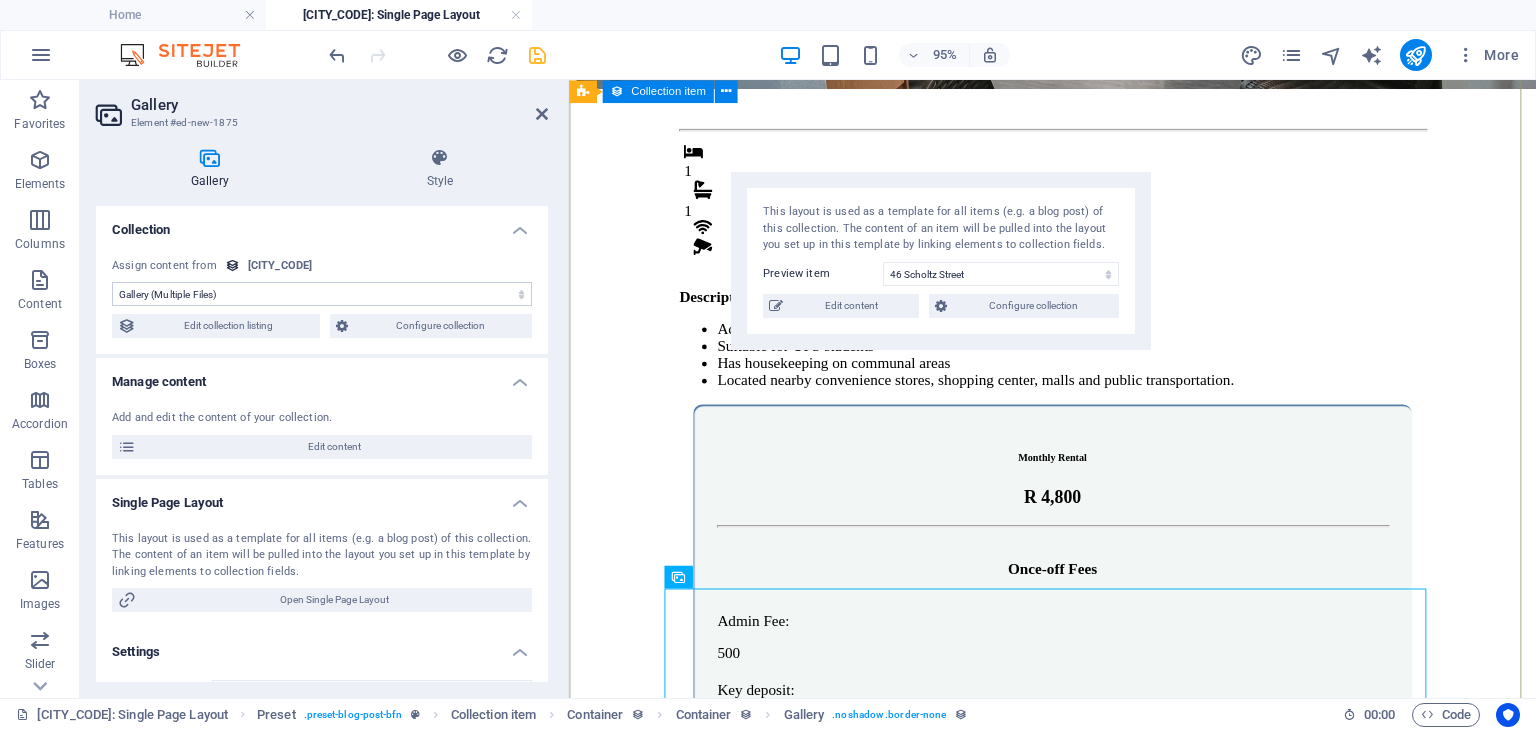 scroll, scrollTop: 471, scrollLeft: 0, axis: vertical 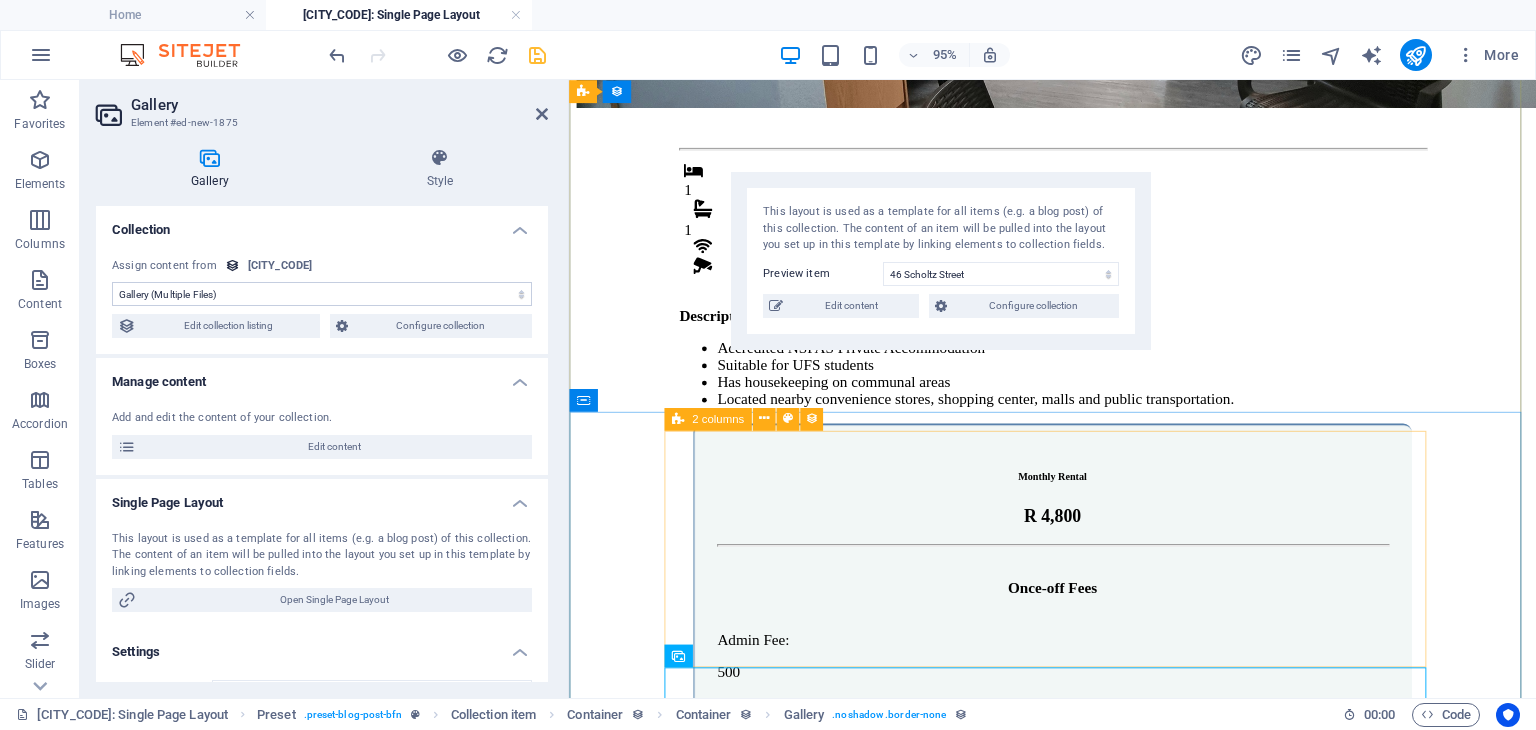 click on "1 1 DescriptionAccredited NSFAS Private Accommodation  Suitable for UFS students Has housekeeping on communal areas Located nearby convenience stores, shopping center, malls and public transportation. Monthly Rental R 4,800 Once-off Fees Admin Fee:   500 Key deposit:   200 Download Form" at bounding box center [1078, 1265] 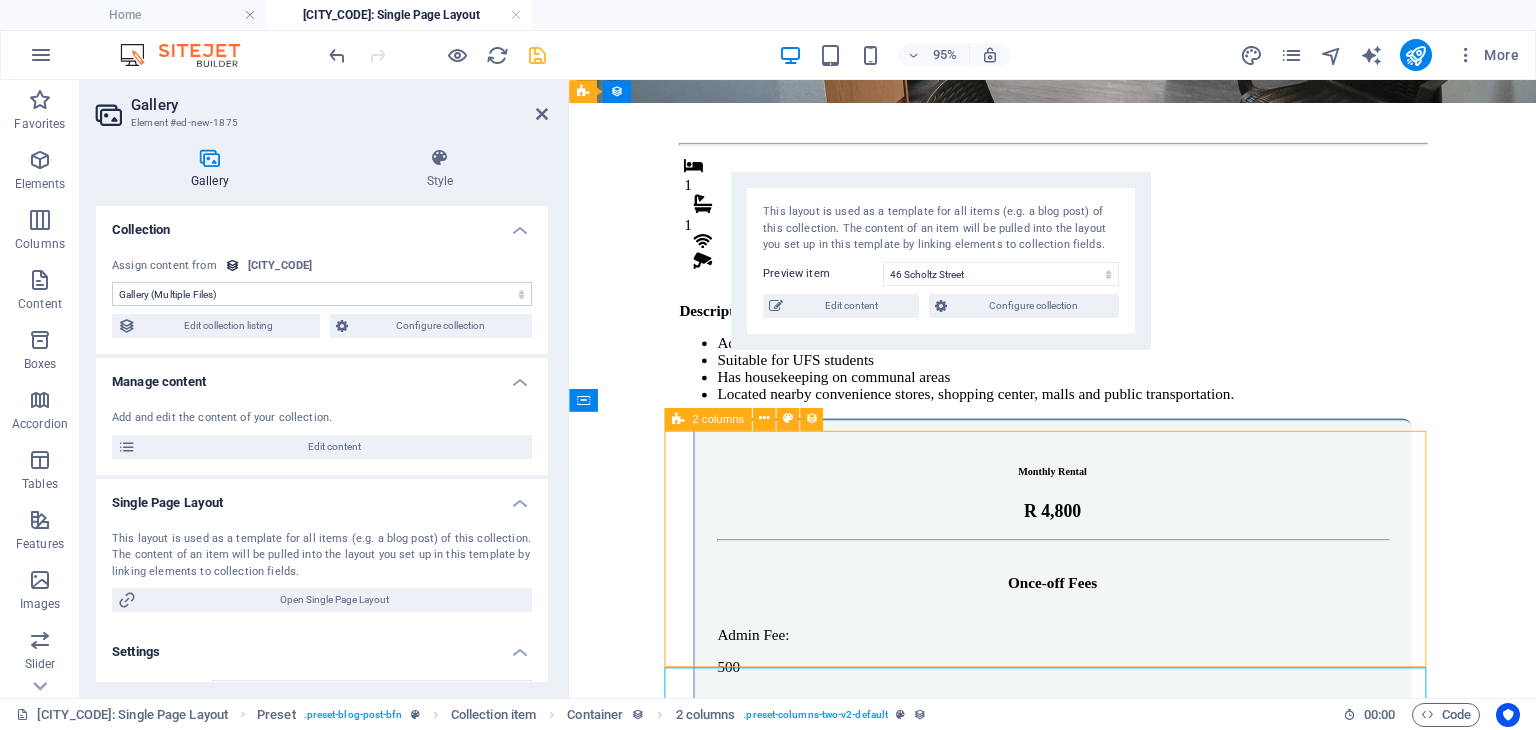 click on "1 1 Description Accredited NSFAS Private Accommodation  Suitable for UFS students Has housekeeping on communal areas Located nearby convenience stores, shopping center, malls and public transportation. Monthly Rental R 4,800 Once-off Fees Admin Fee:   500 Key deposit:   200 Download Form 1 1 Description Accredited NSFAS Private Accommodation  Suitable for UFS students Has housekeeping on communal areas Located nearby convenience stores, shopping center, malls and public transportation. Monthly Rental R 4,800 Once-off Fees Admin Fee:   500 Key deposit:   200 Download Form" at bounding box center [1078, 1419] 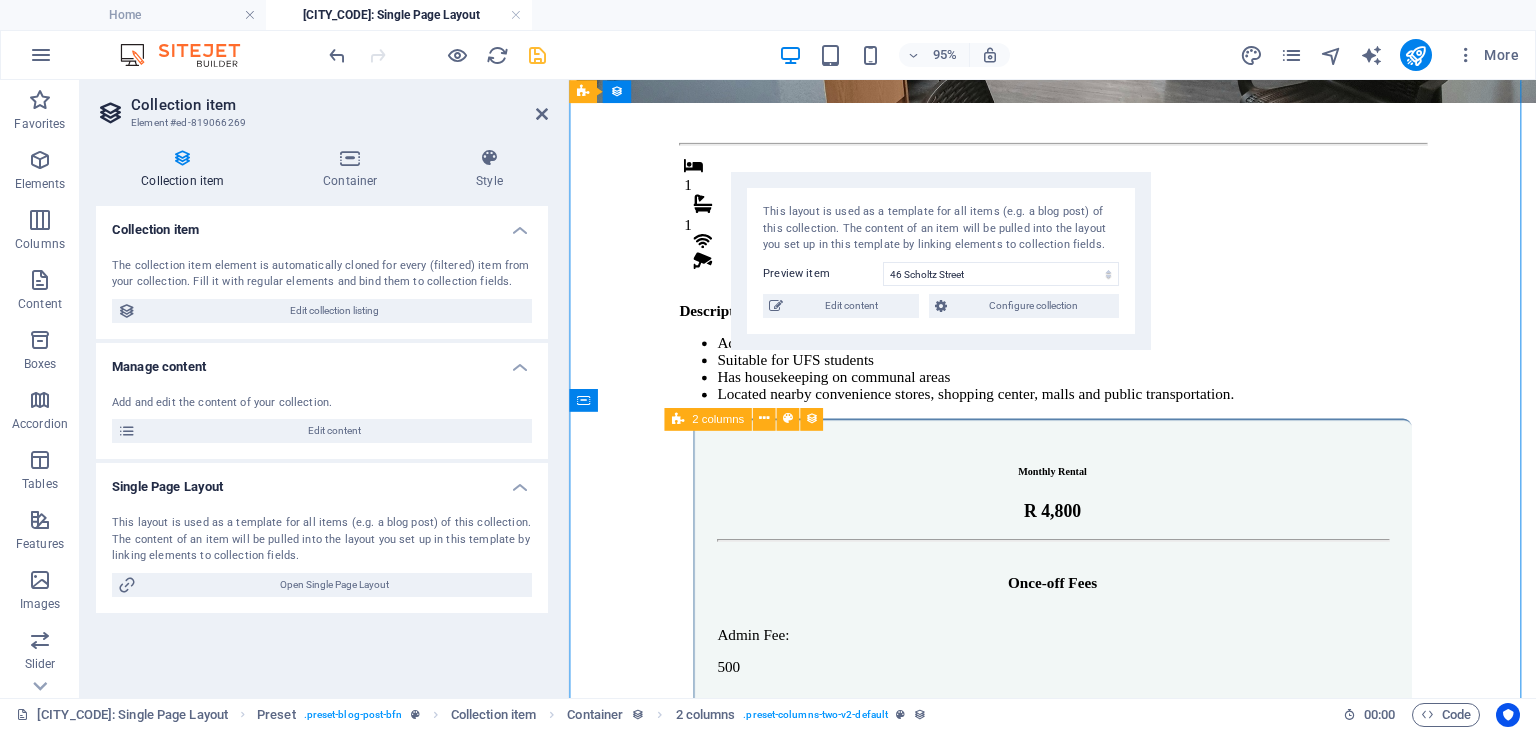 scroll, scrollTop: 471, scrollLeft: 0, axis: vertical 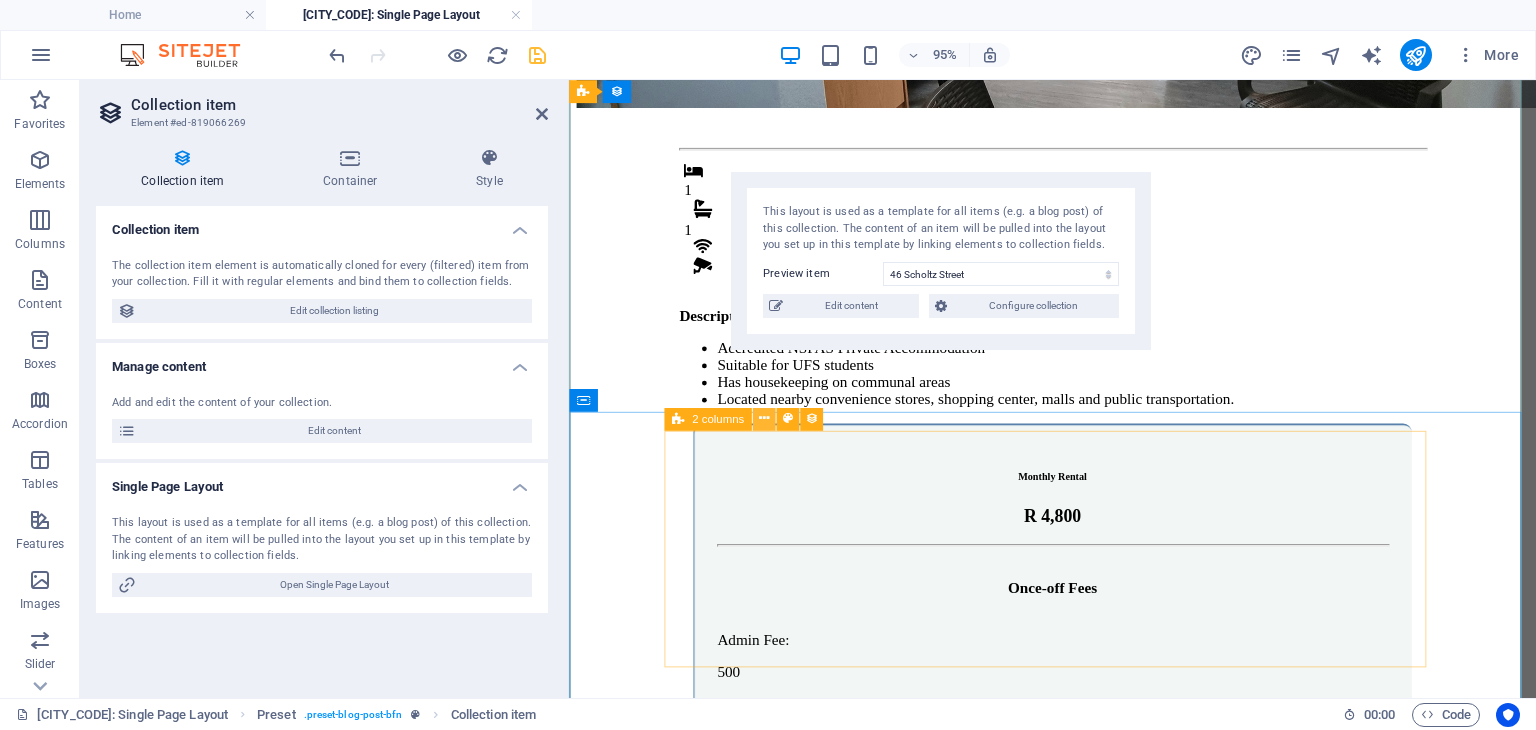 click at bounding box center (764, 419) 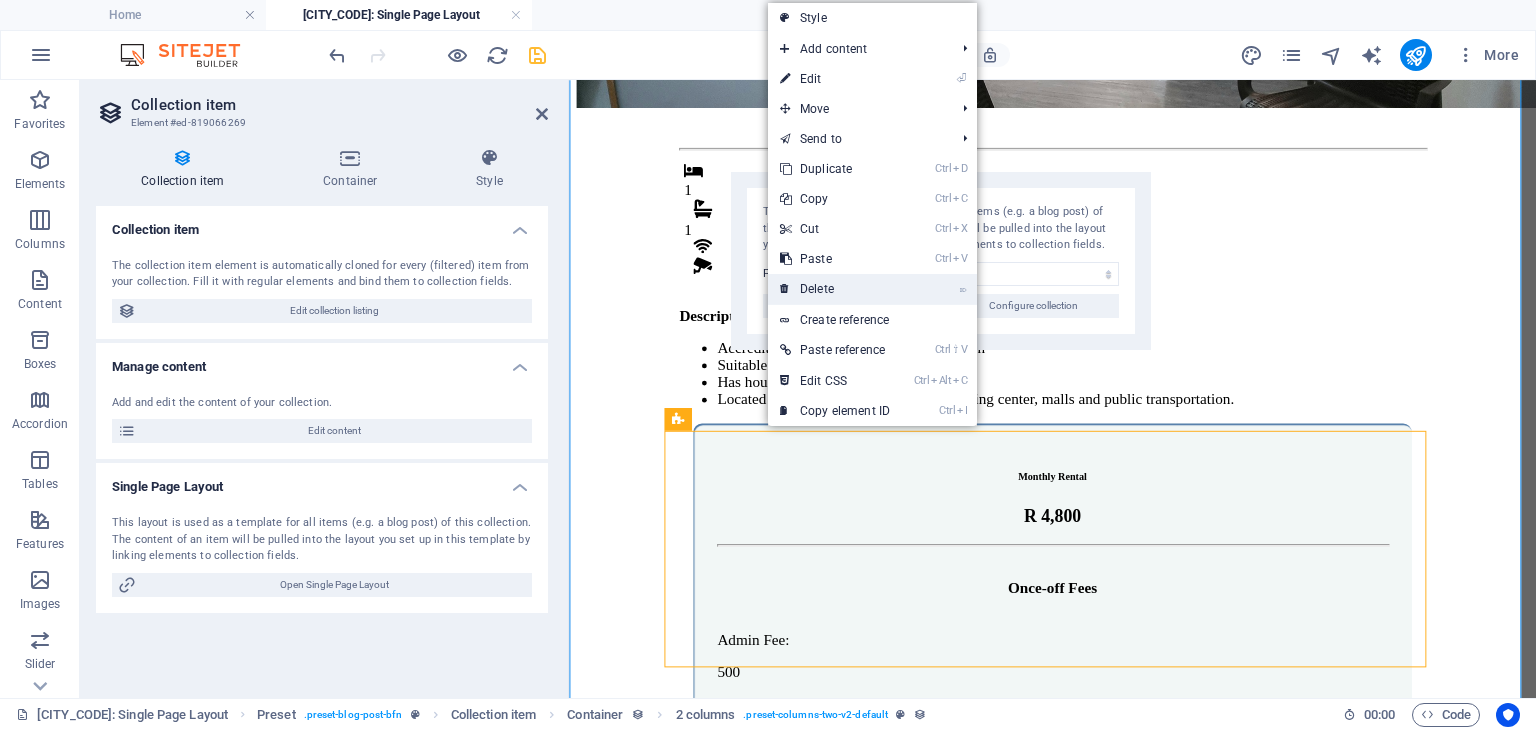 click on "⌦  Delete" at bounding box center (835, 289) 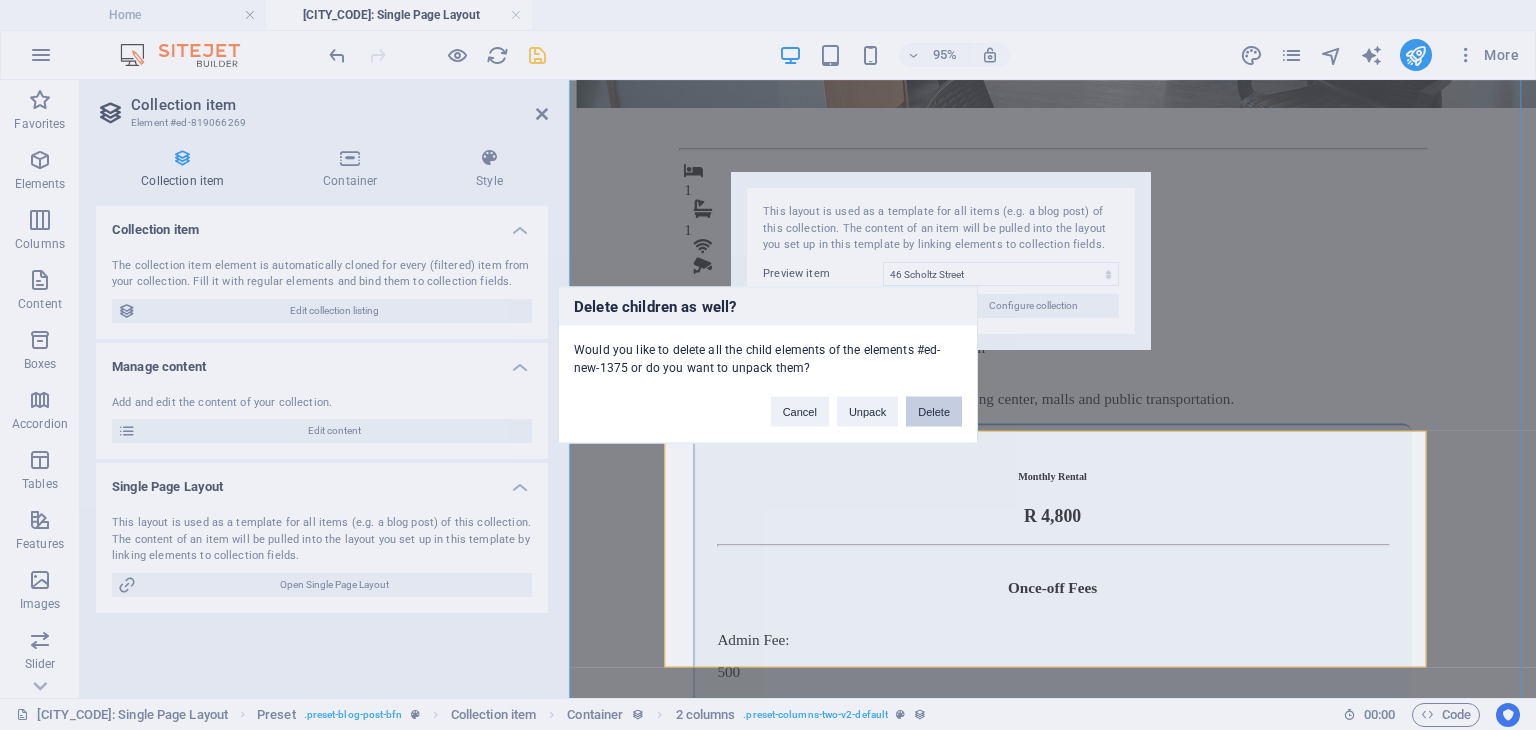 click on "Delete" at bounding box center [934, 412] 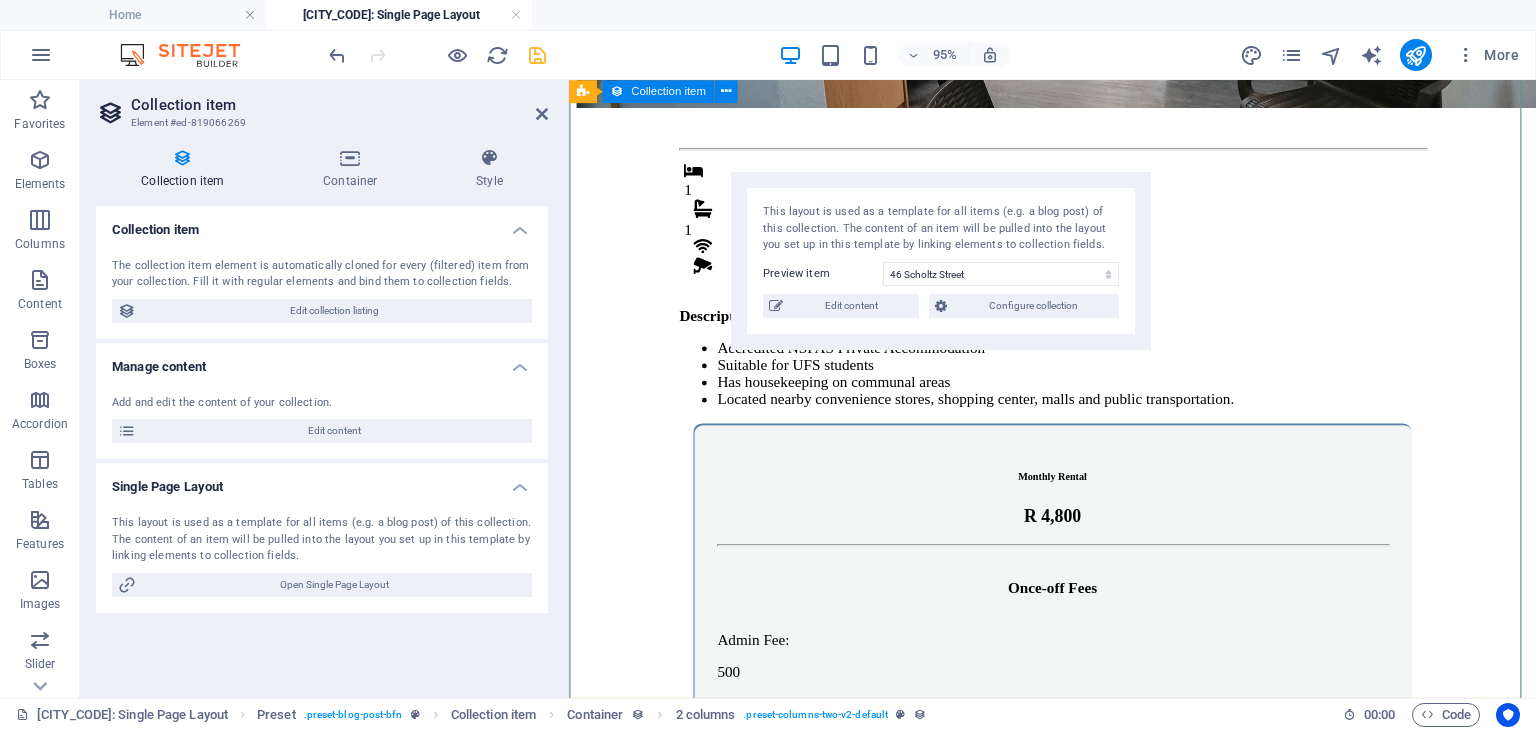 scroll, scrollTop: 462, scrollLeft: 0, axis: vertical 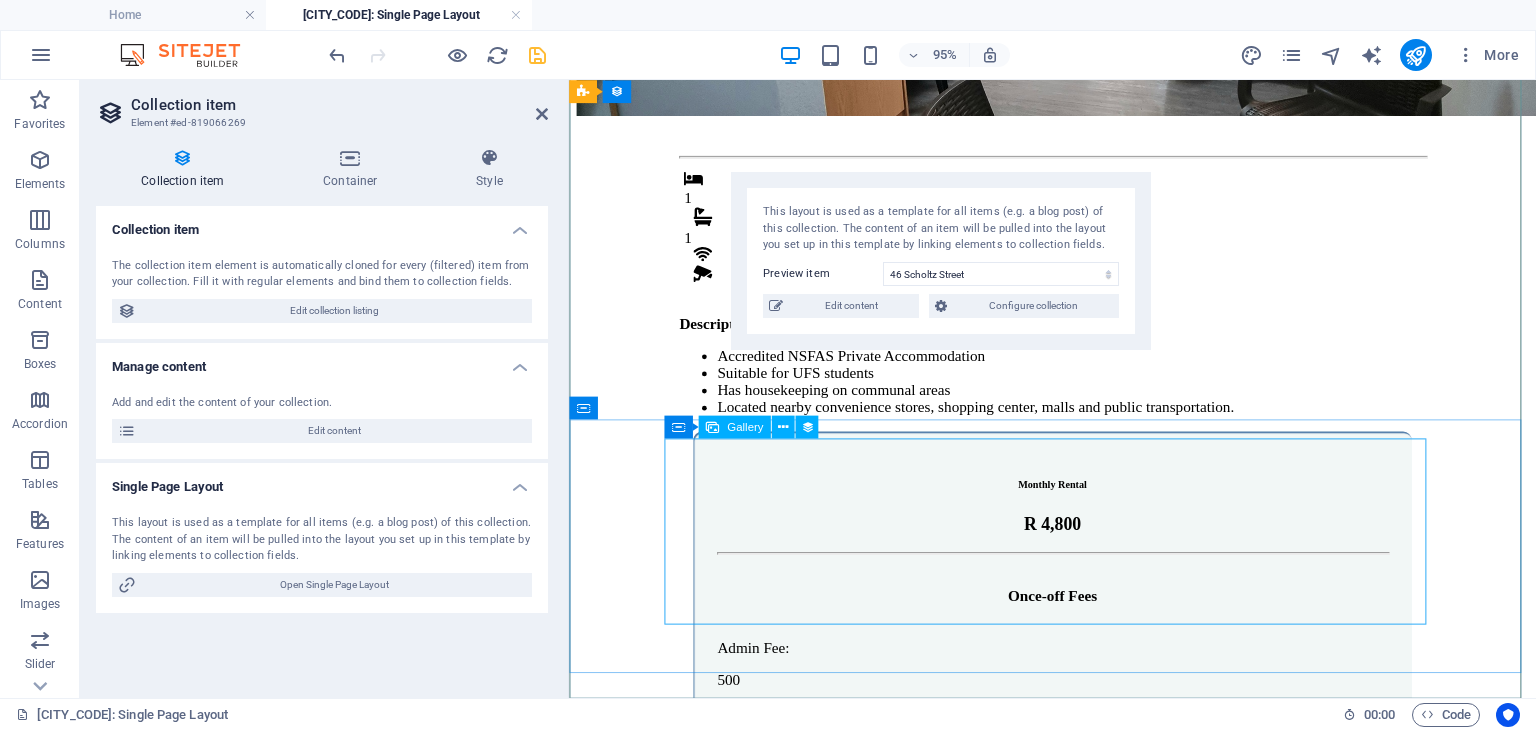 click at bounding box center (1078, 1658) 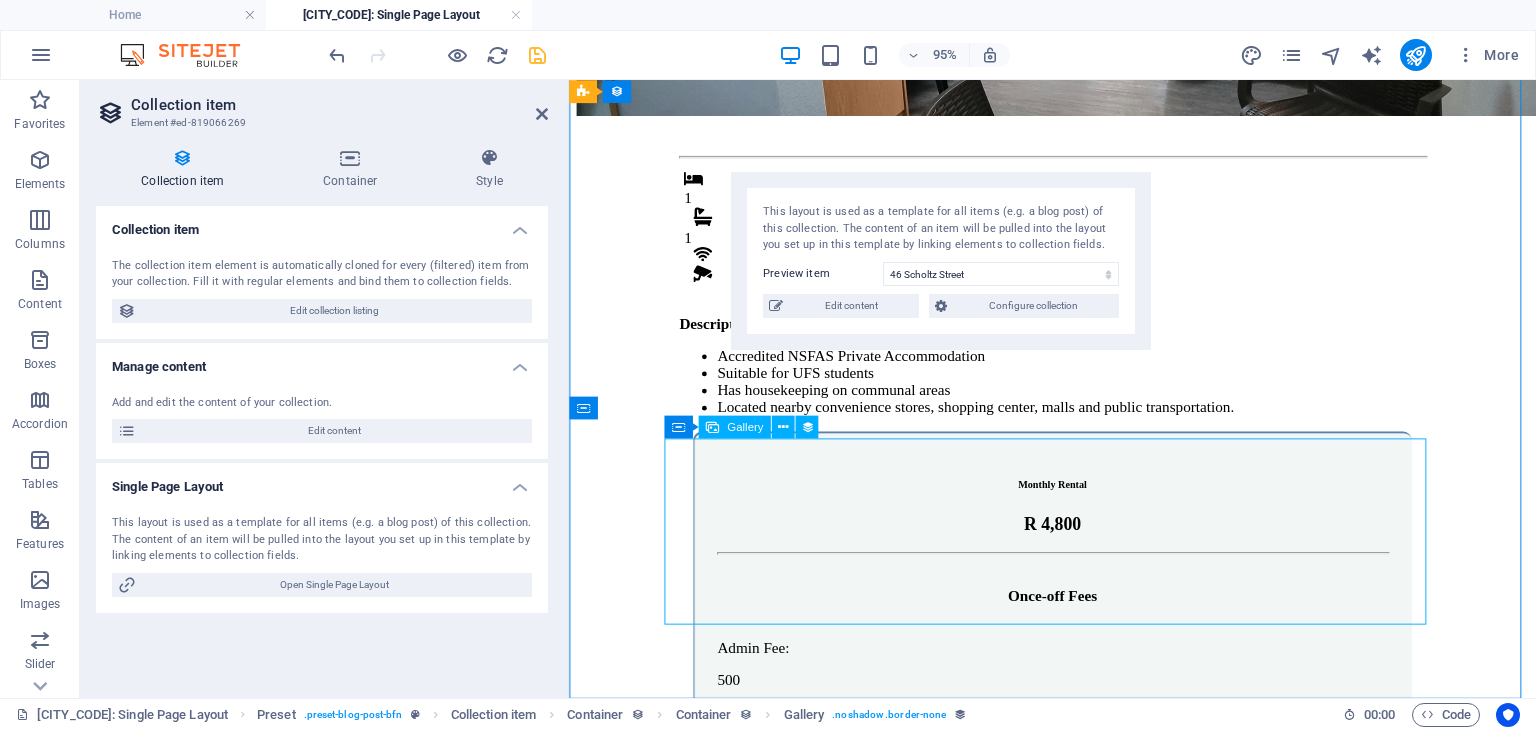 click at bounding box center [1078, 1658] 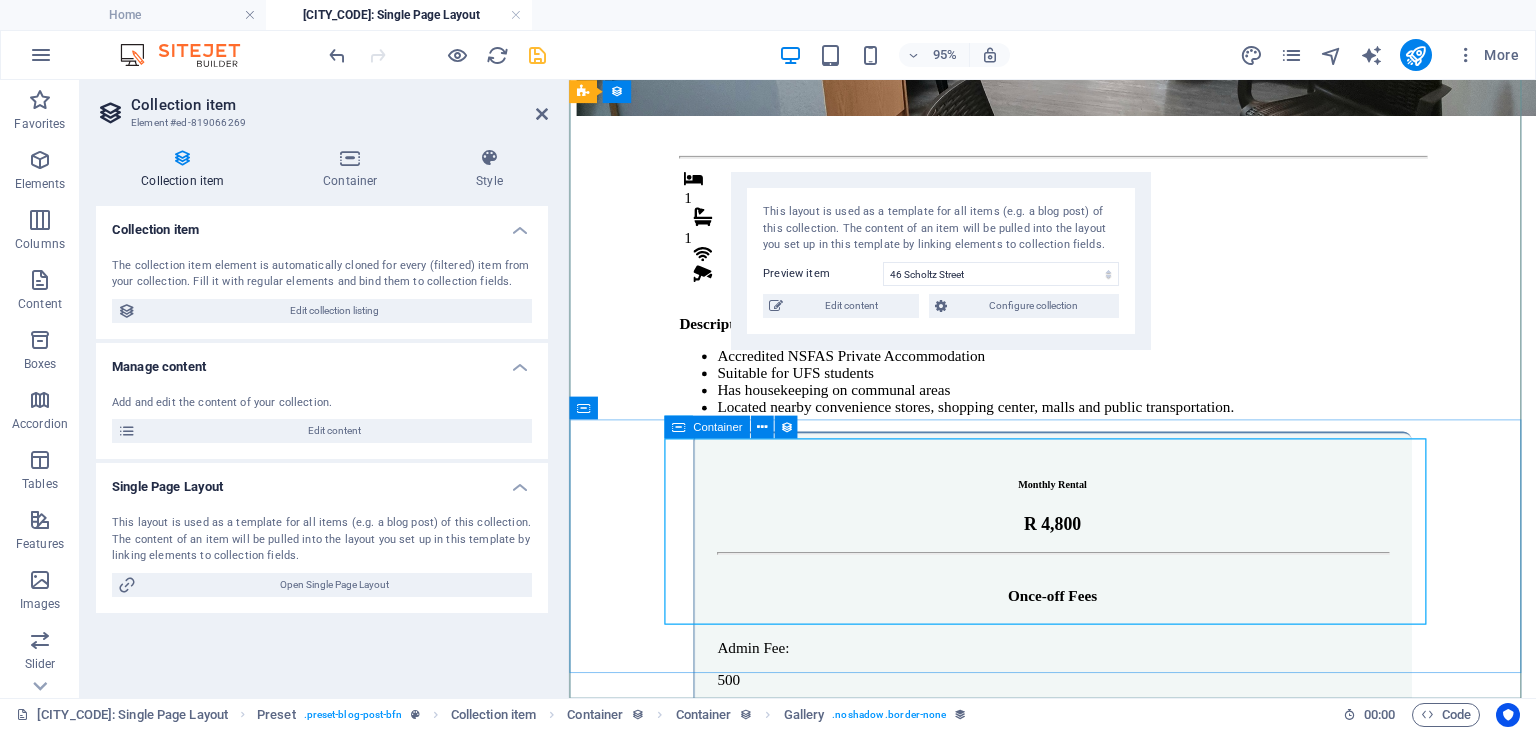 click at bounding box center [678, 427] 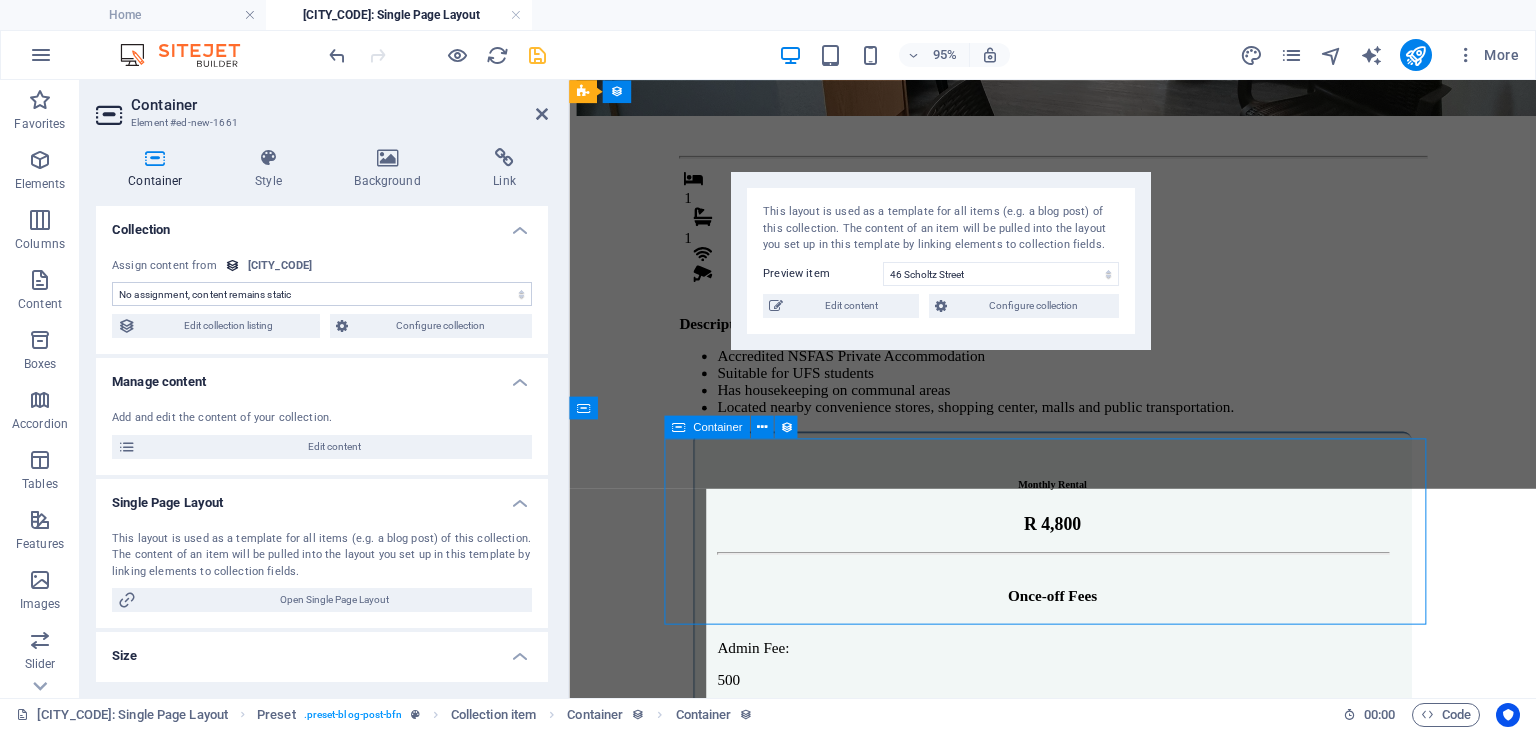 click at bounding box center [678, 427] 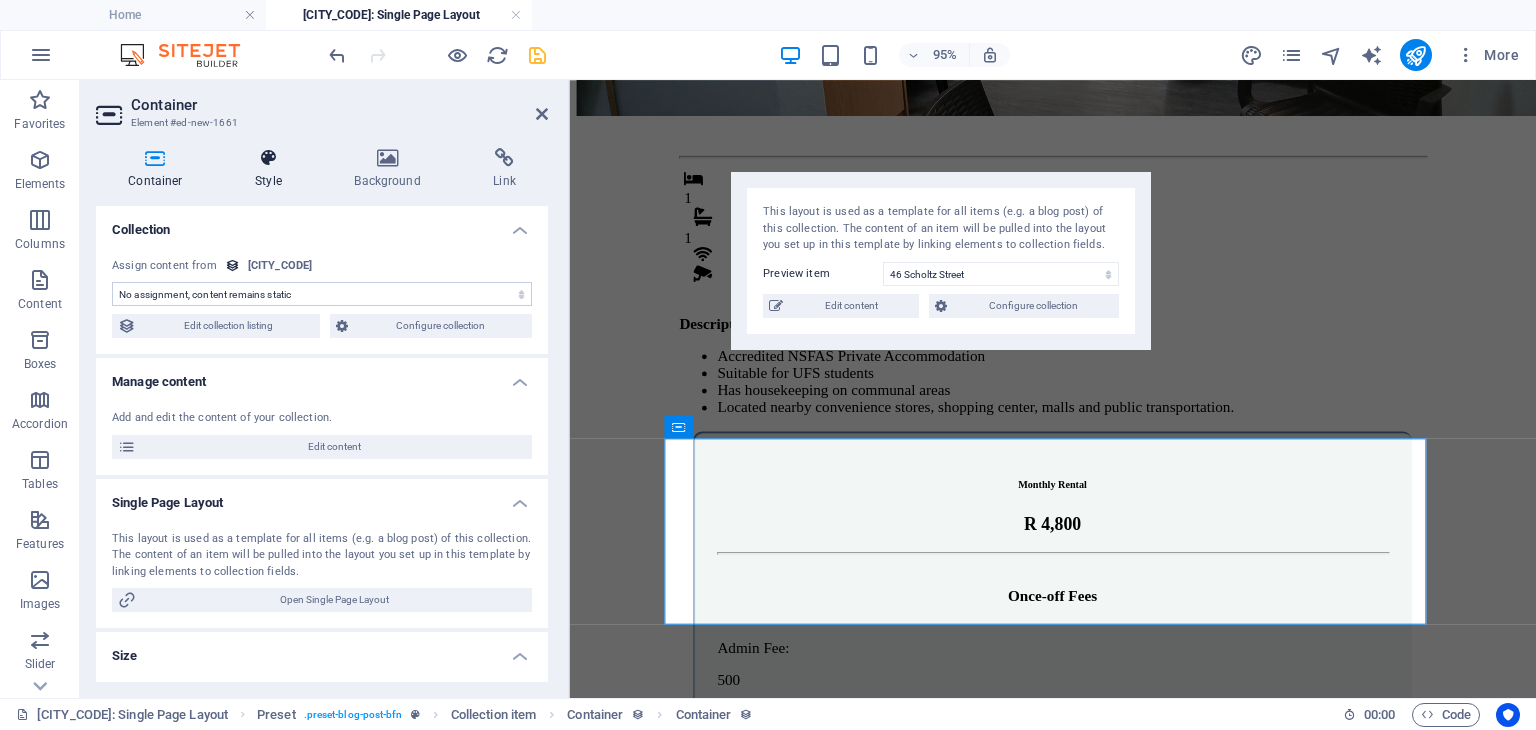 click on "Style" at bounding box center [272, 169] 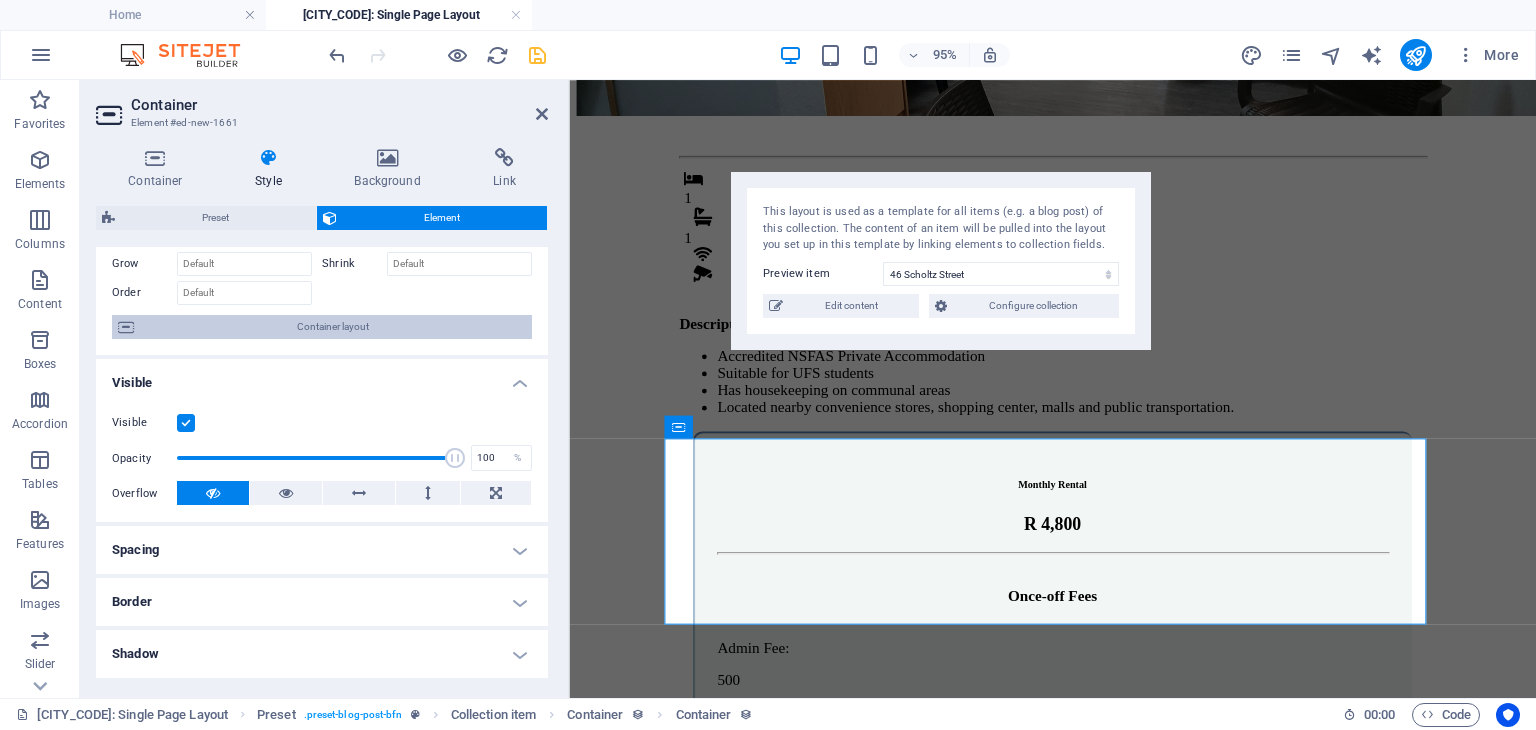 scroll, scrollTop: 0, scrollLeft: 0, axis: both 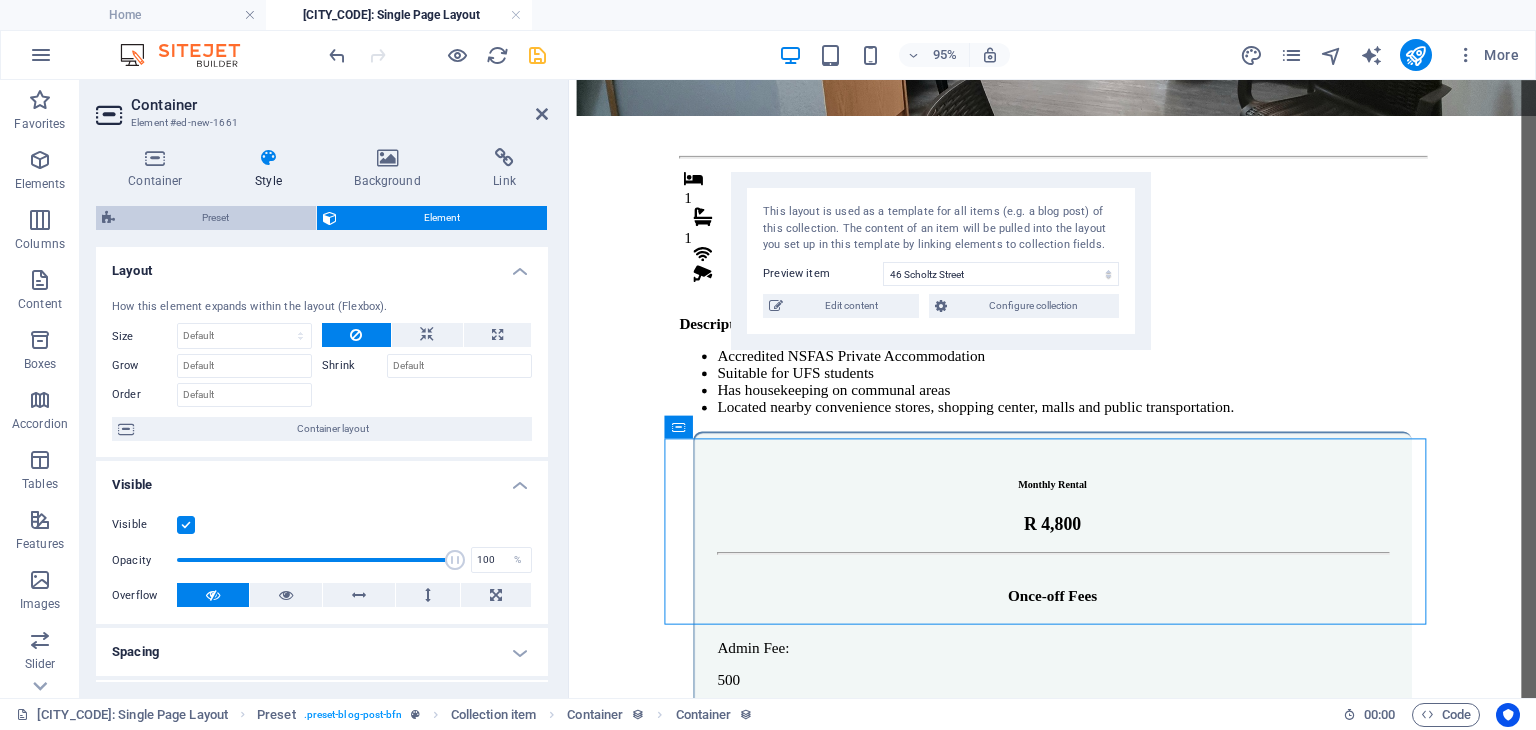 click on "Preset" at bounding box center (215, 218) 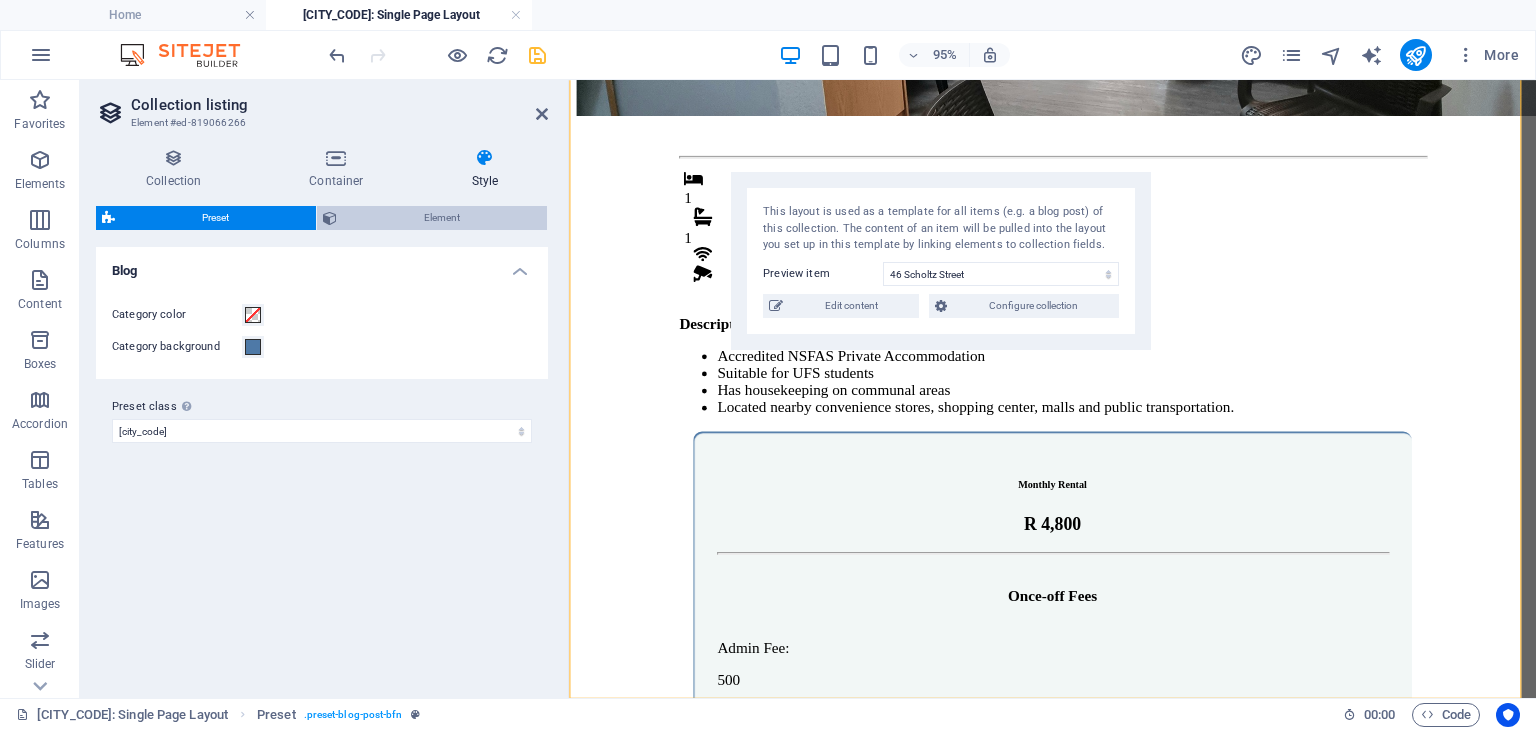 click on "Element" at bounding box center (442, 218) 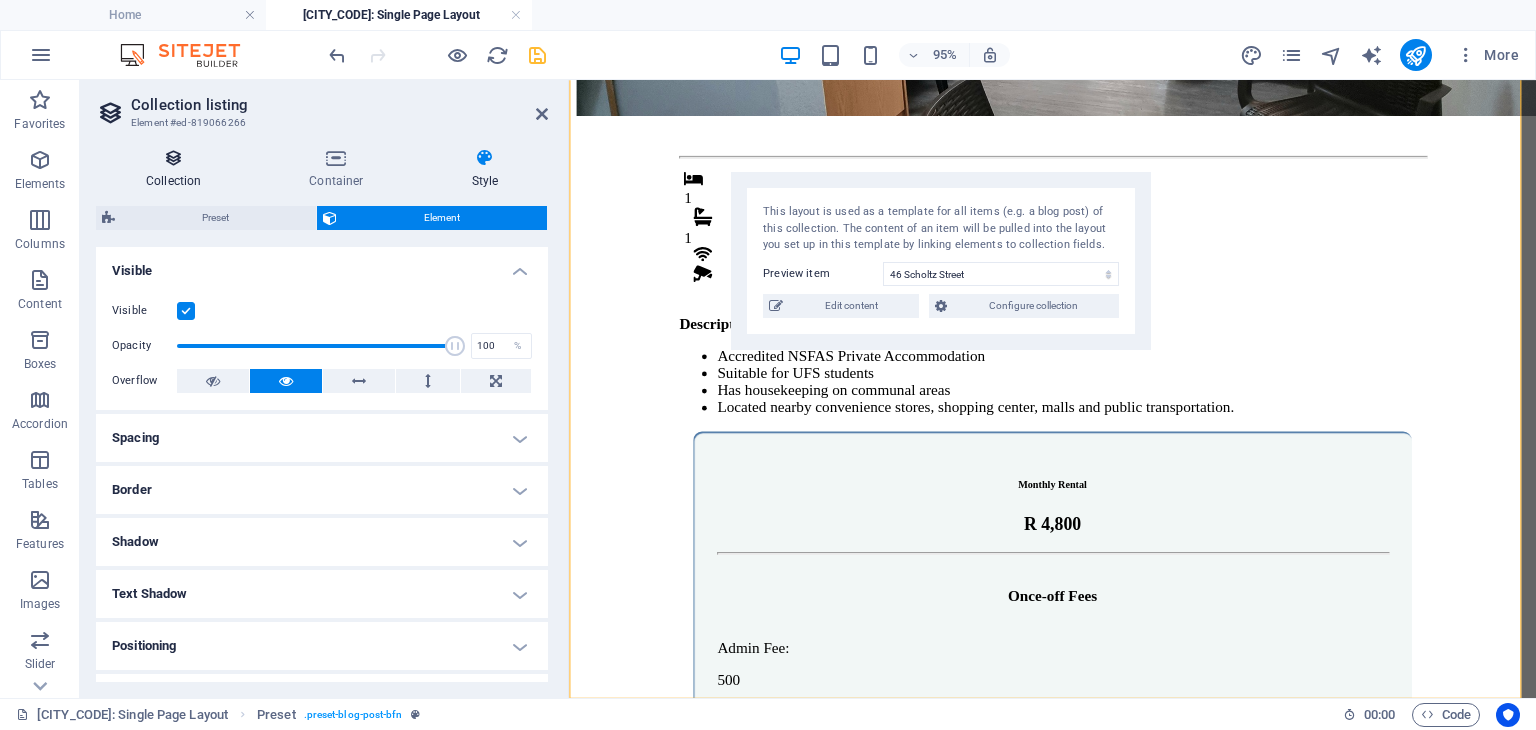 click on "Collection" at bounding box center [177, 169] 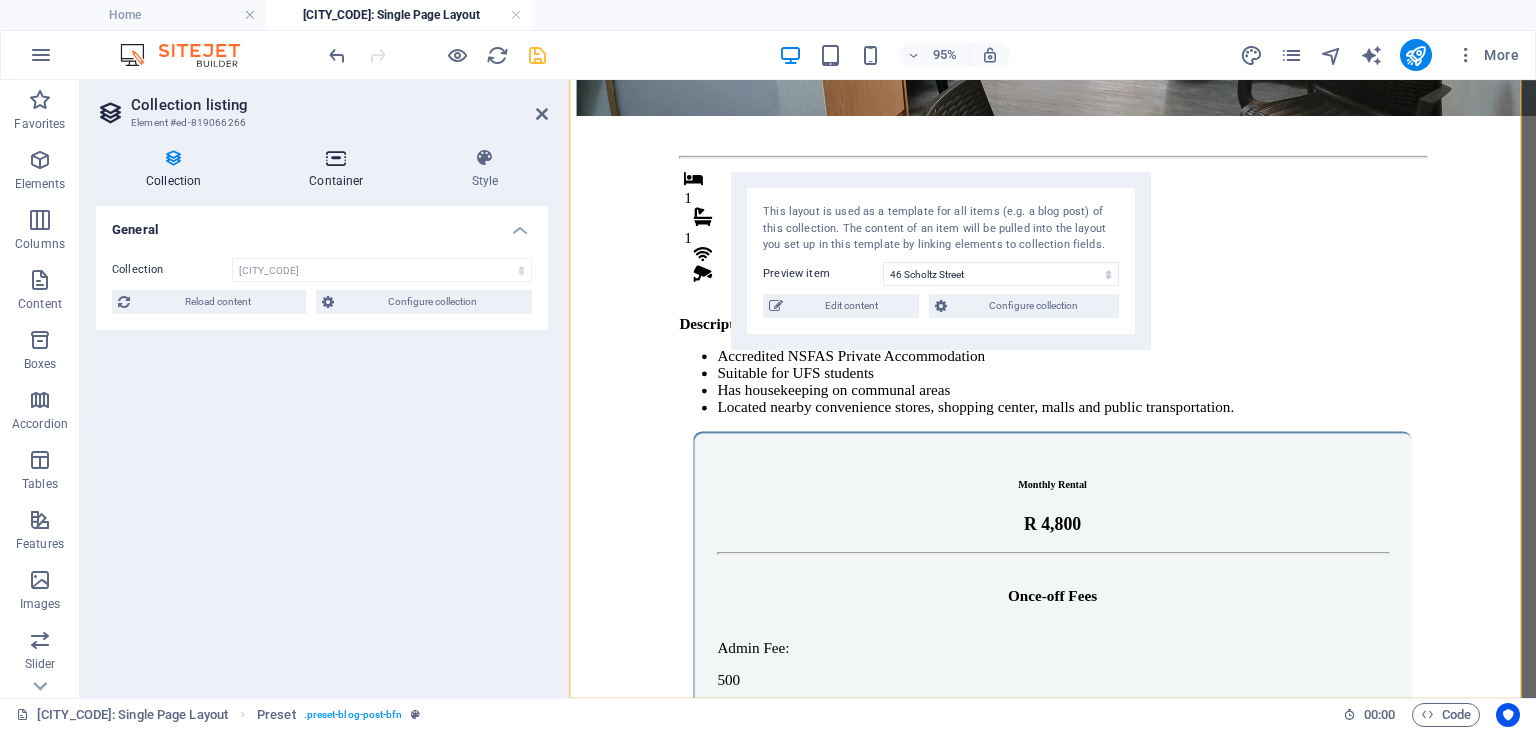 click on "Container" at bounding box center (340, 169) 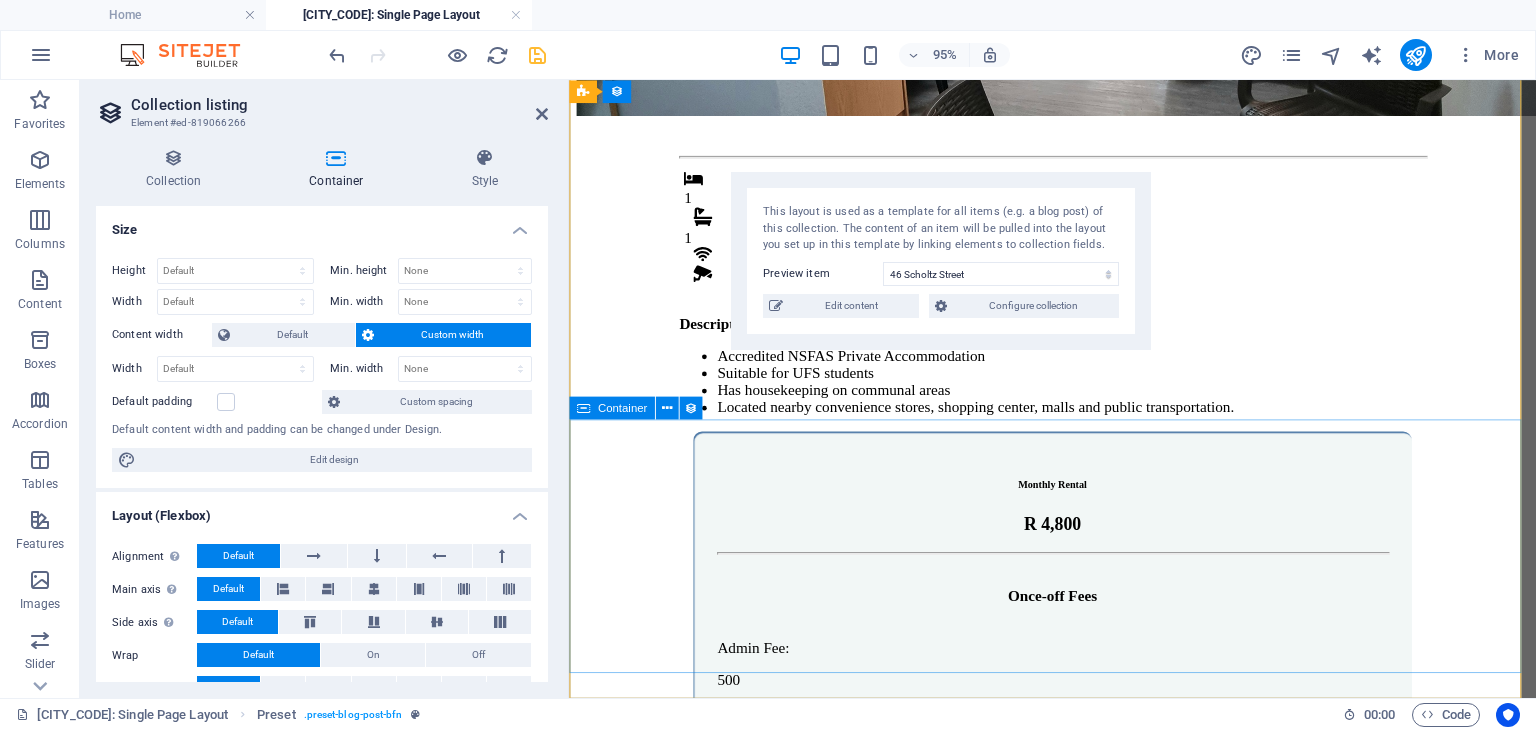 click at bounding box center [1078, 1673] 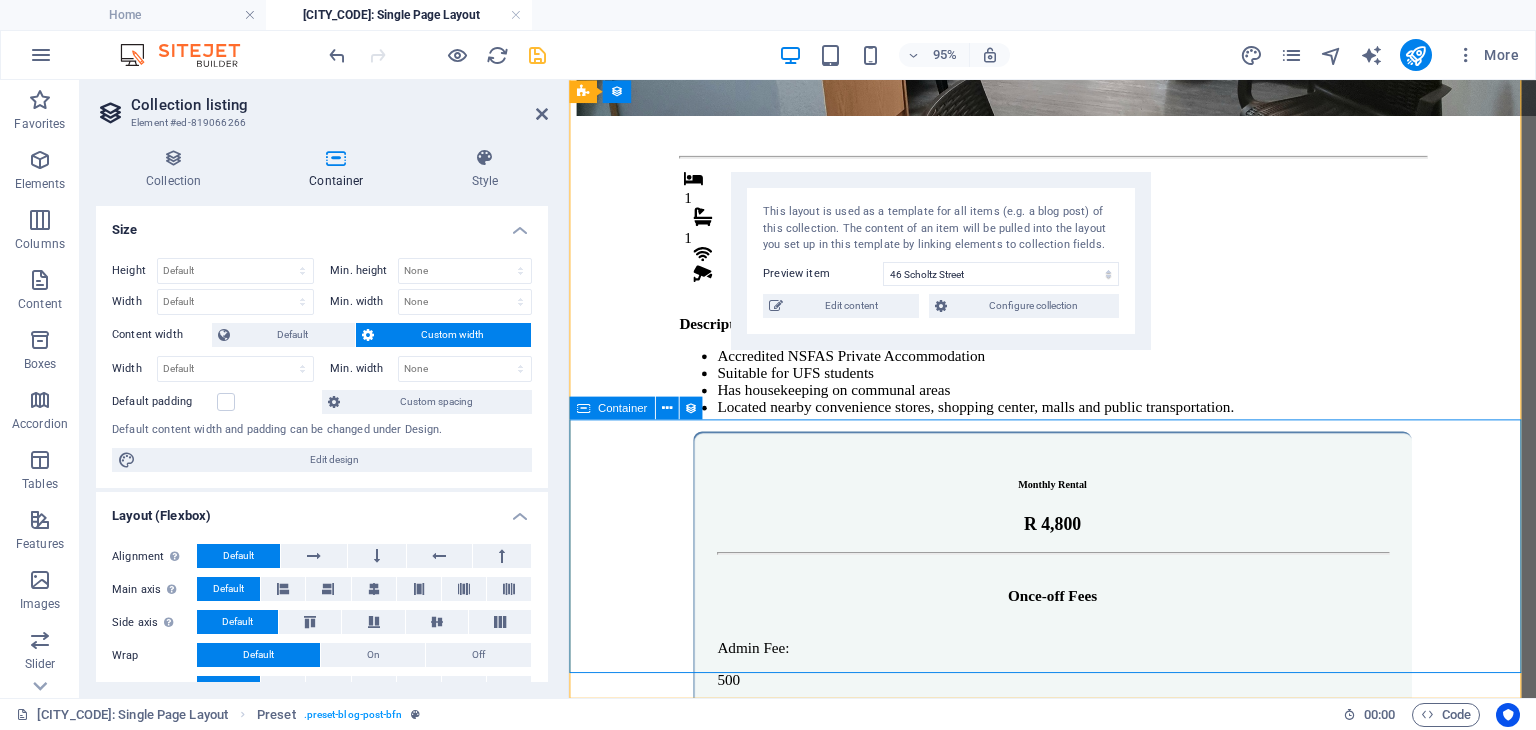 click at bounding box center [1078, 1673] 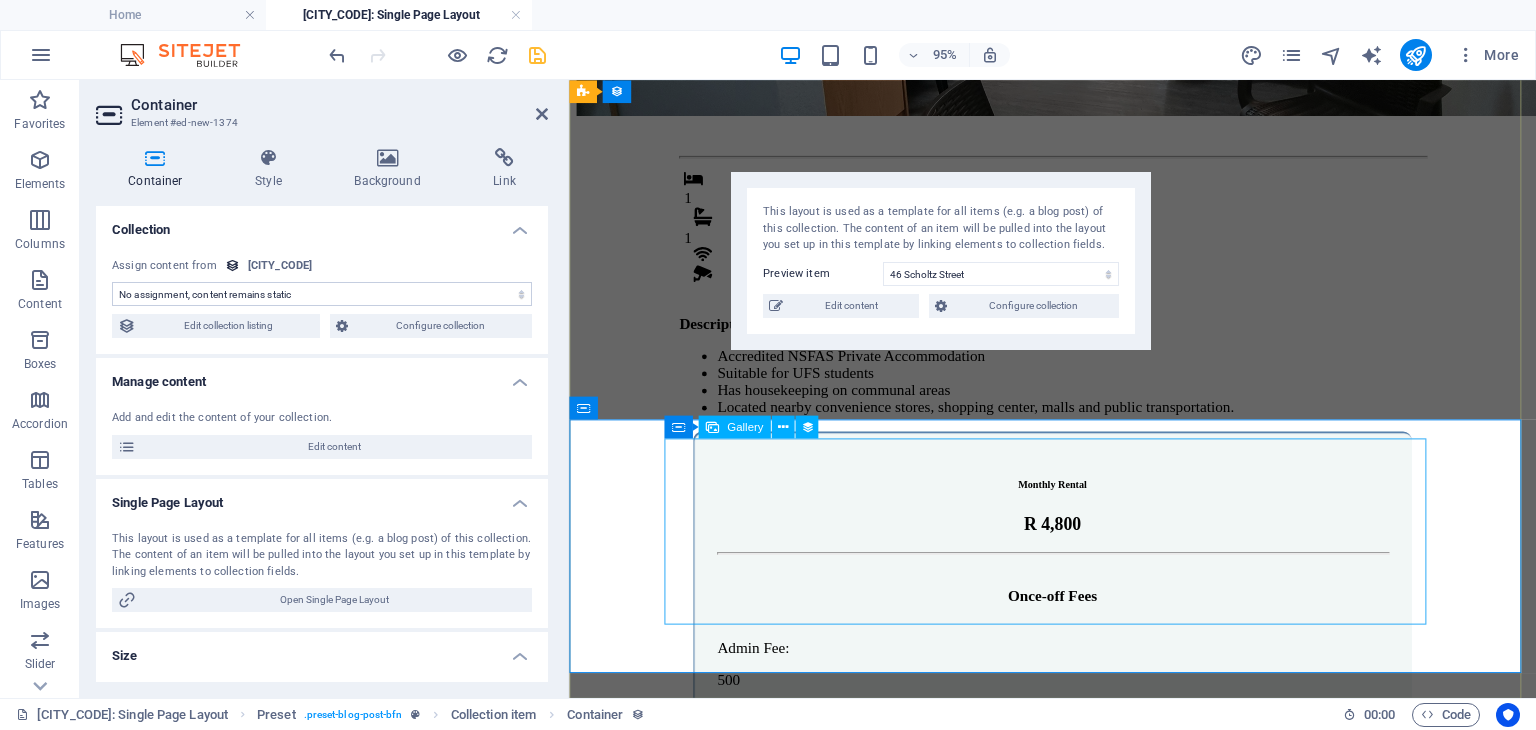 click at bounding box center [819, 2148] 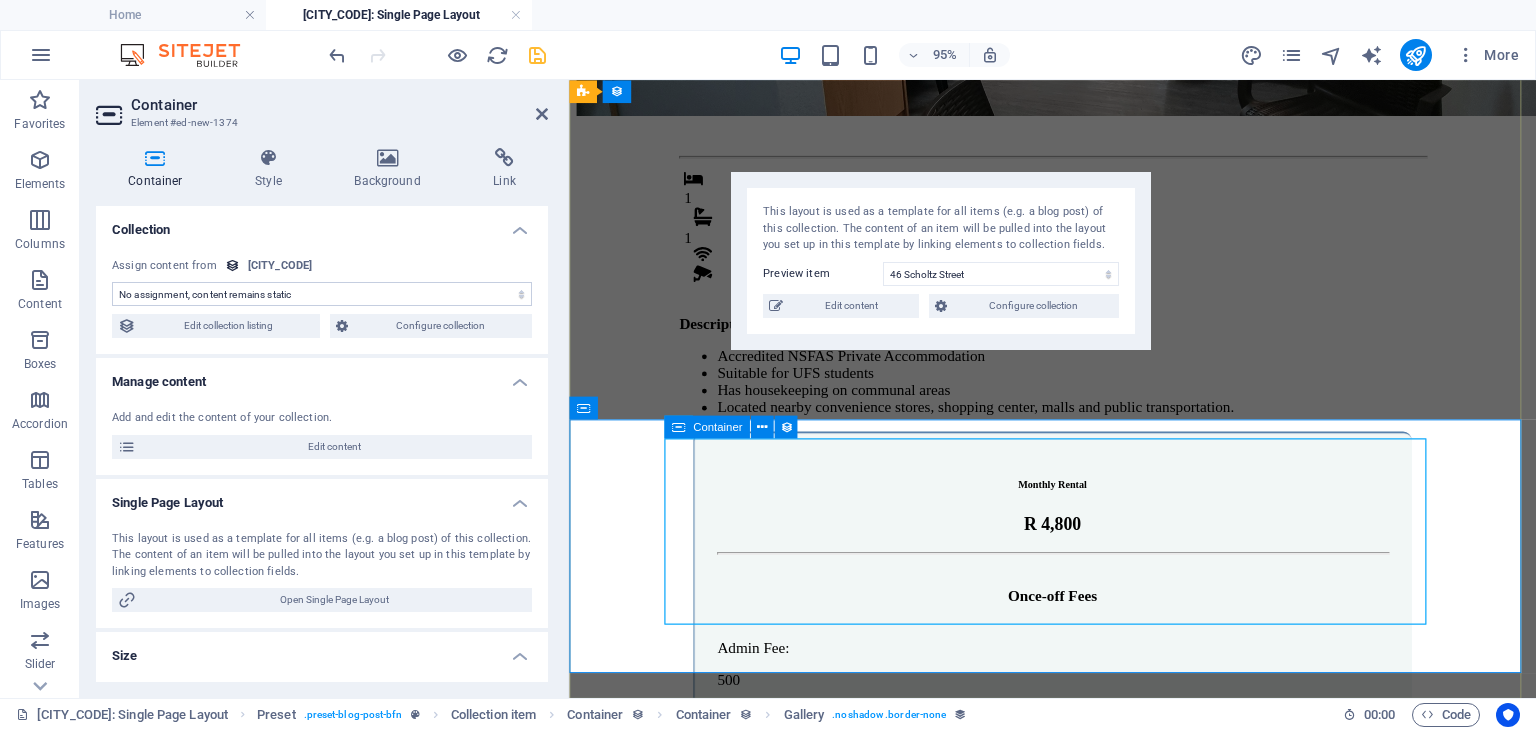 click at bounding box center [678, 427] 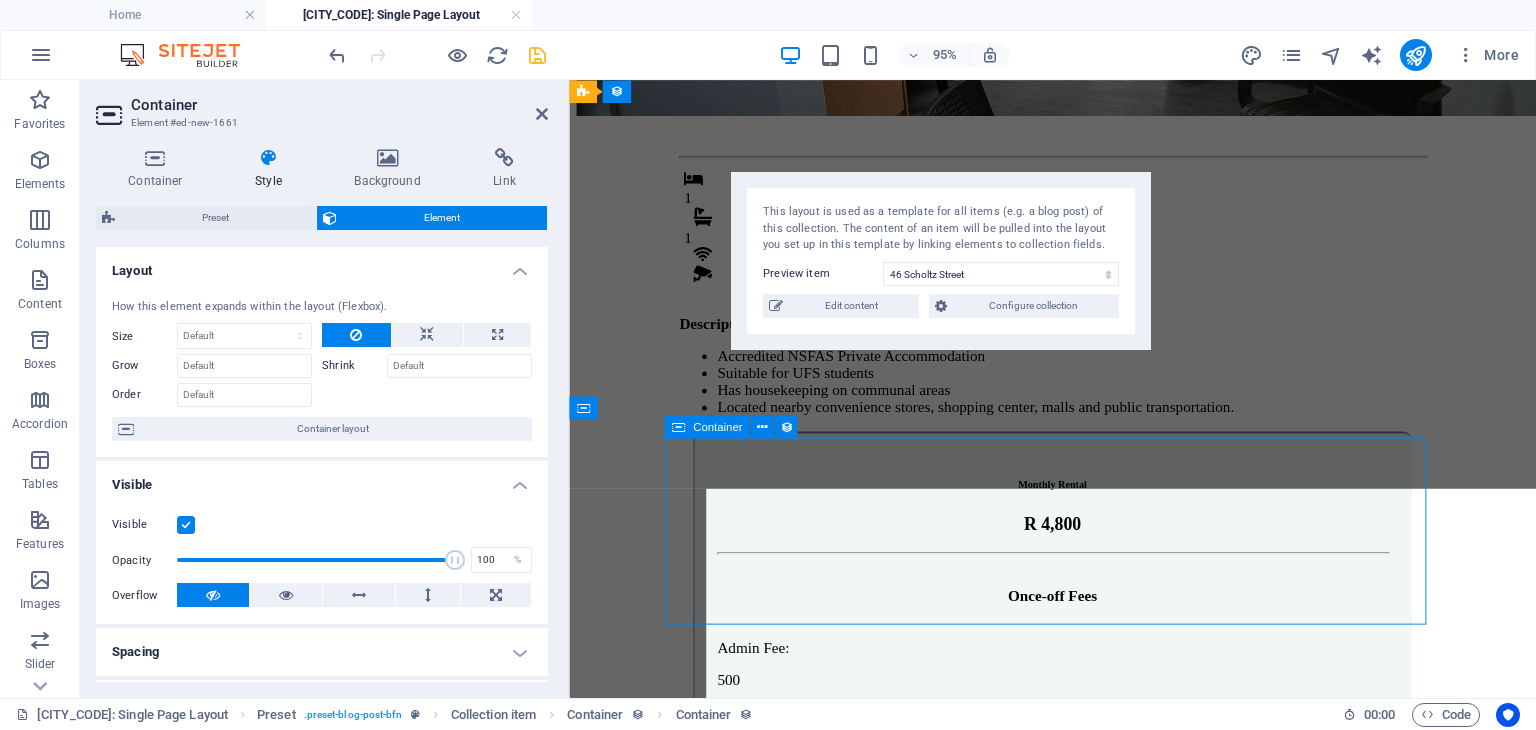 click at bounding box center (678, 427) 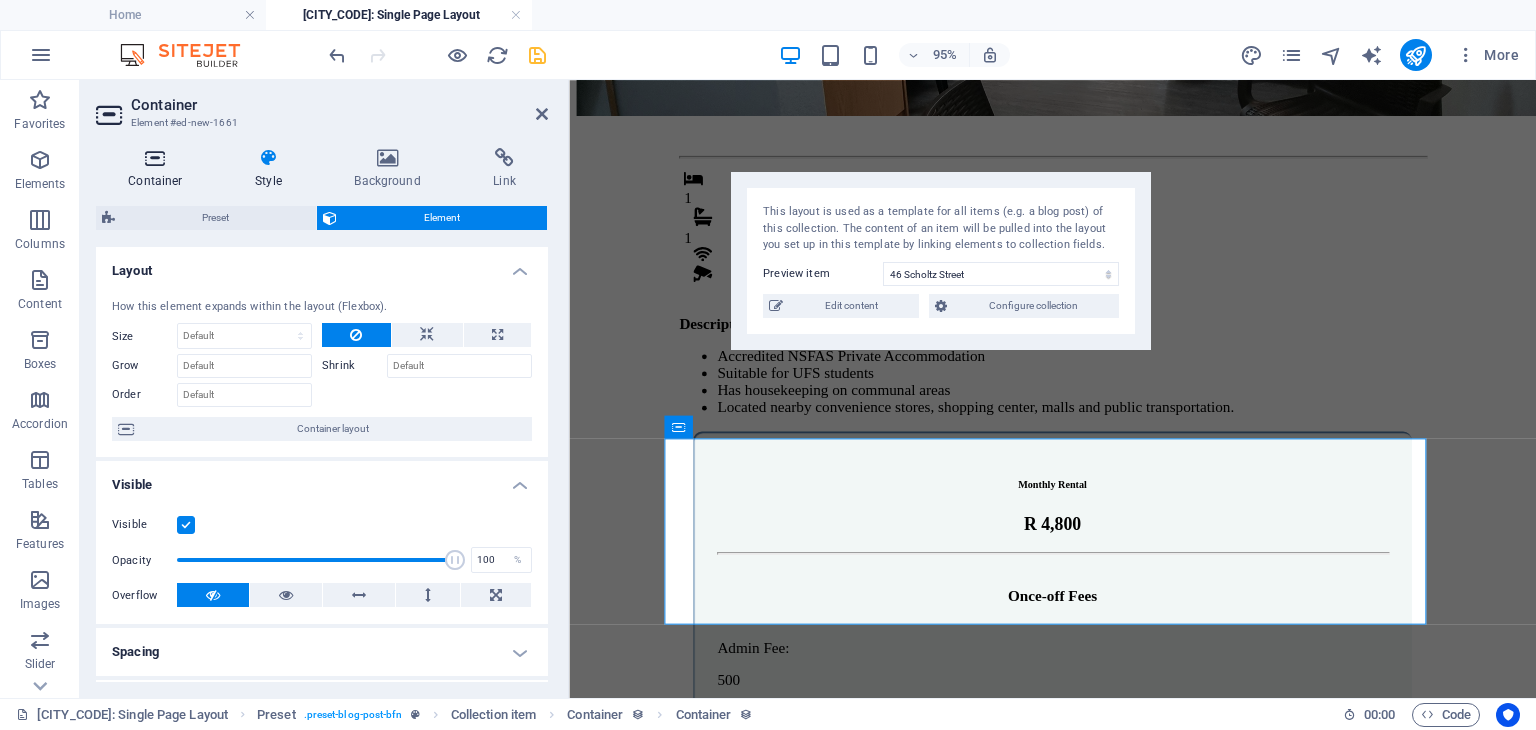 click on "Container" at bounding box center [159, 169] 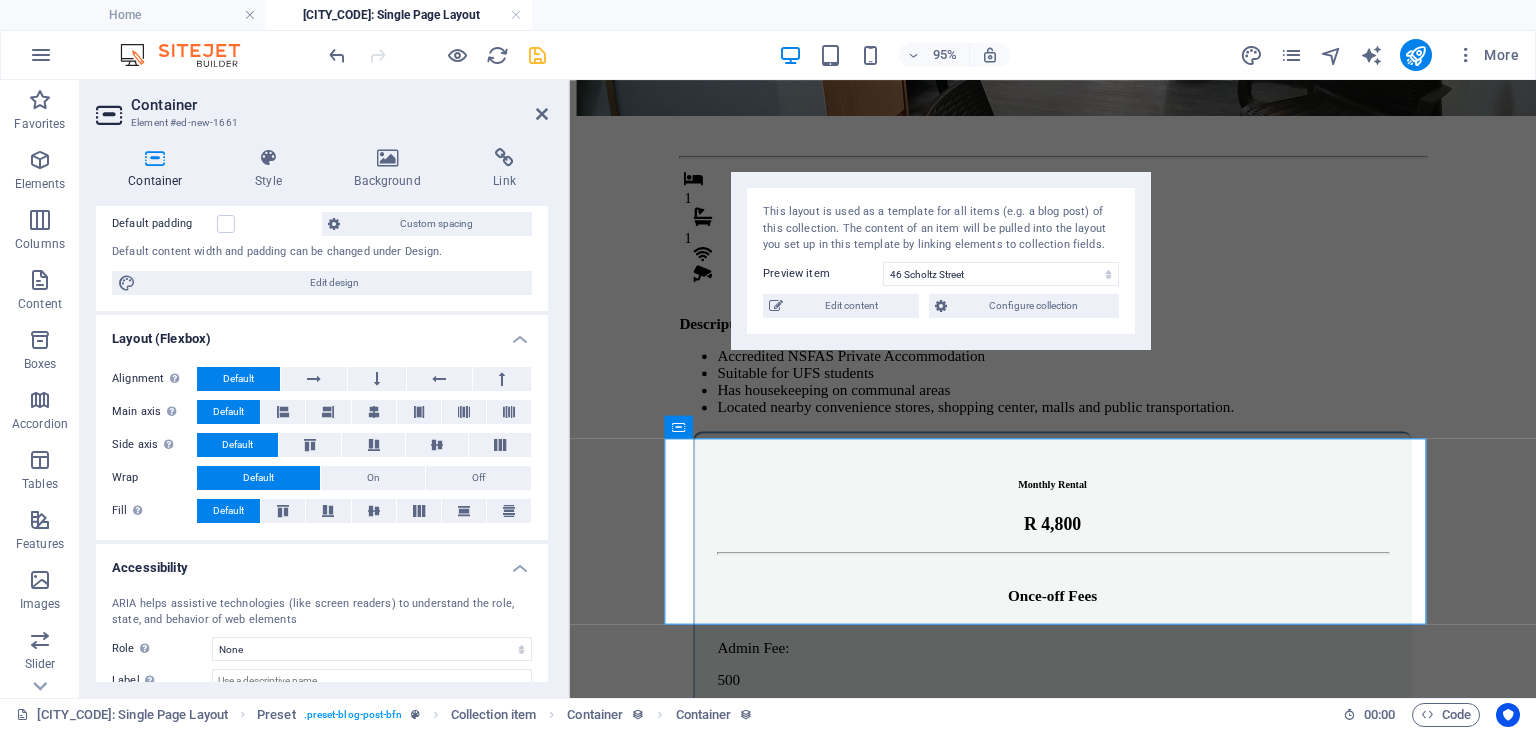 scroll, scrollTop: 612, scrollLeft: 0, axis: vertical 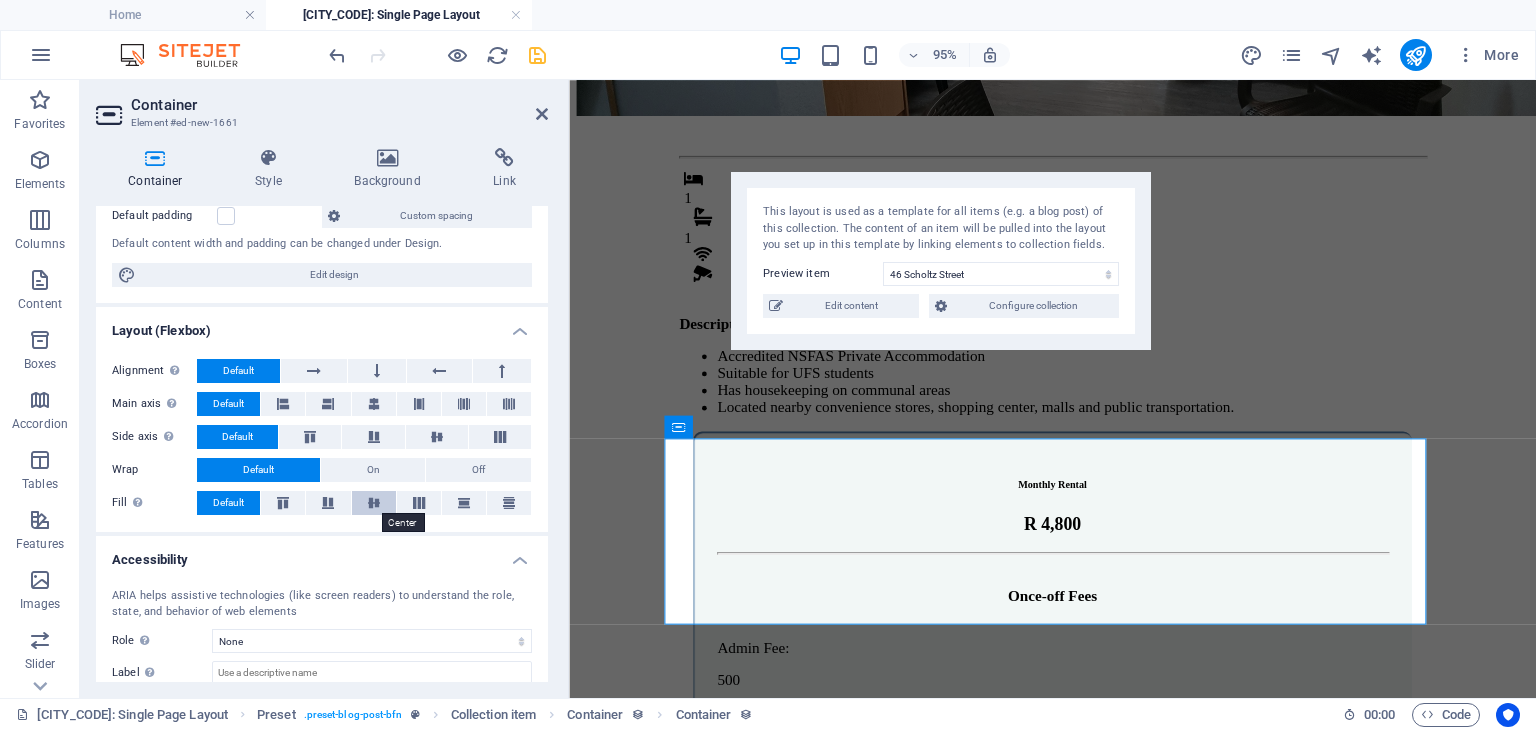click at bounding box center (374, 503) 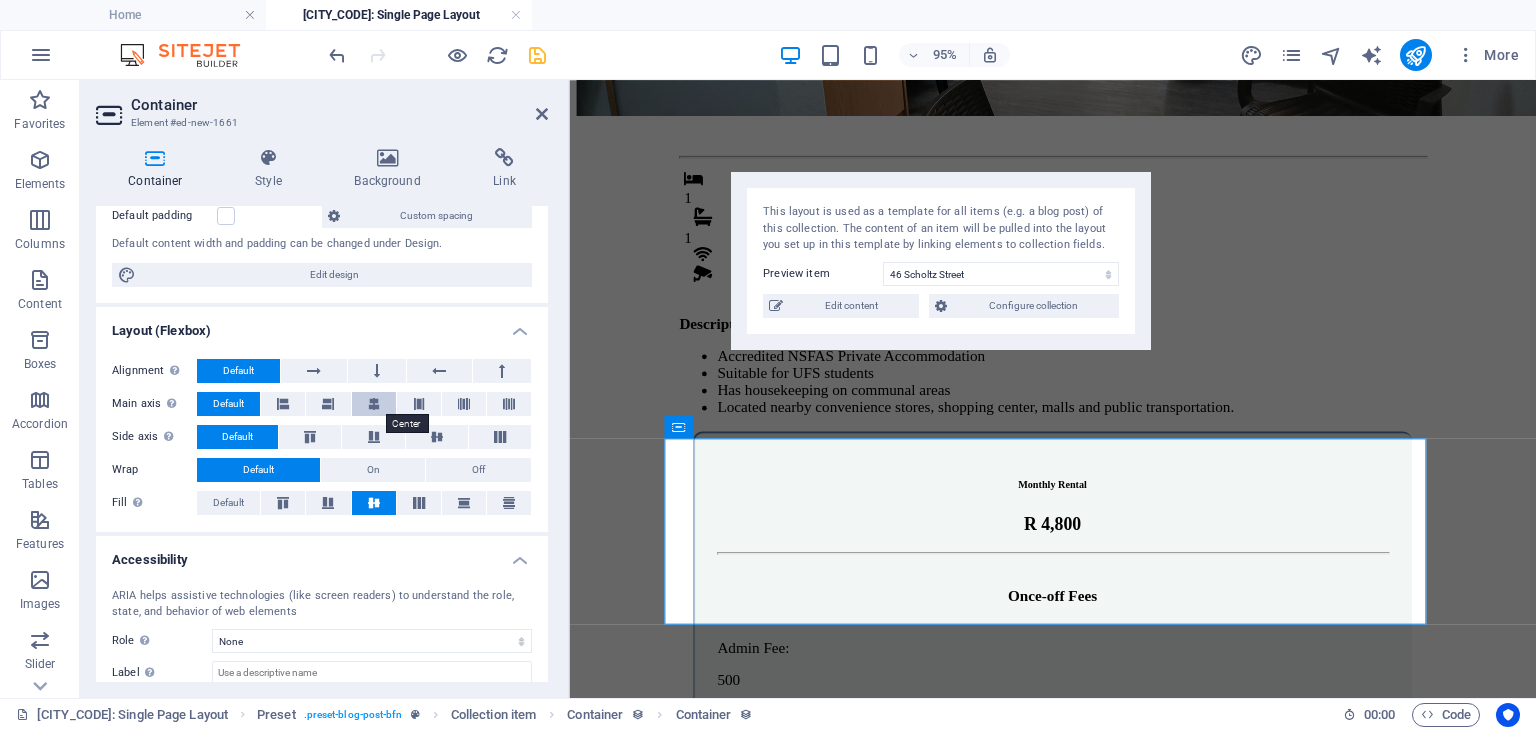 click at bounding box center (374, 404) 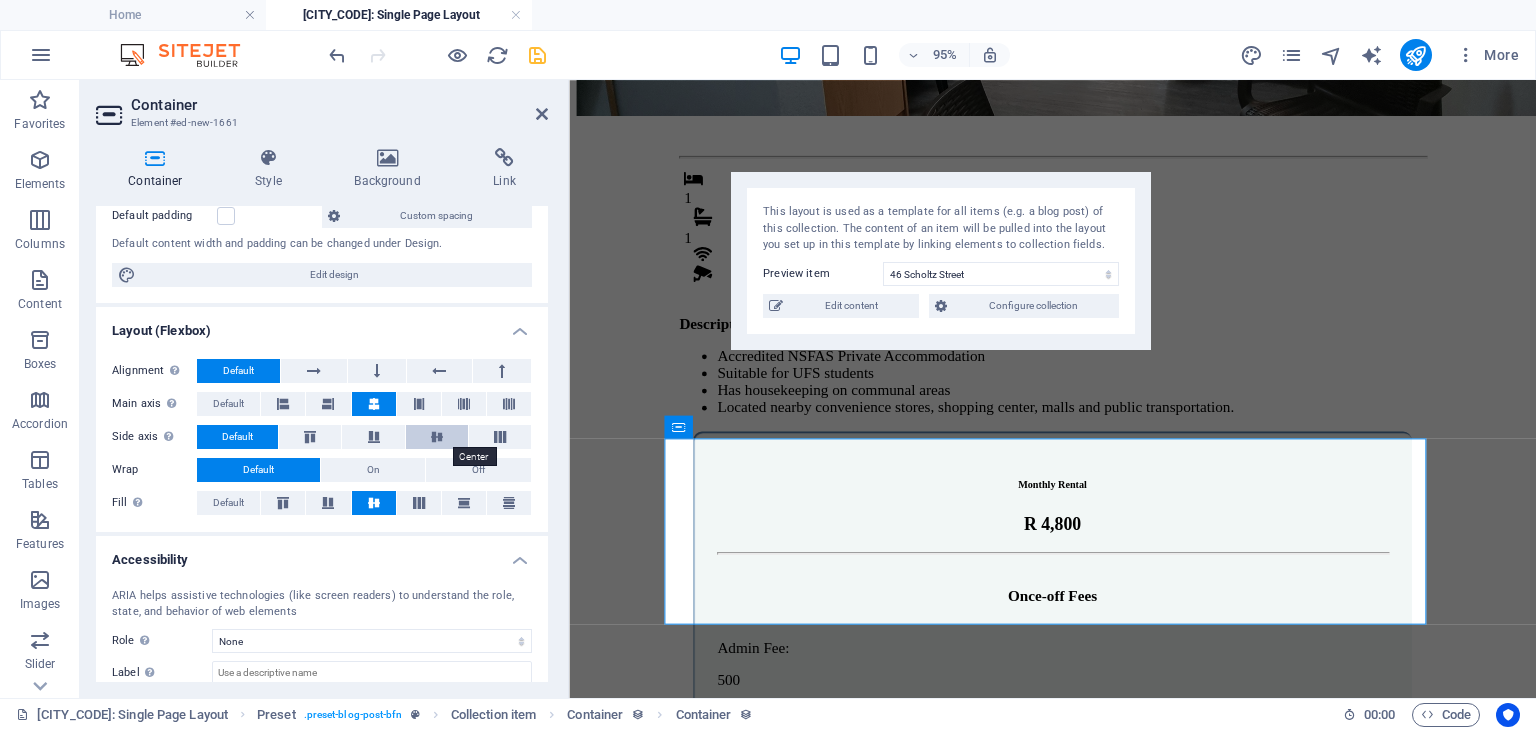 click at bounding box center [437, 437] 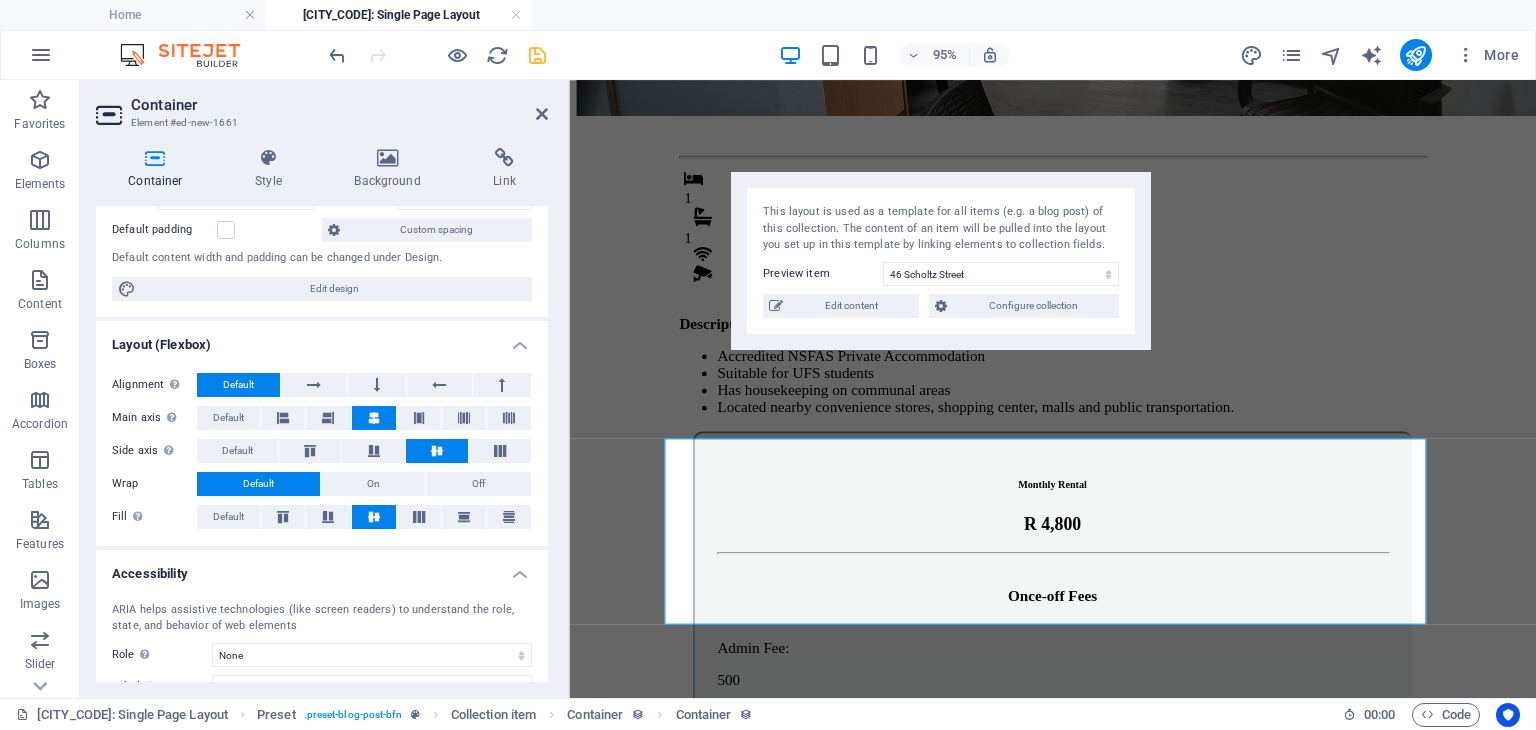 scroll, scrollTop: 593, scrollLeft: 0, axis: vertical 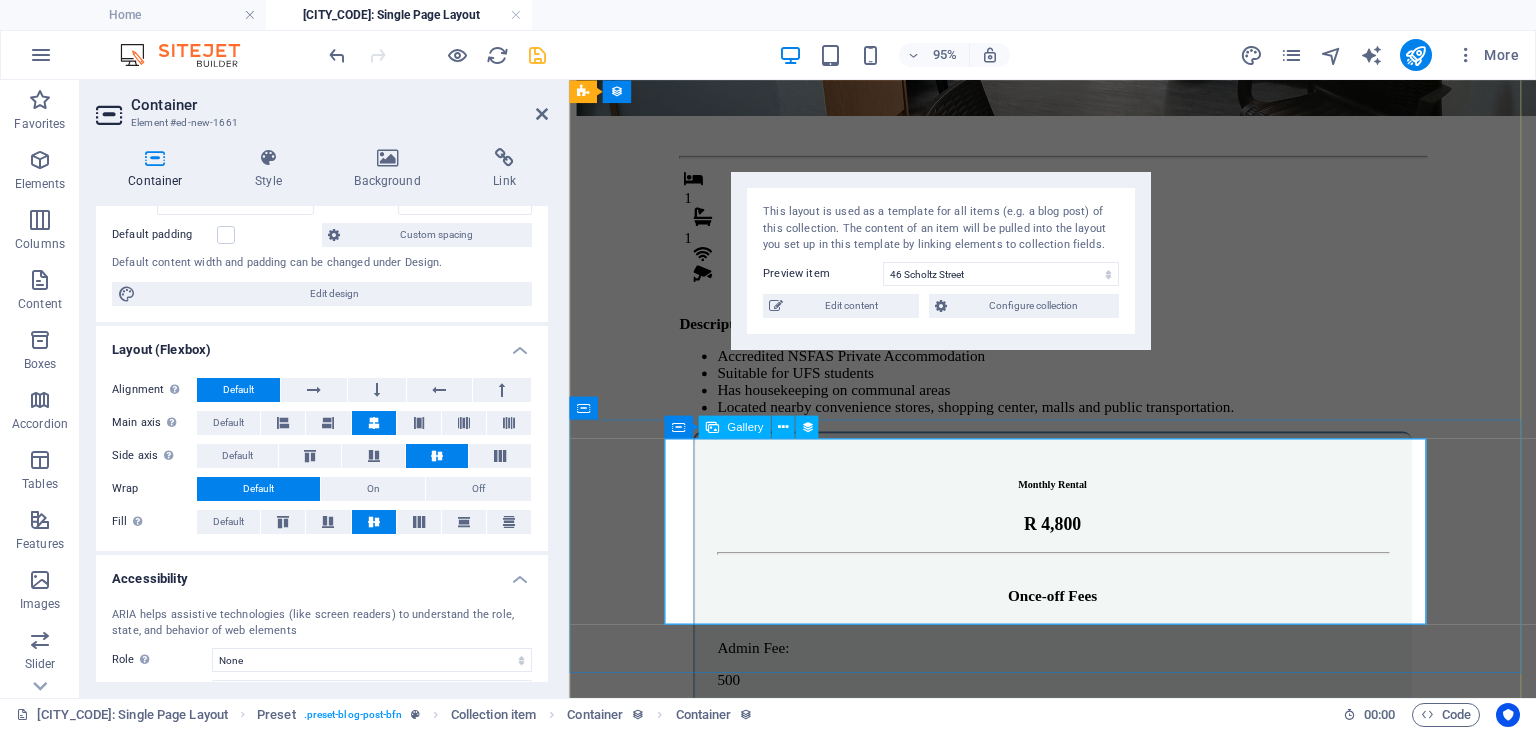 click at bounding box center (1078, 1658) 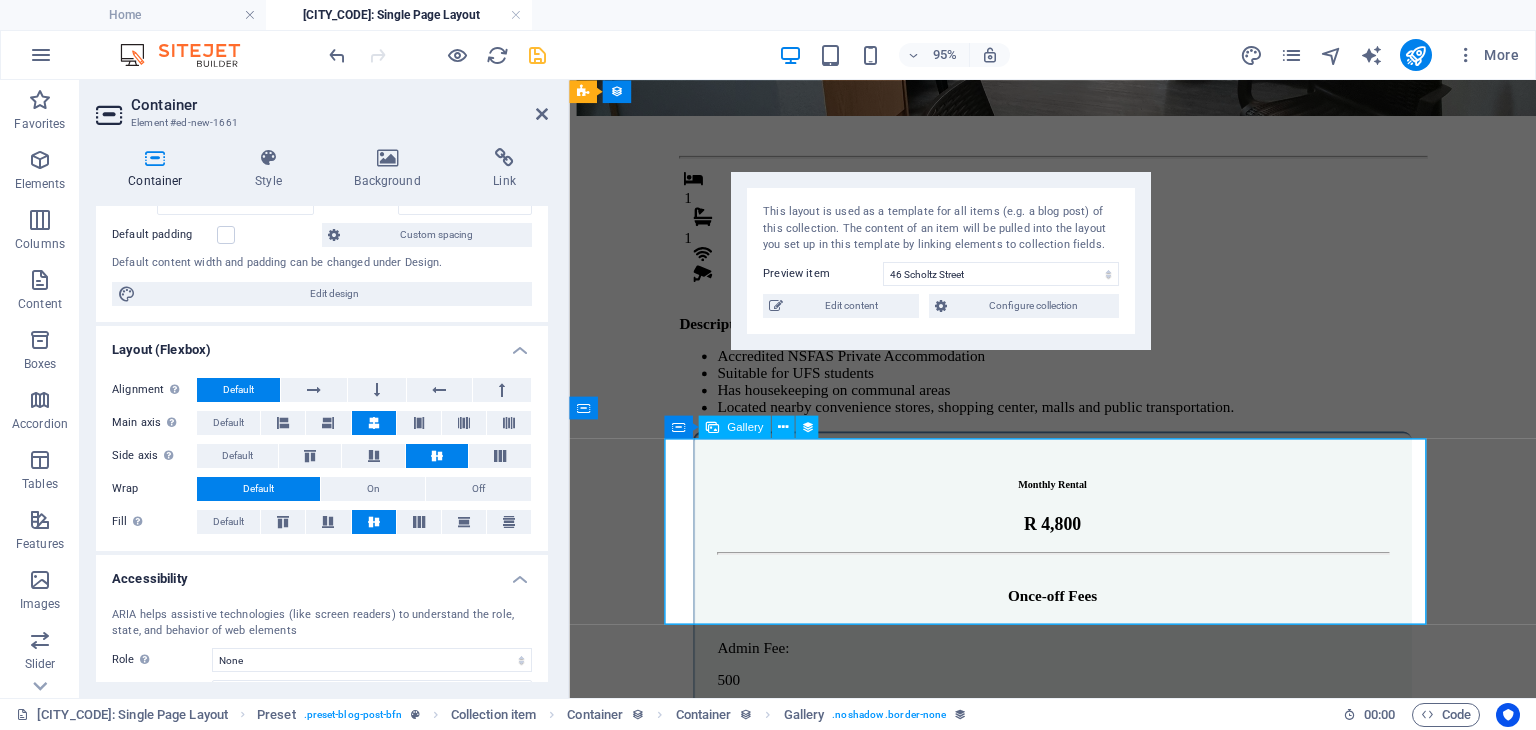 click at bounding box center [1078, 1658] 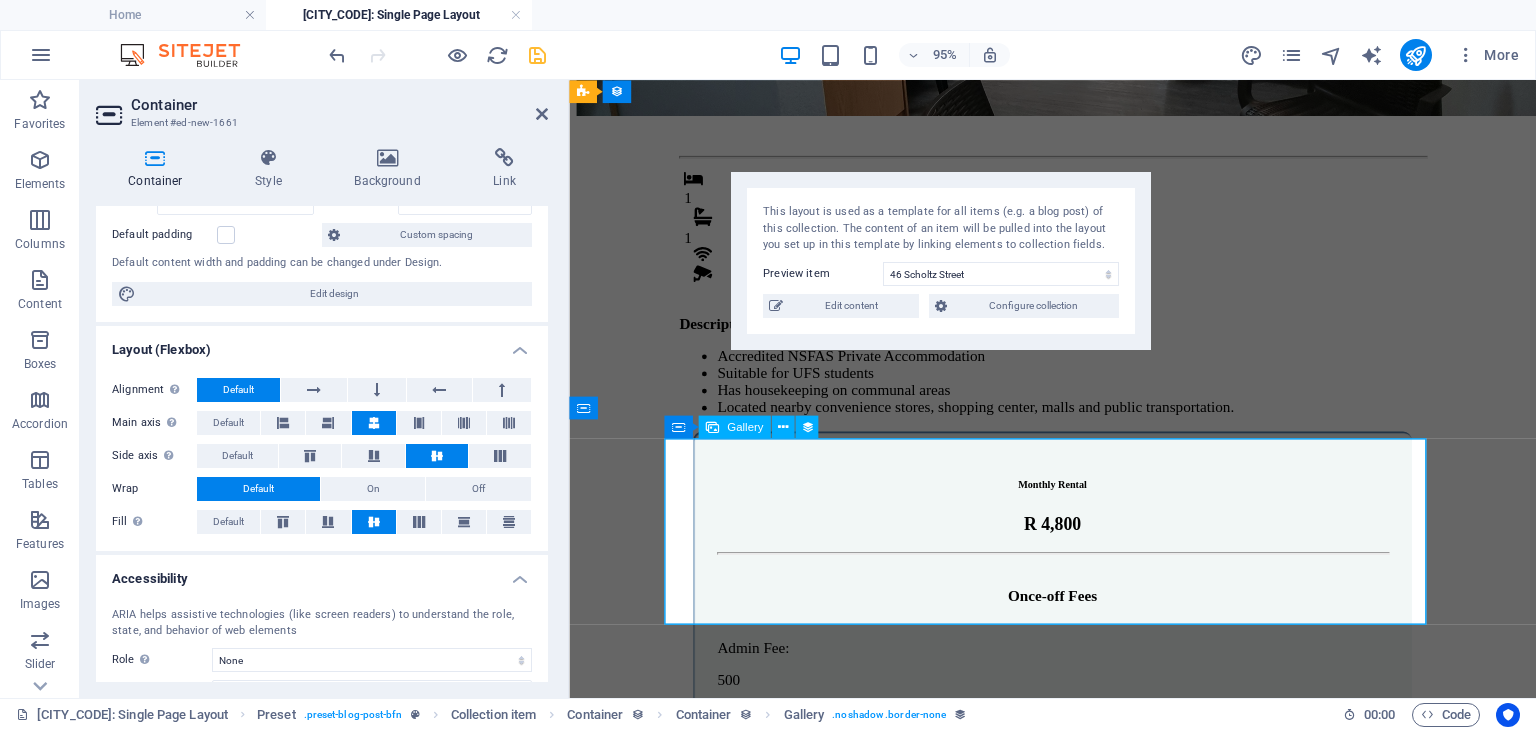 select on "gallery" 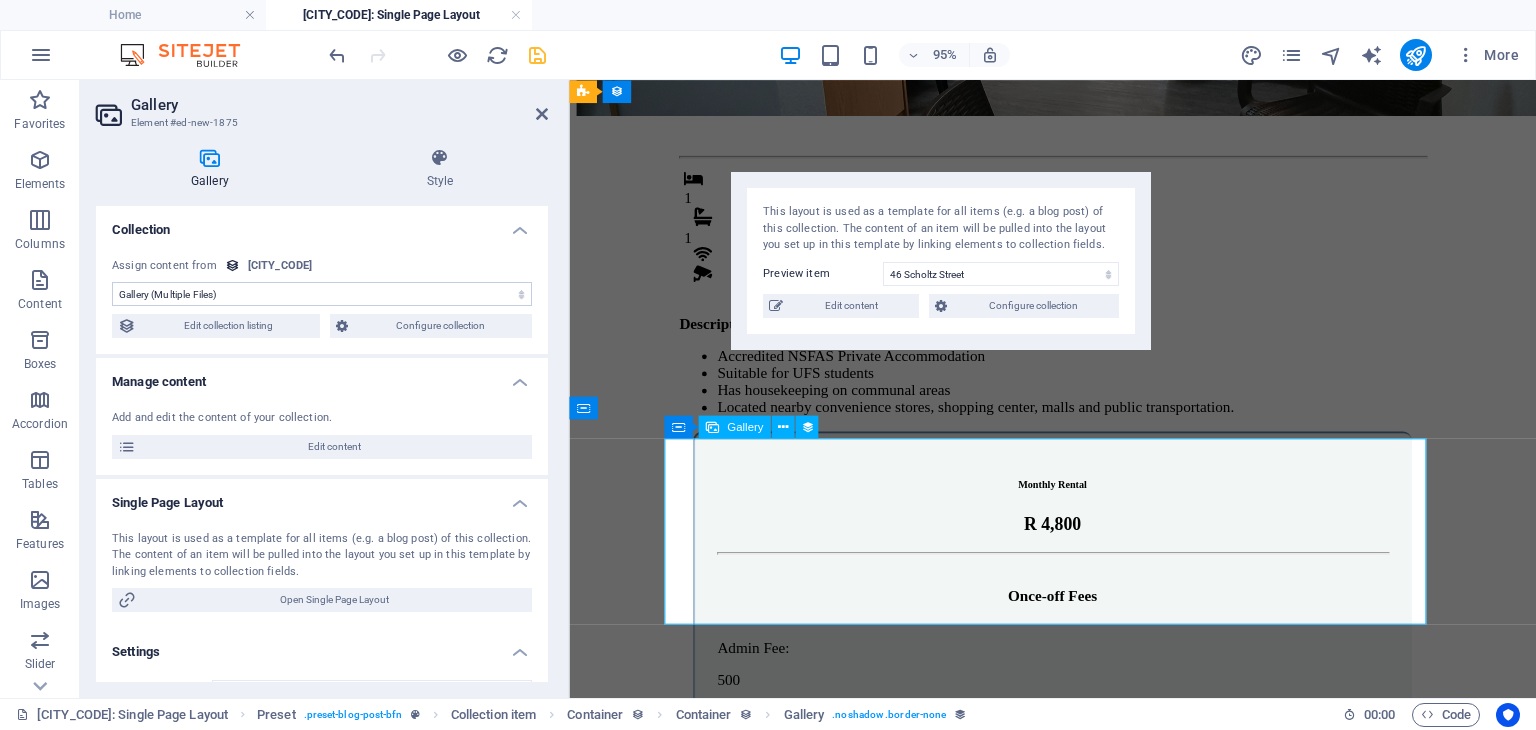 click at bounding box center (1078, 1658) 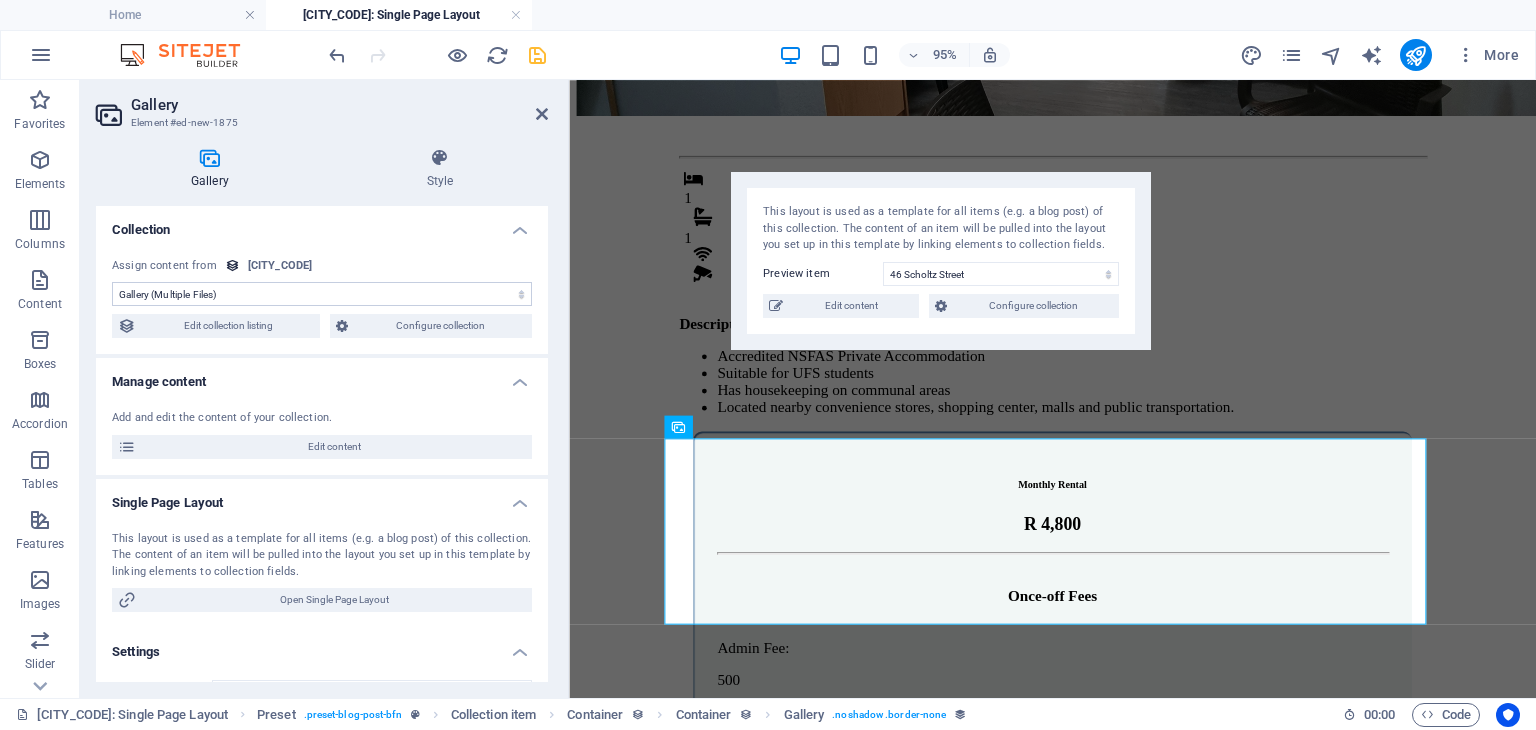 scroll, scrollTop: 235, scrollLeft: 0, axis: vertical 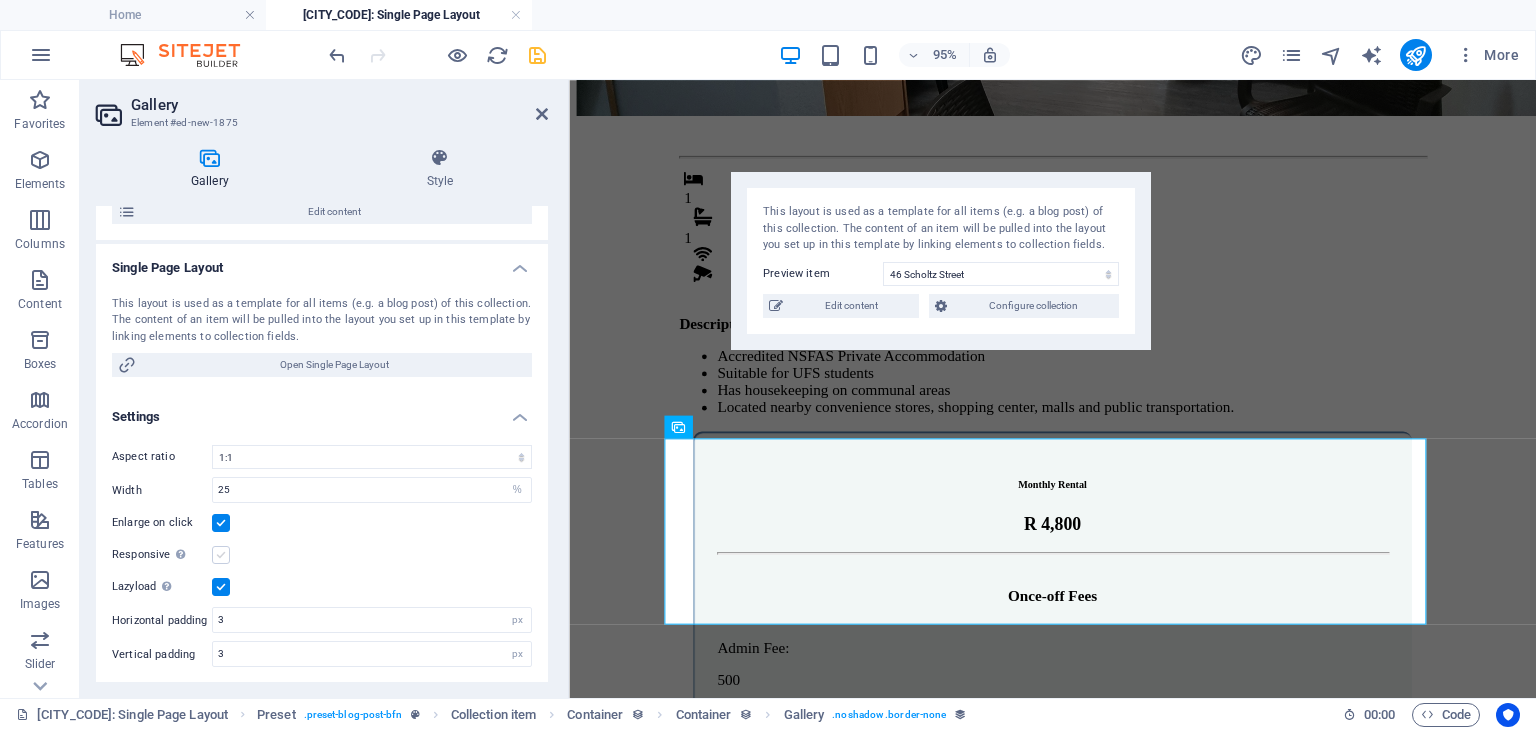 click at bounding box center (221, 555) 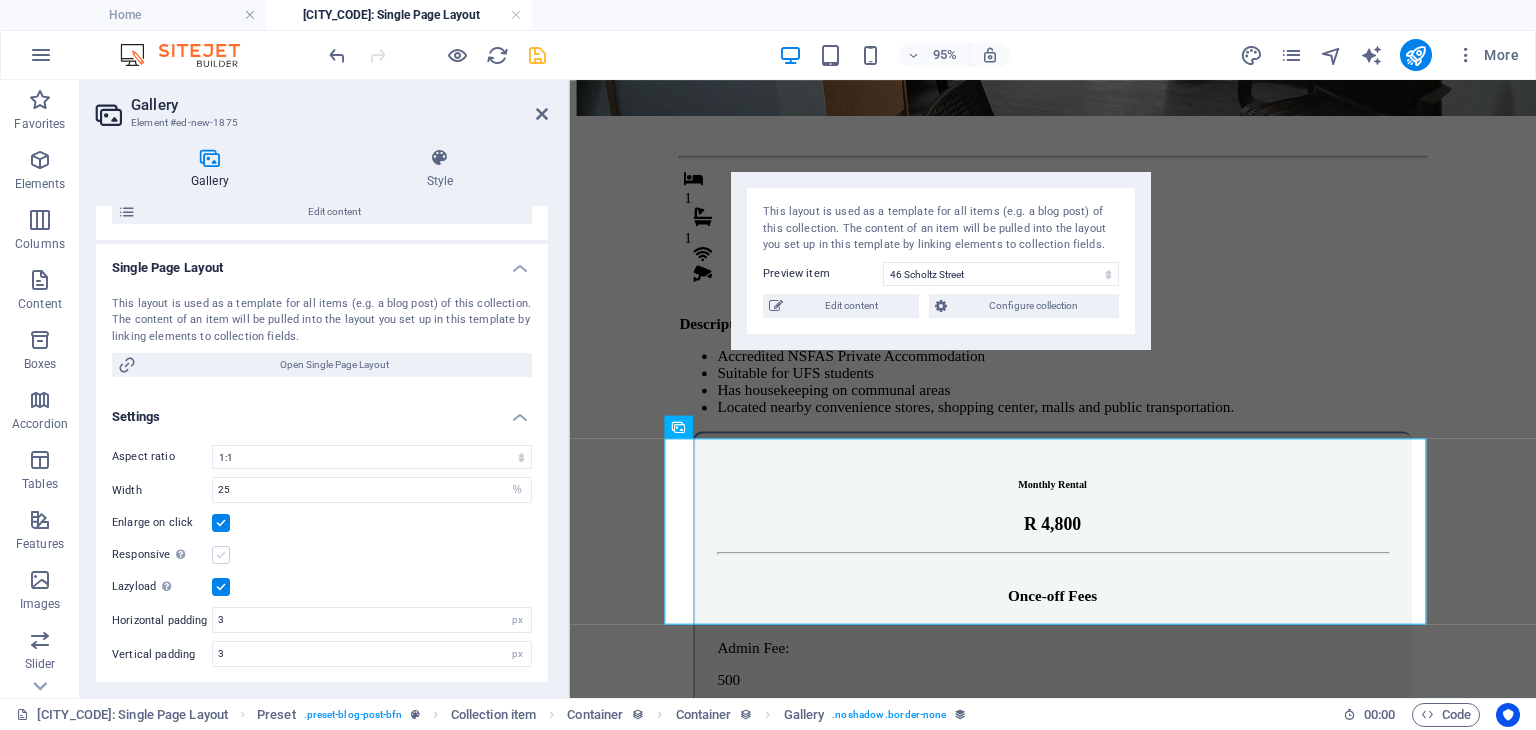 click on "Responsive Automatically load retina image and smartphone optimized sizes." at bounding box center (0, 0) 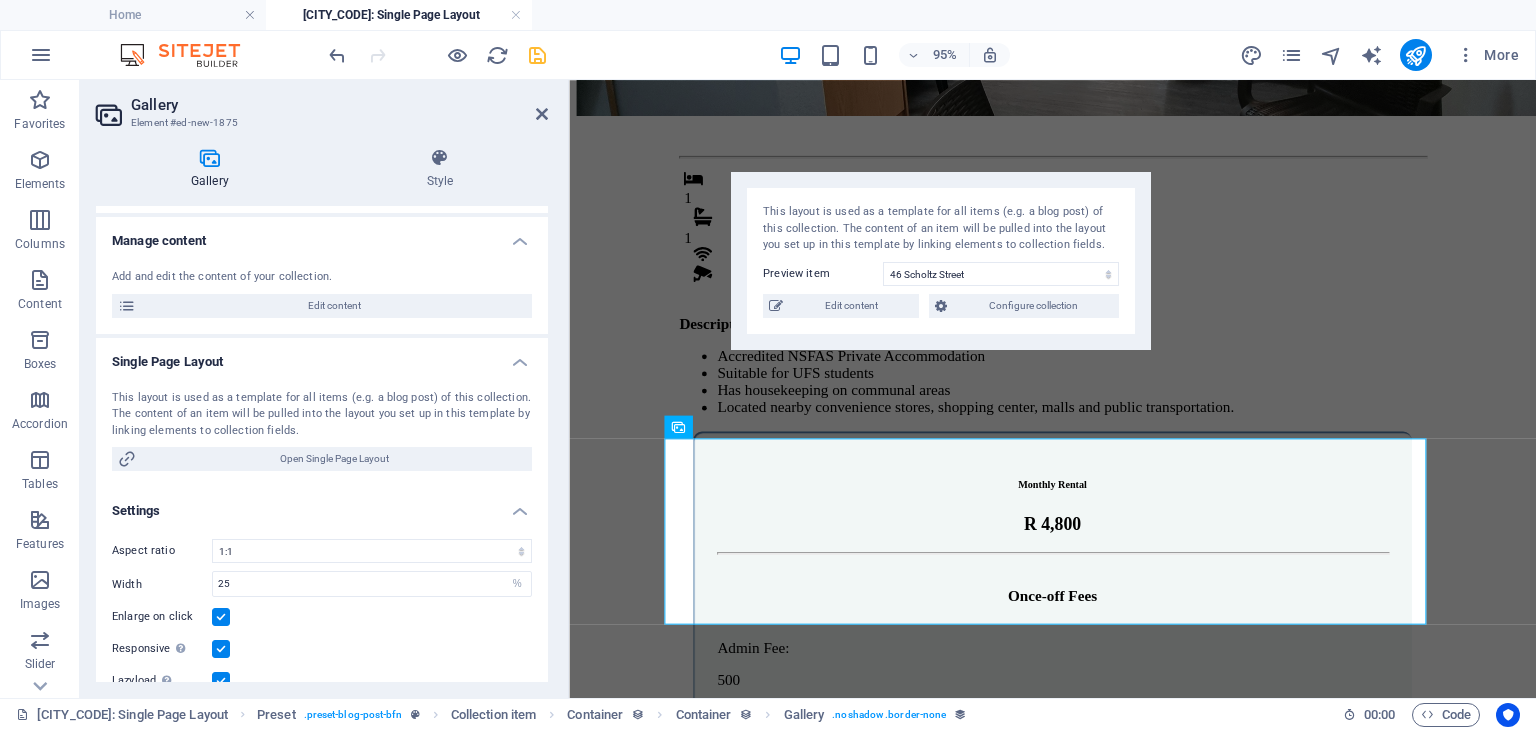 scroll, scrollTop: 0, scrollLeft: 0, axis: both 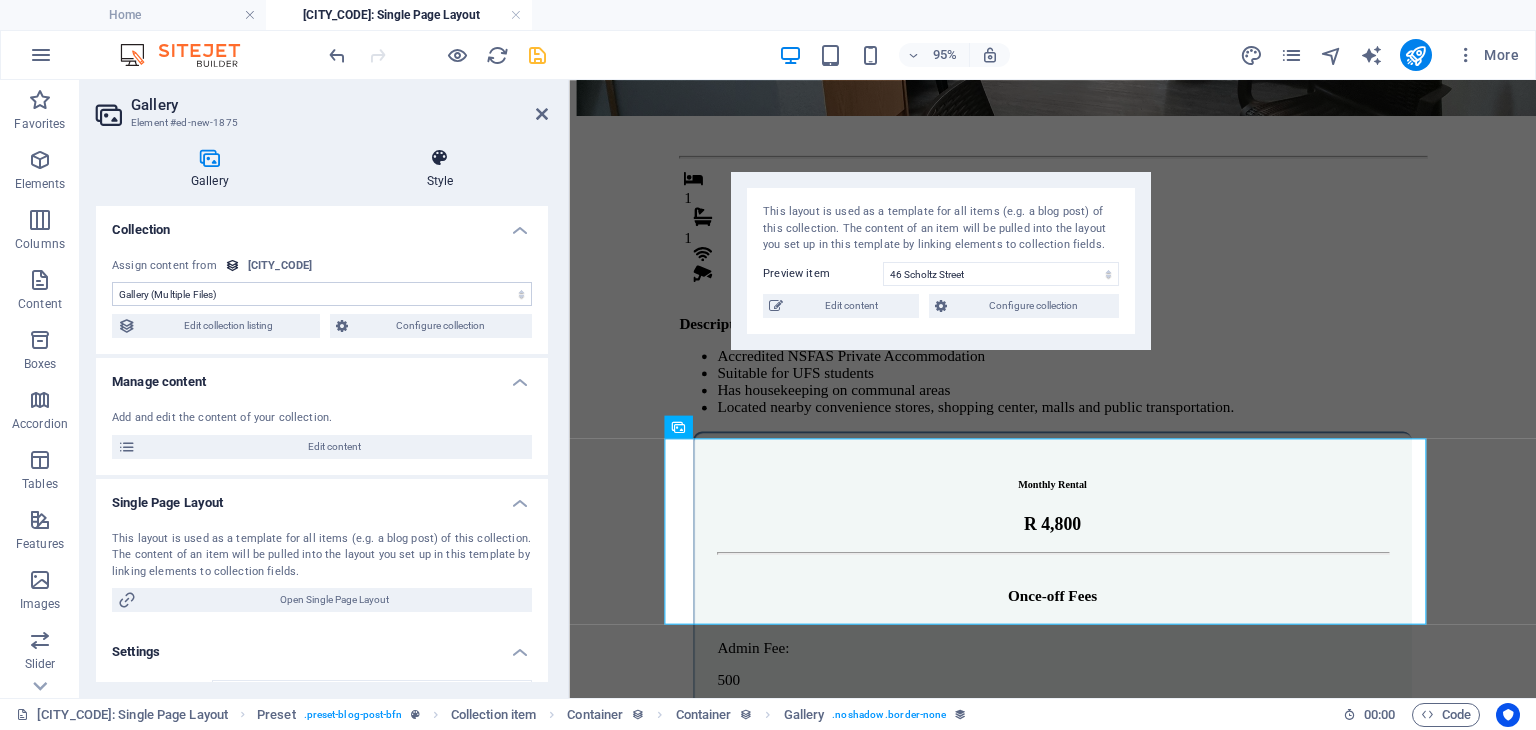 click on "Style" at bounding box center [440, 169] 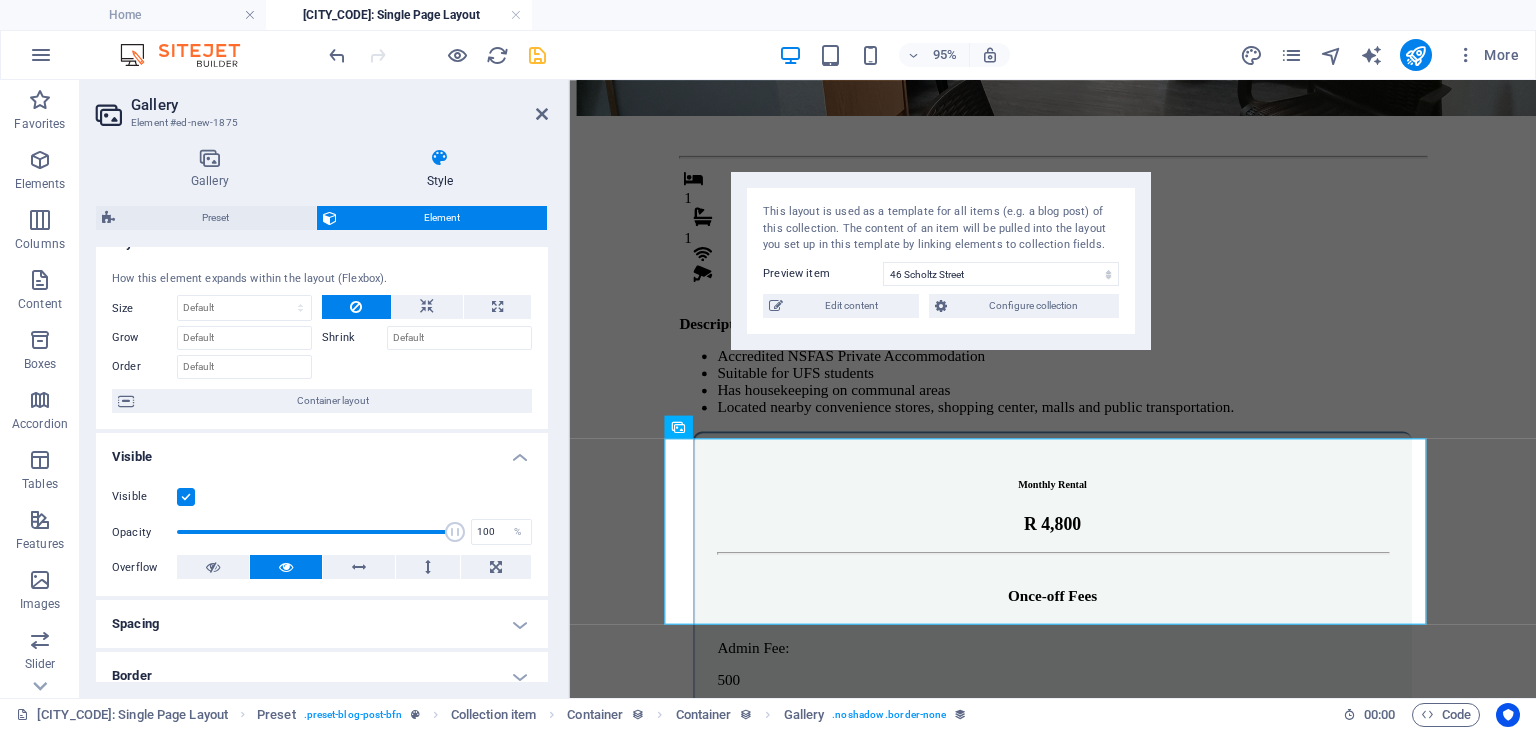 scroll, scrollTop: 0, scrollLeft: 0, axis: both 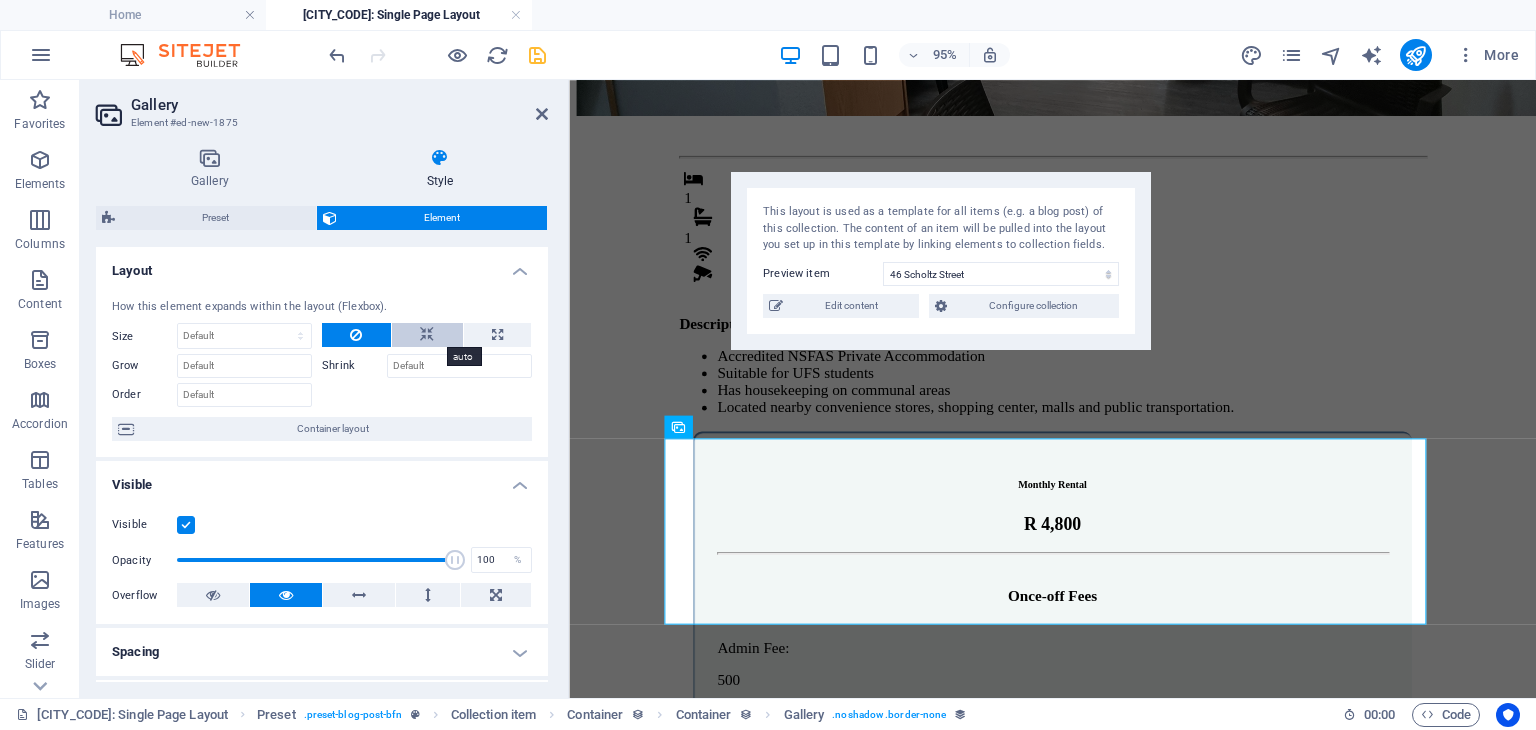 click at bounding box center [427, 335] 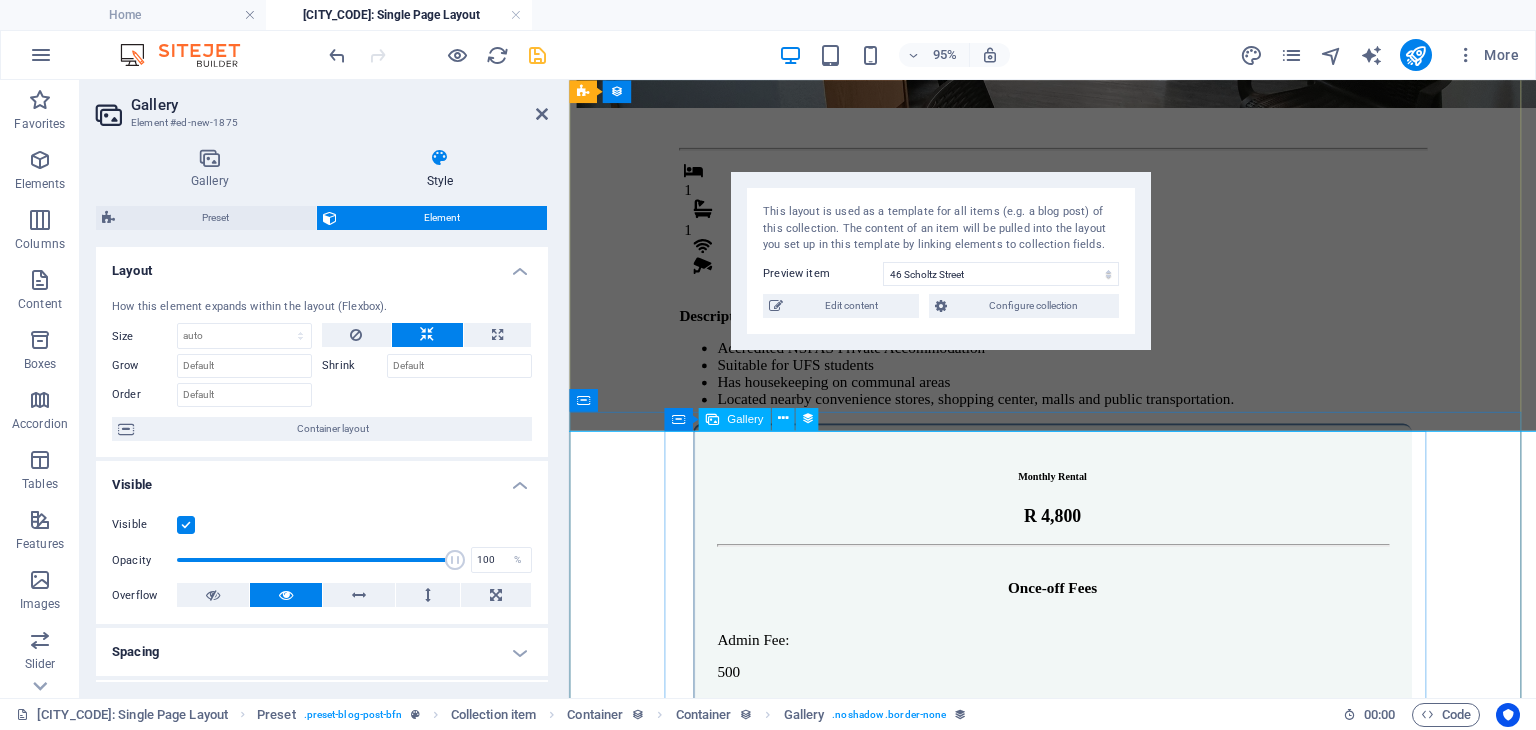 scroll, scrollTop: 624, scrollLeft: 0, axis: vertical 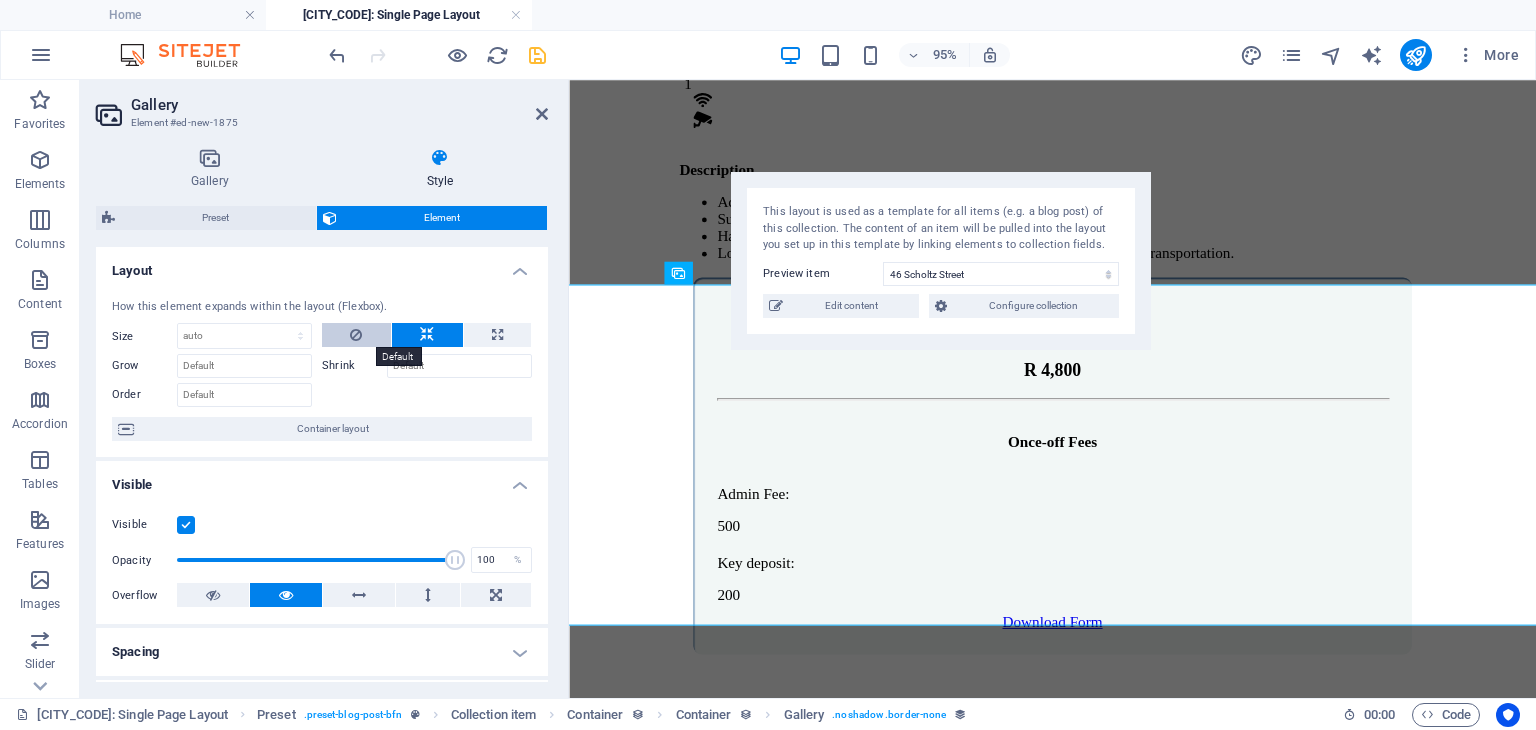 click at bounding box center [356, 335] 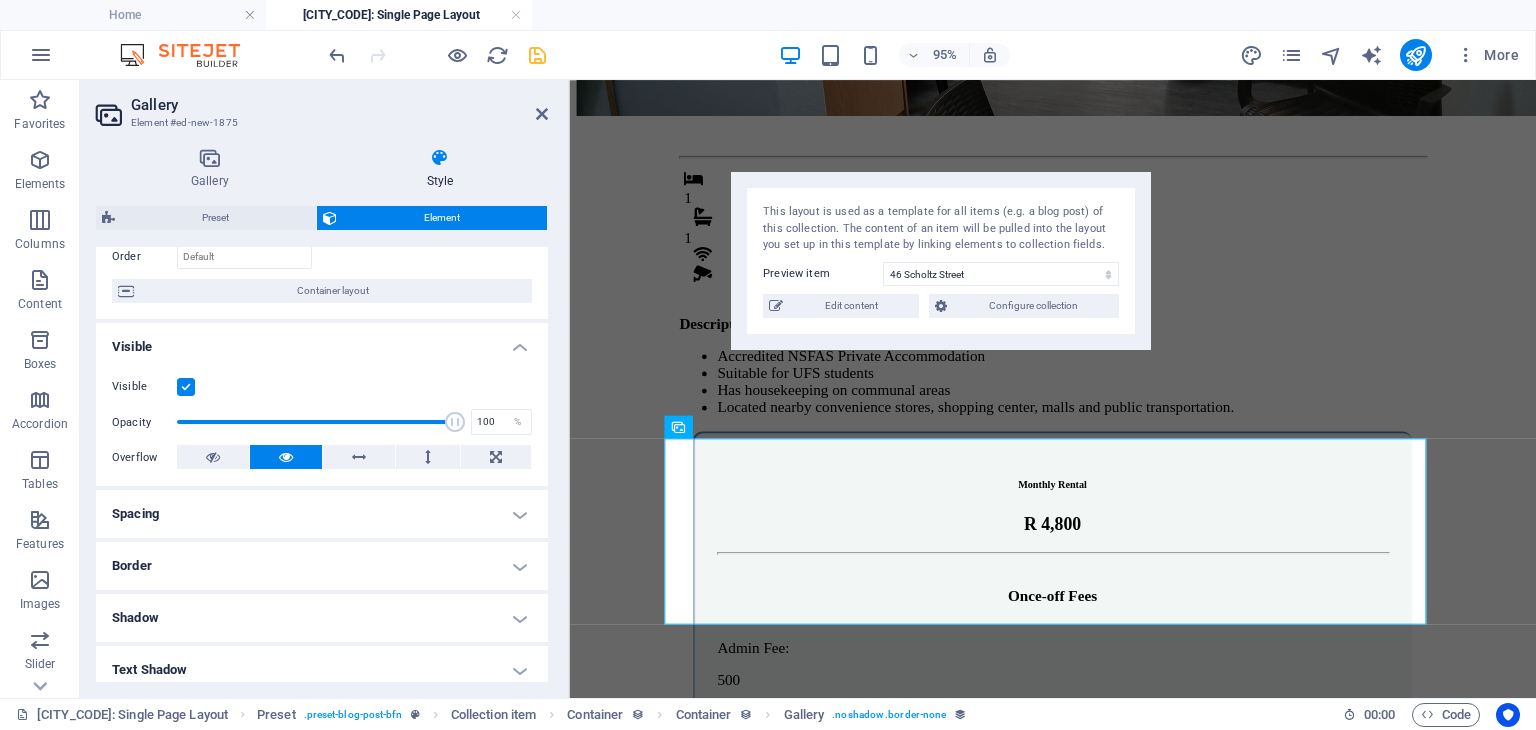 scroll, scrollTop: 144, scrollLeft: 0, axis: vertical 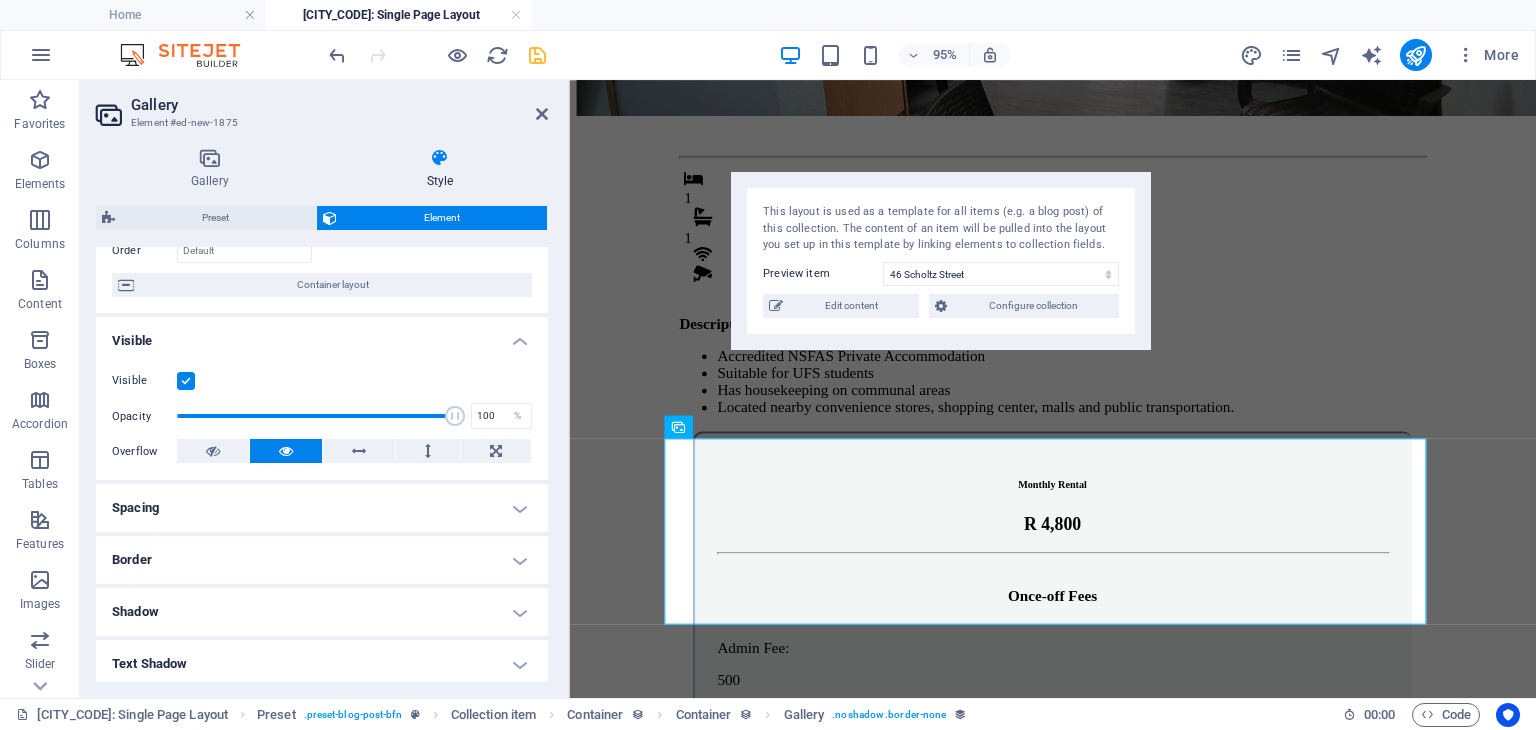 click on "Spacing" at bounding box center [322, 508] 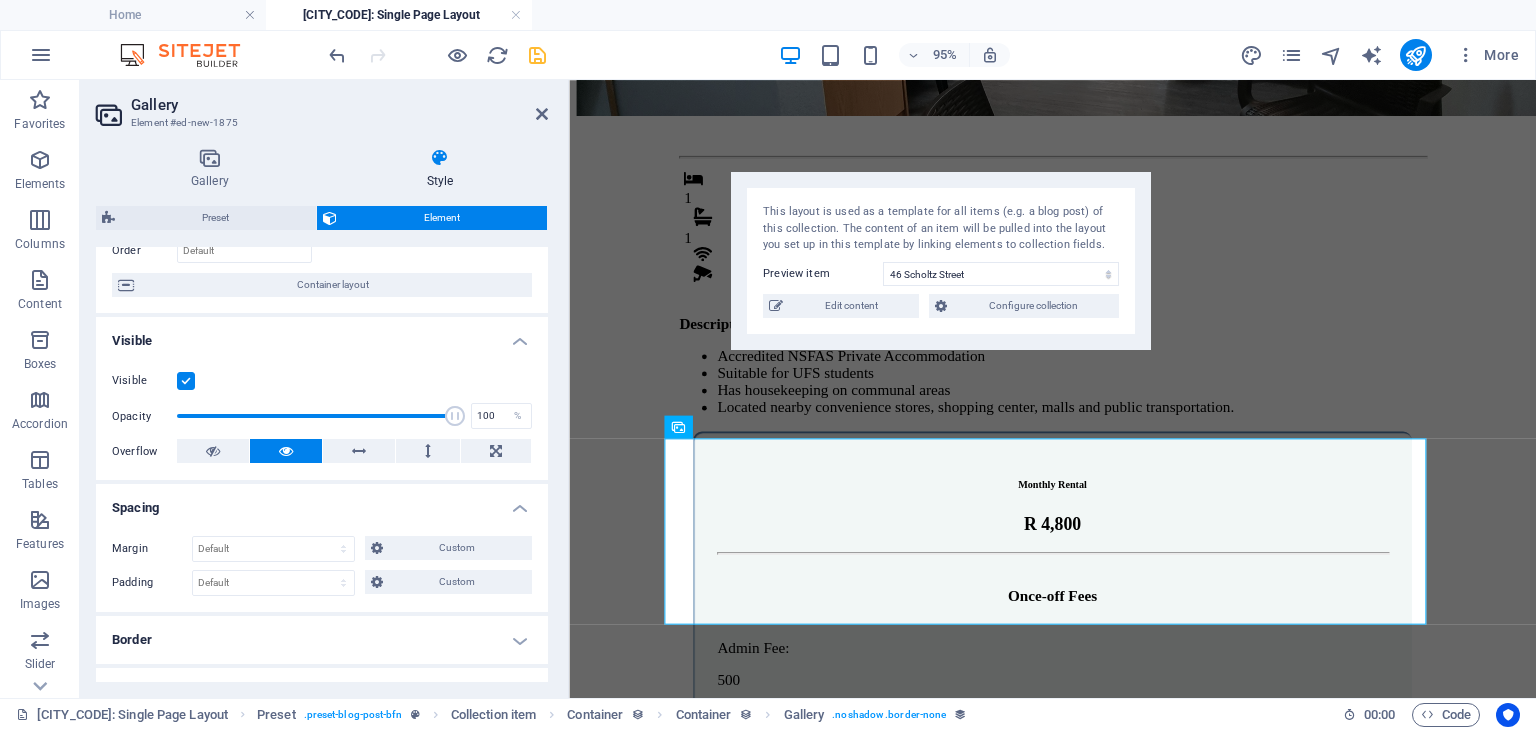 click on "Spacing" at bounding box center (322, 502) 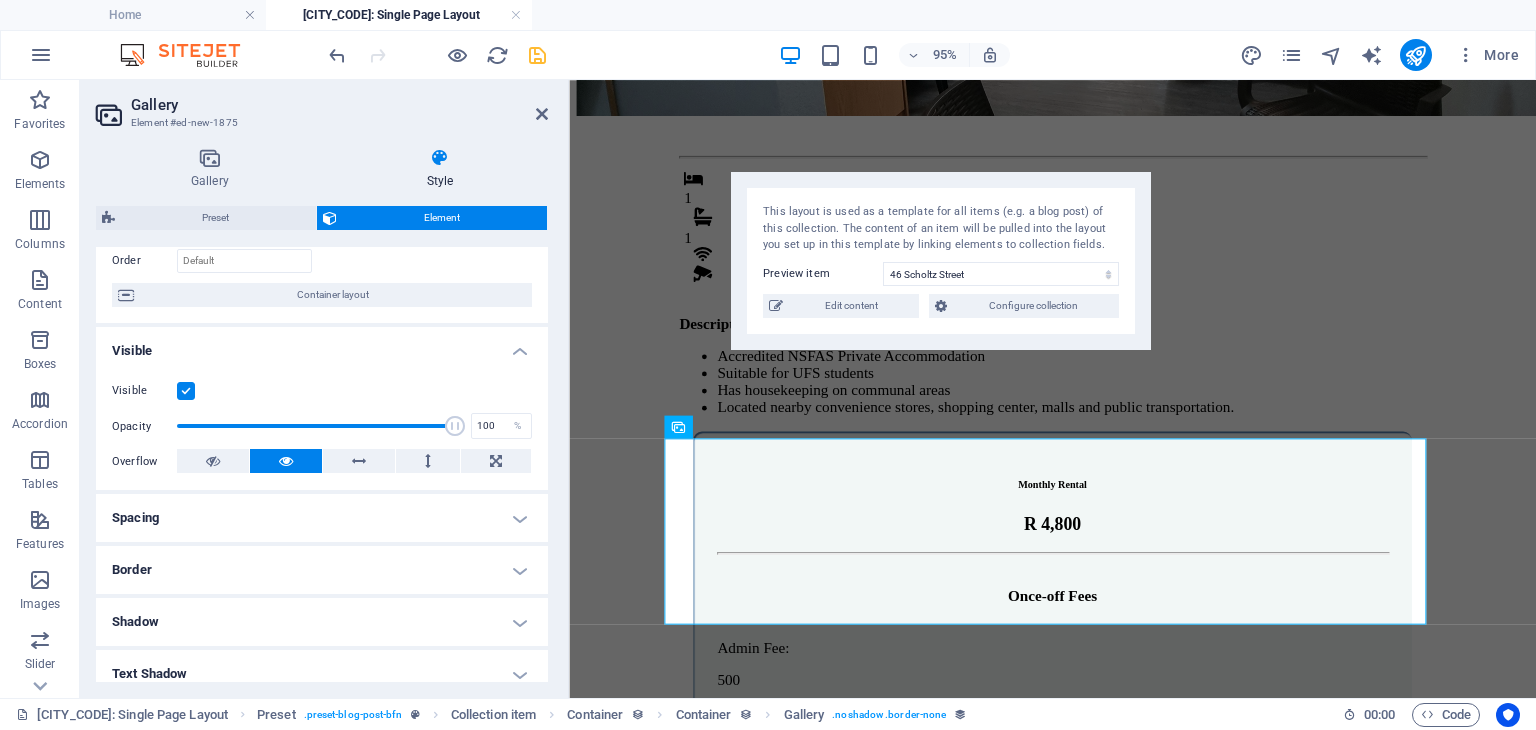 scroll, scrollTop: 0, scrollLeft: 0, axis: both 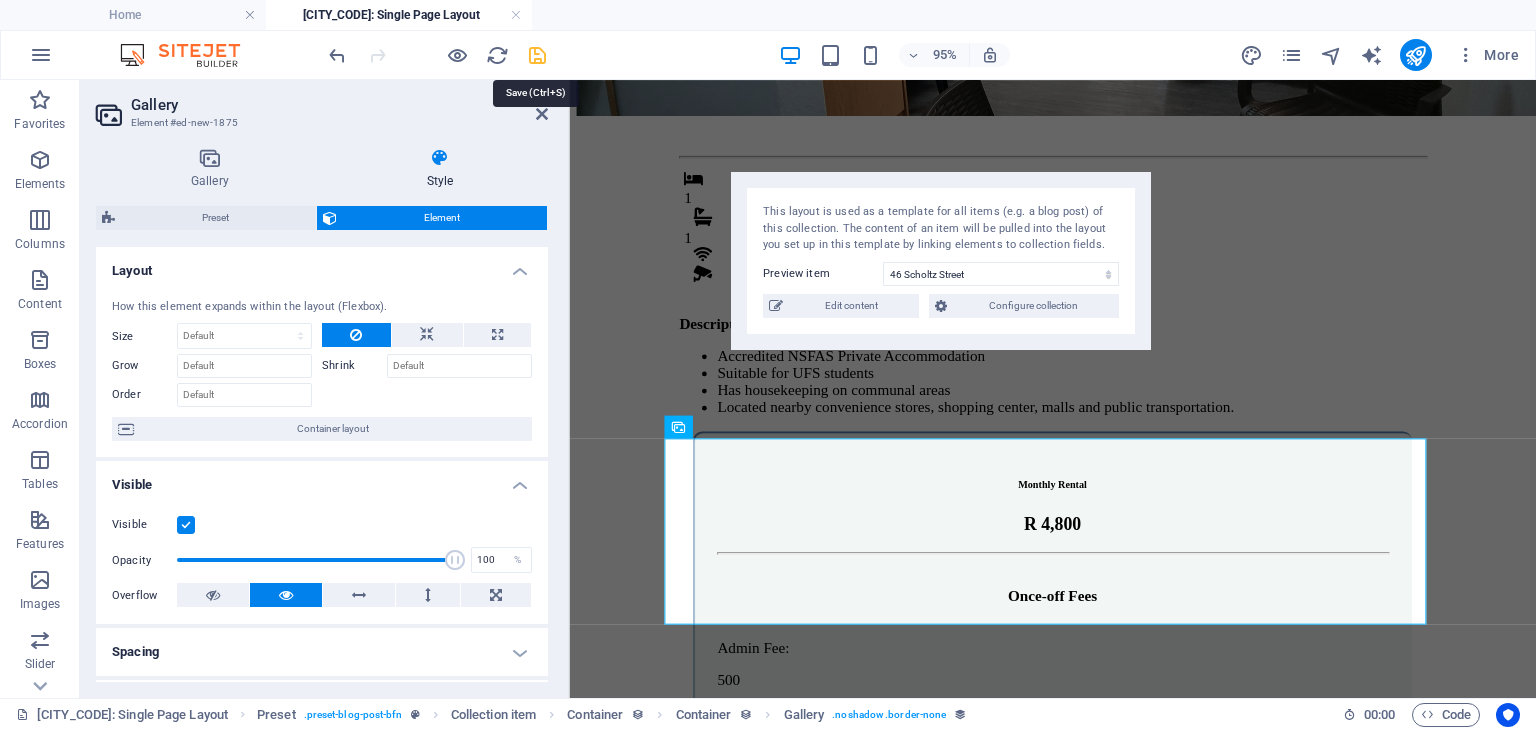 click at bounding box center [537, 55] 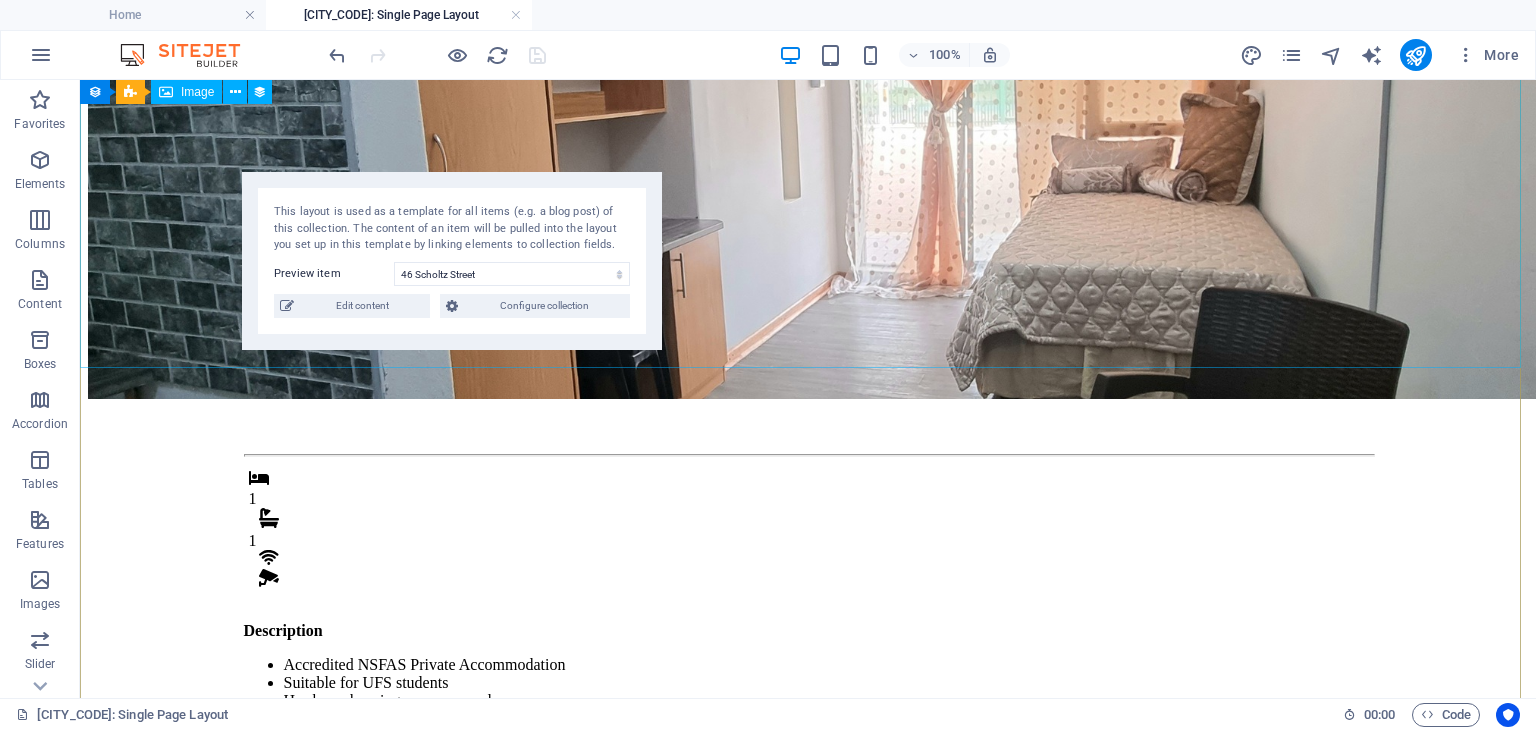 scroll, scrollTop: 0, scrollLeft: 0, axis: both 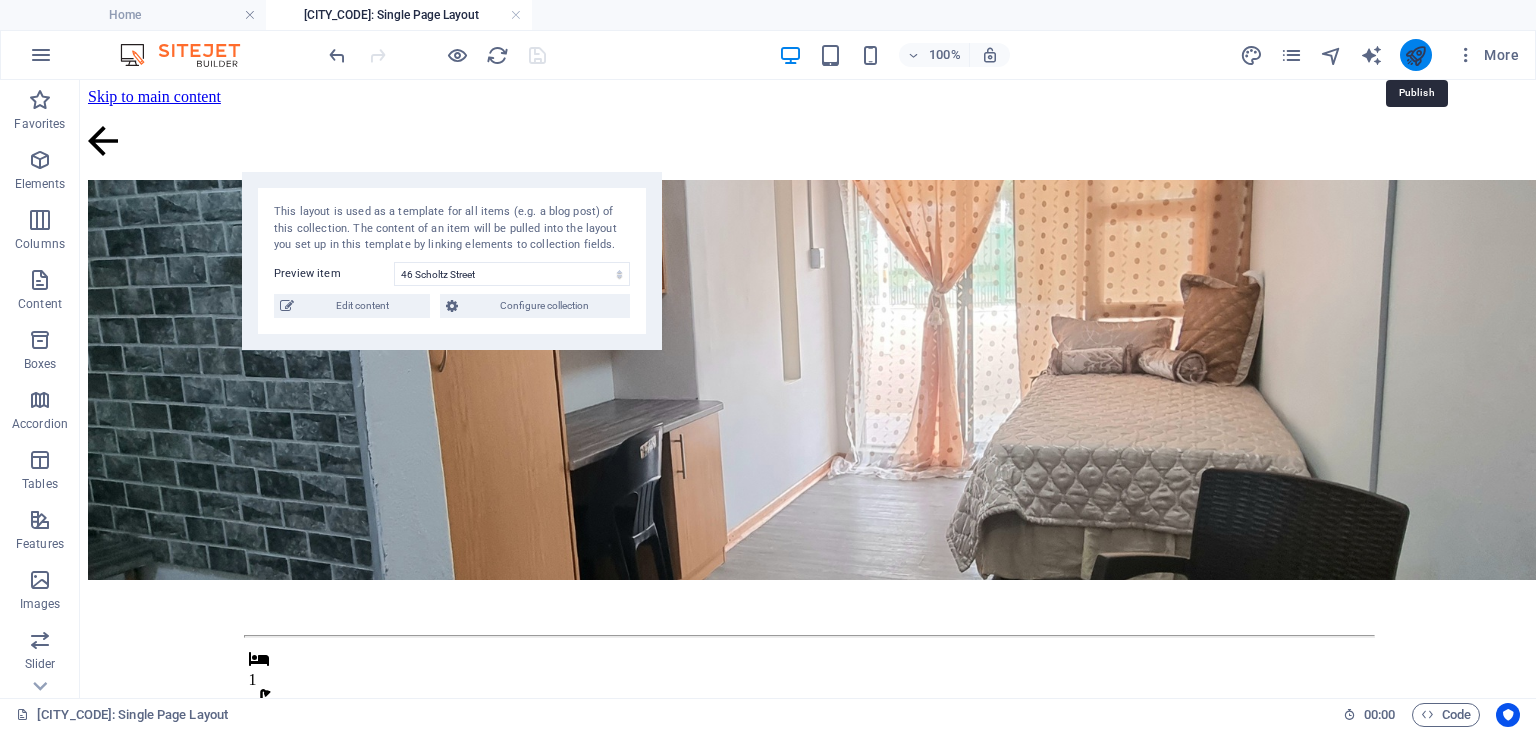 click at bounding box center [1415, 55] 